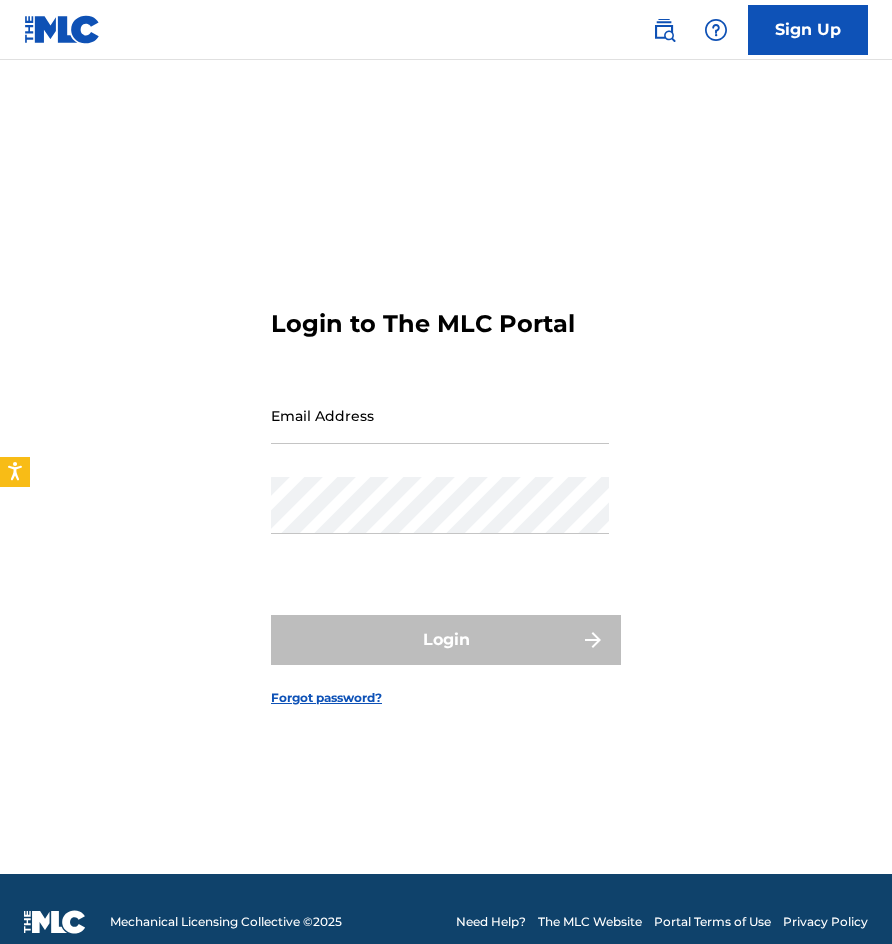 scroll, scrollTop: 0, scrollLeft: 0, axis: both 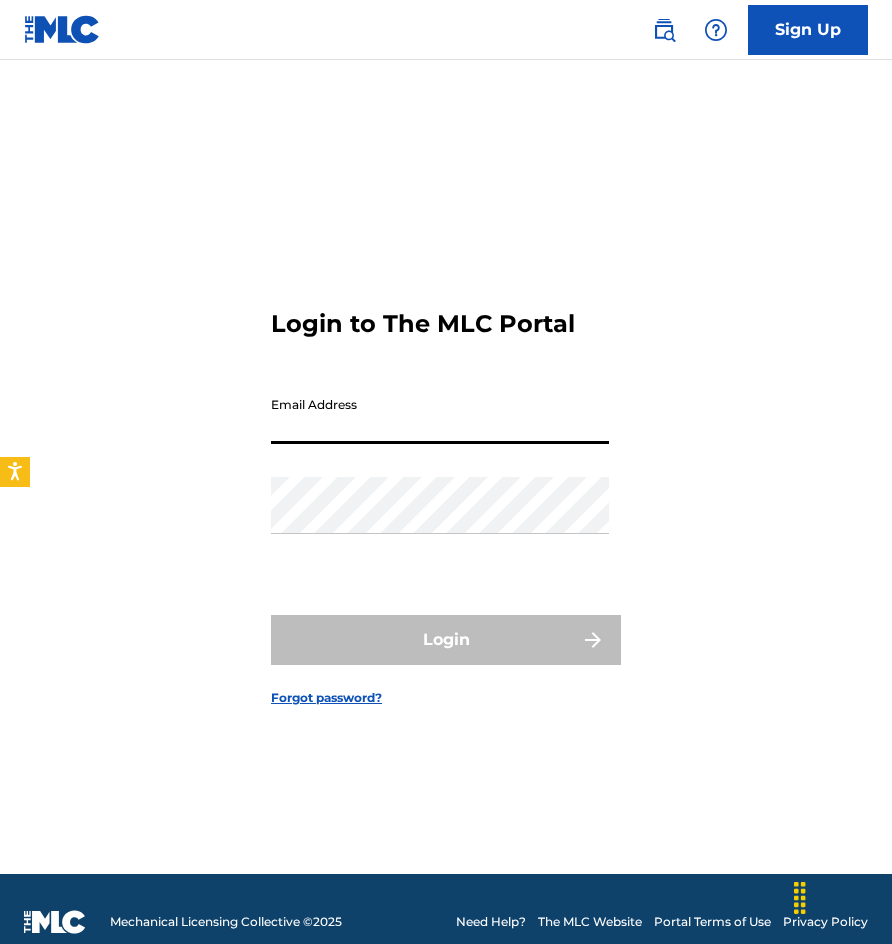 type on "[EMAIL]" 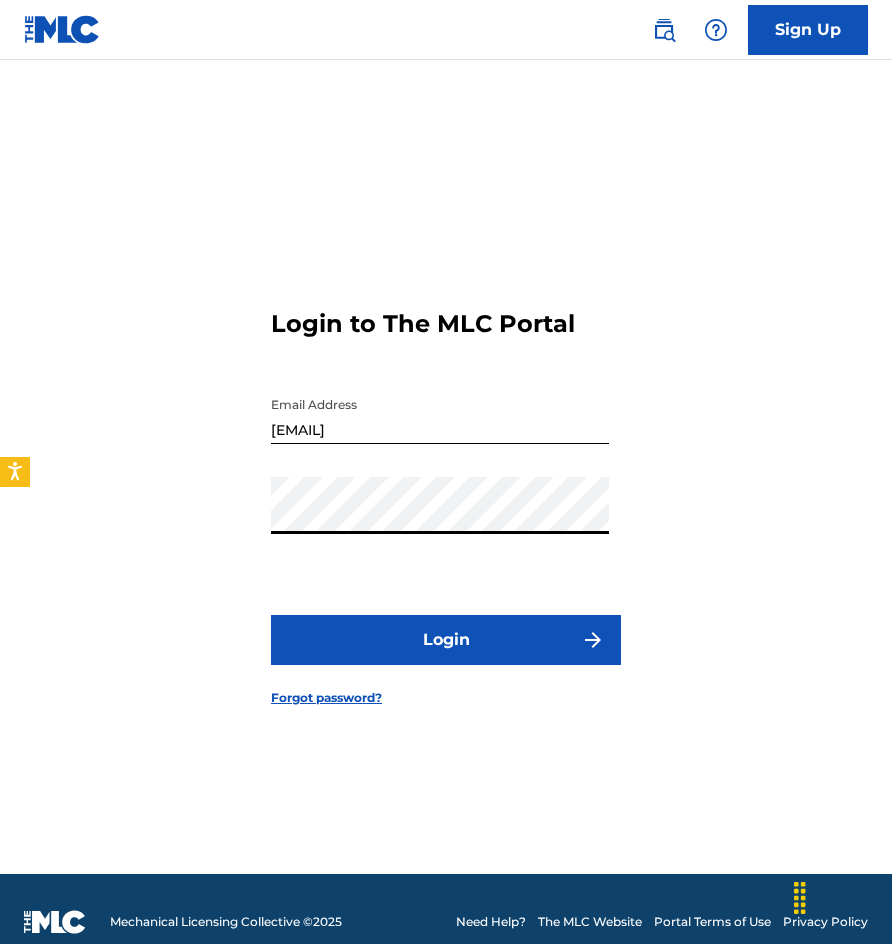 click on "Login" at bounding box center [446, 640] 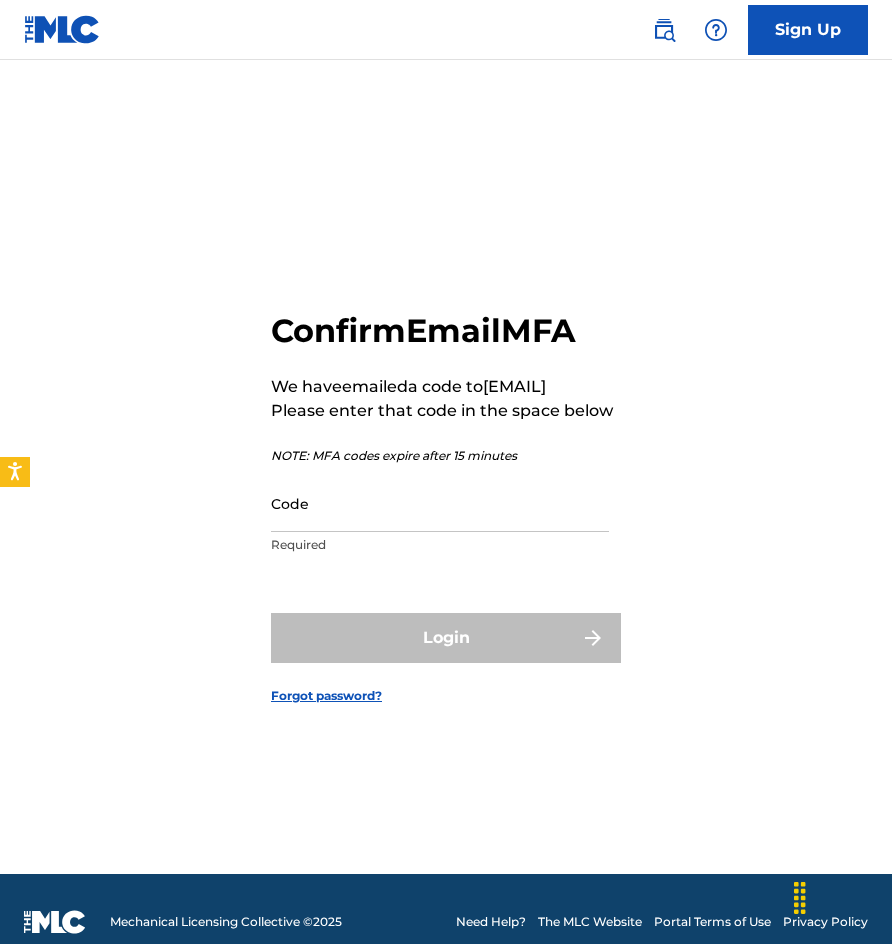 click on "Code" at bounding box center (440, 503) 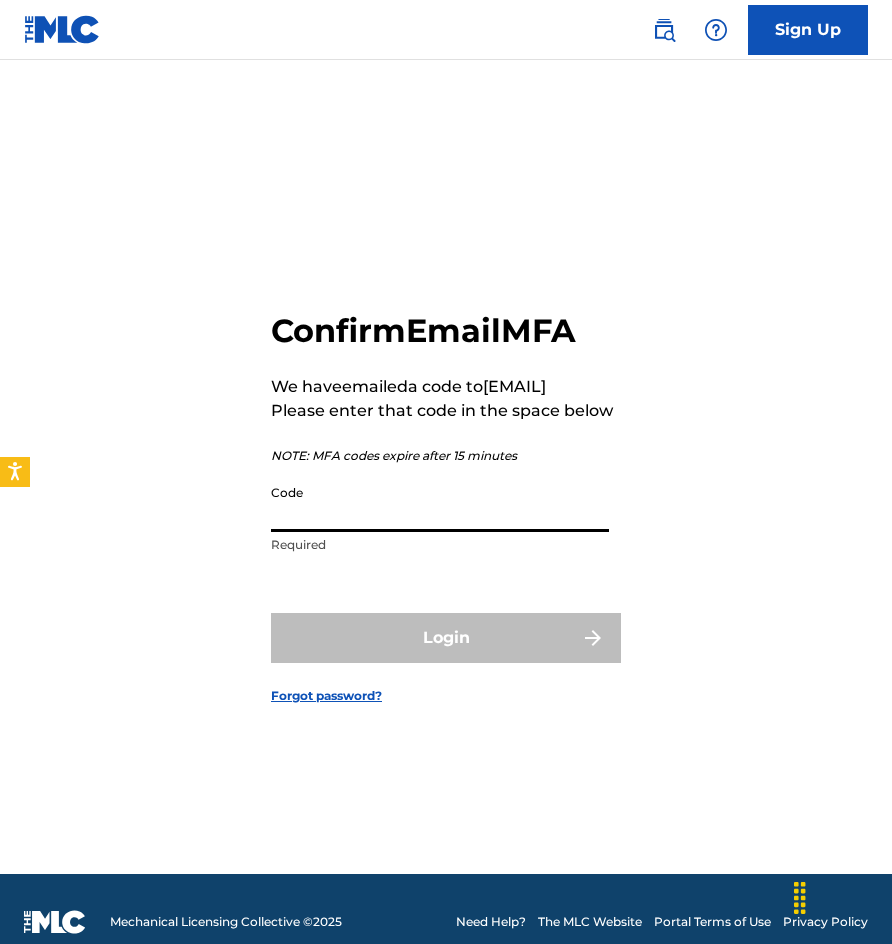paste on "[NUMBER]" 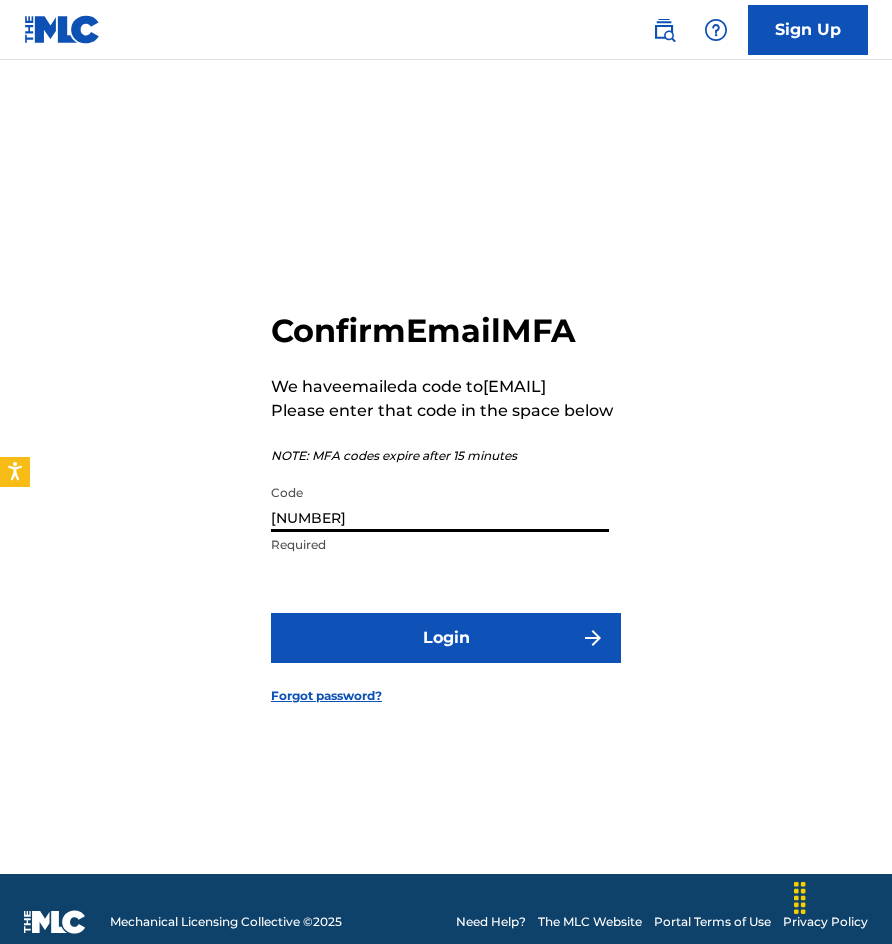type on "[NUMBER]" 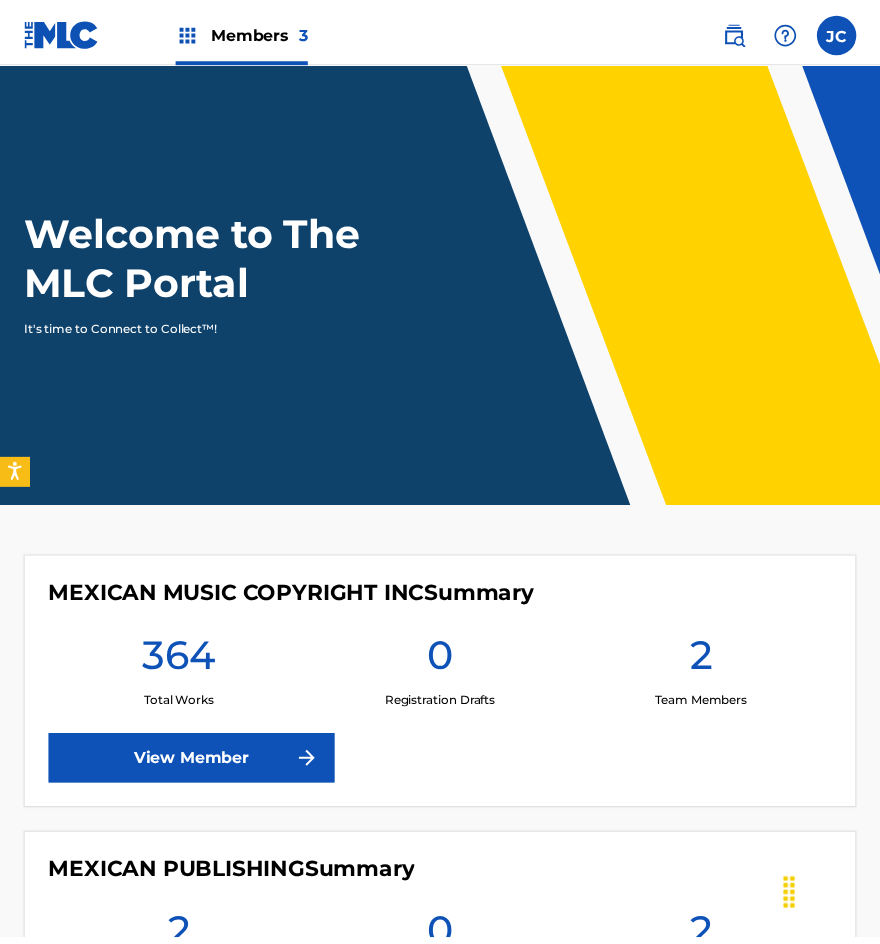scroll, scrollTop: 0, scrollLeft: 0, axis: both 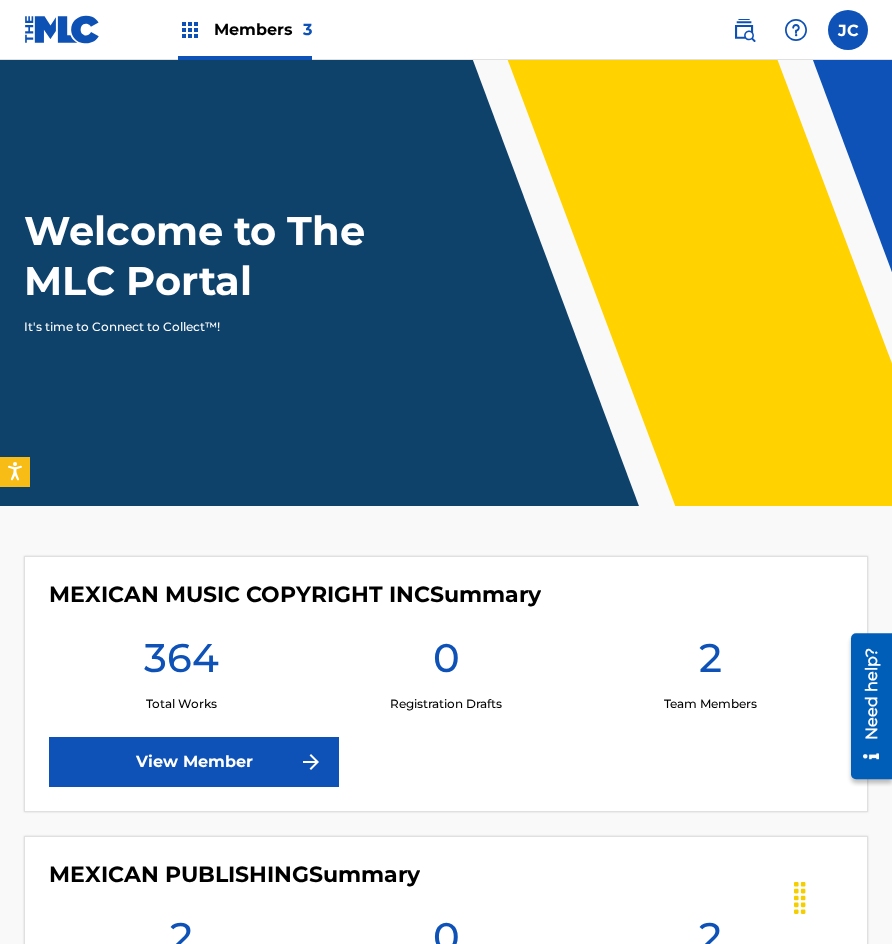 click at bounding box center (744, 30) 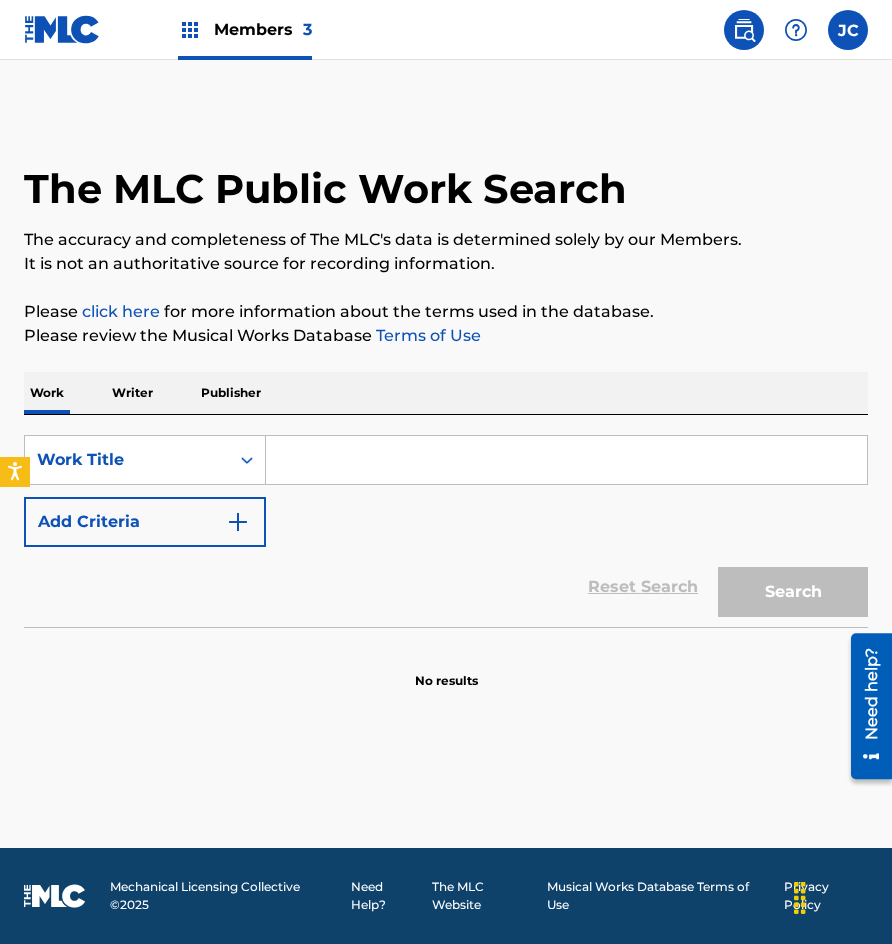 click on "Add Criteria" at bounding box center [145, 522] 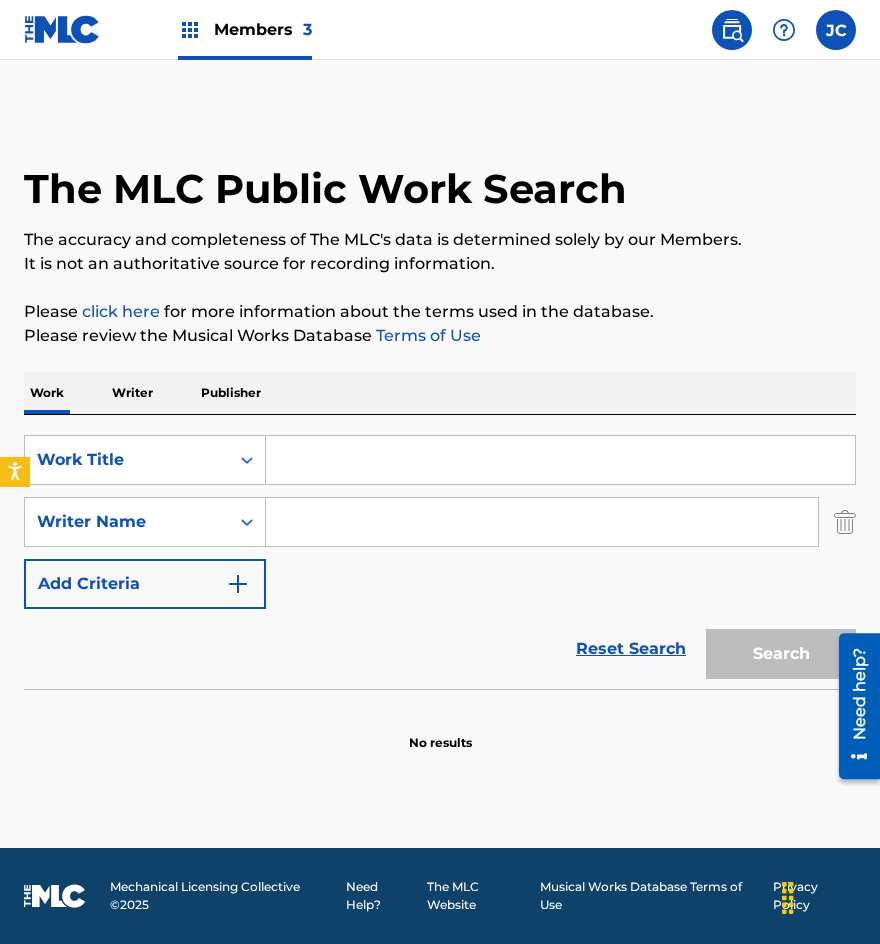 click at bounding box center [560, 460] 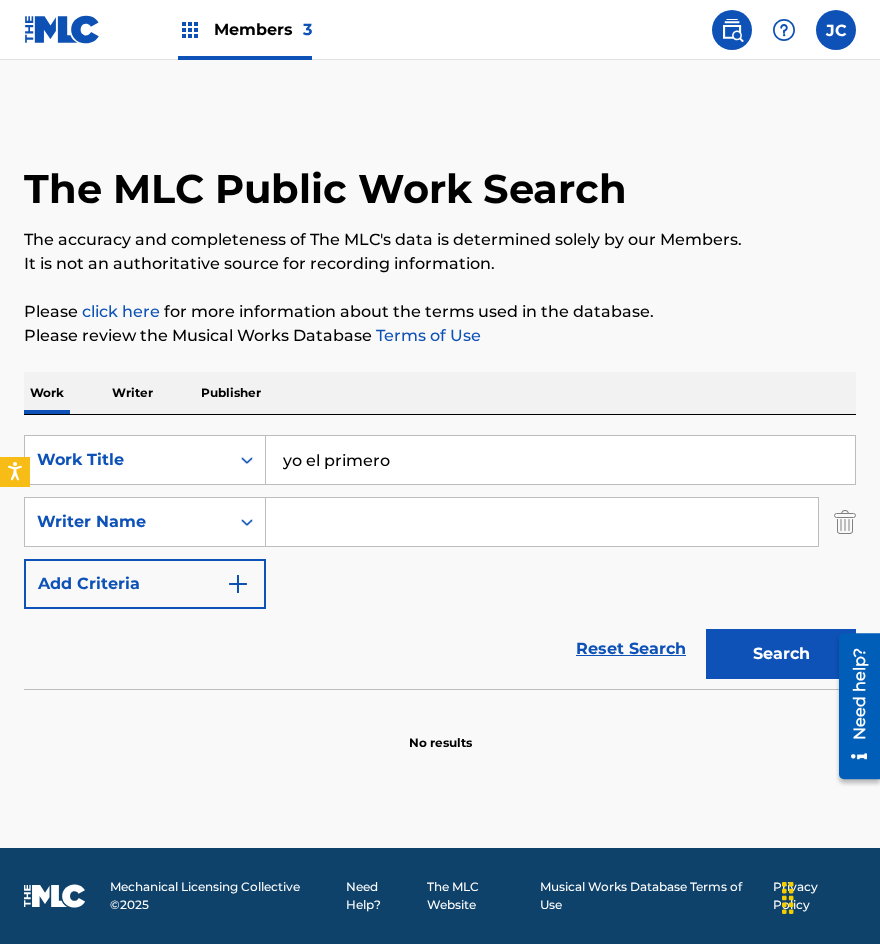 type on "yo el primero" 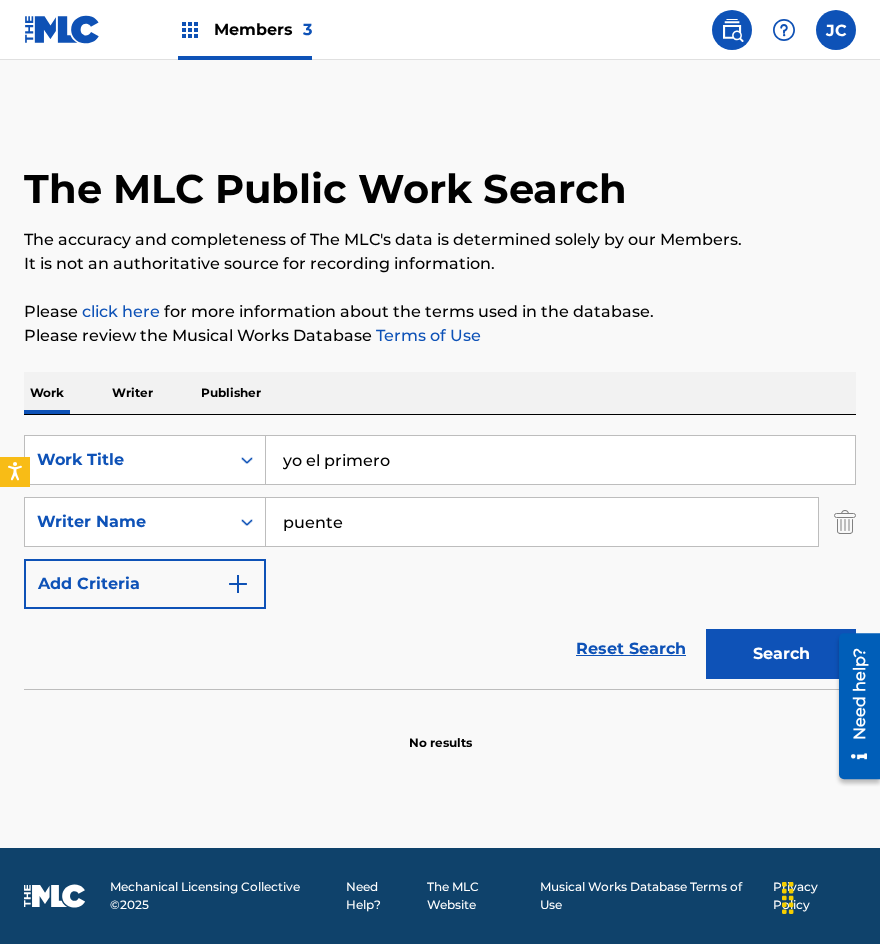 type on "puente" 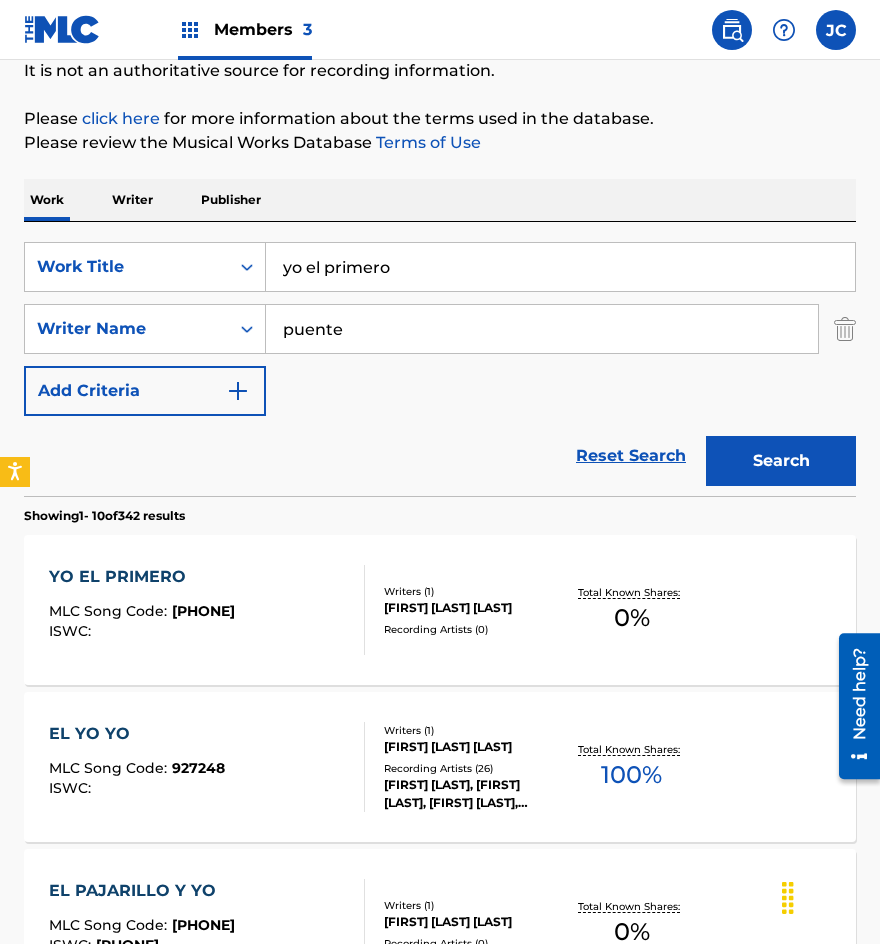 scroll, scrollTop: 200, scrollLeft: 0, axis: vertical 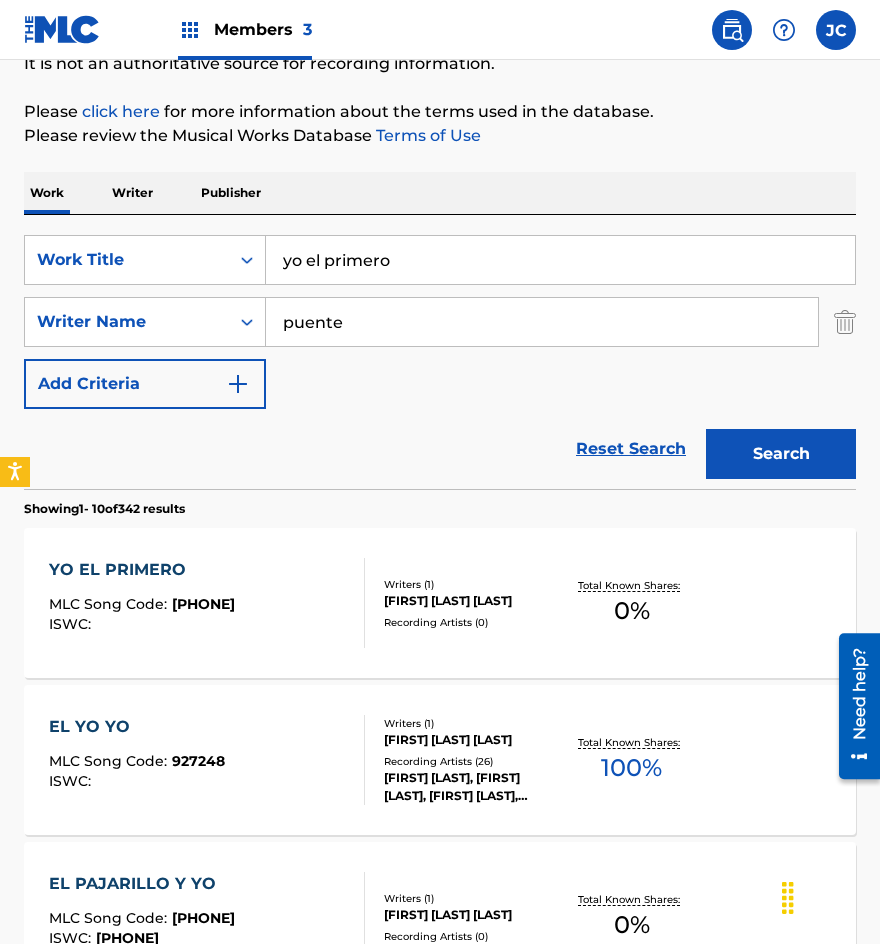 click on "YO EL PRIMERO MLC Song Code : [CODE] ISWC :" at bounding box center (207, 603) 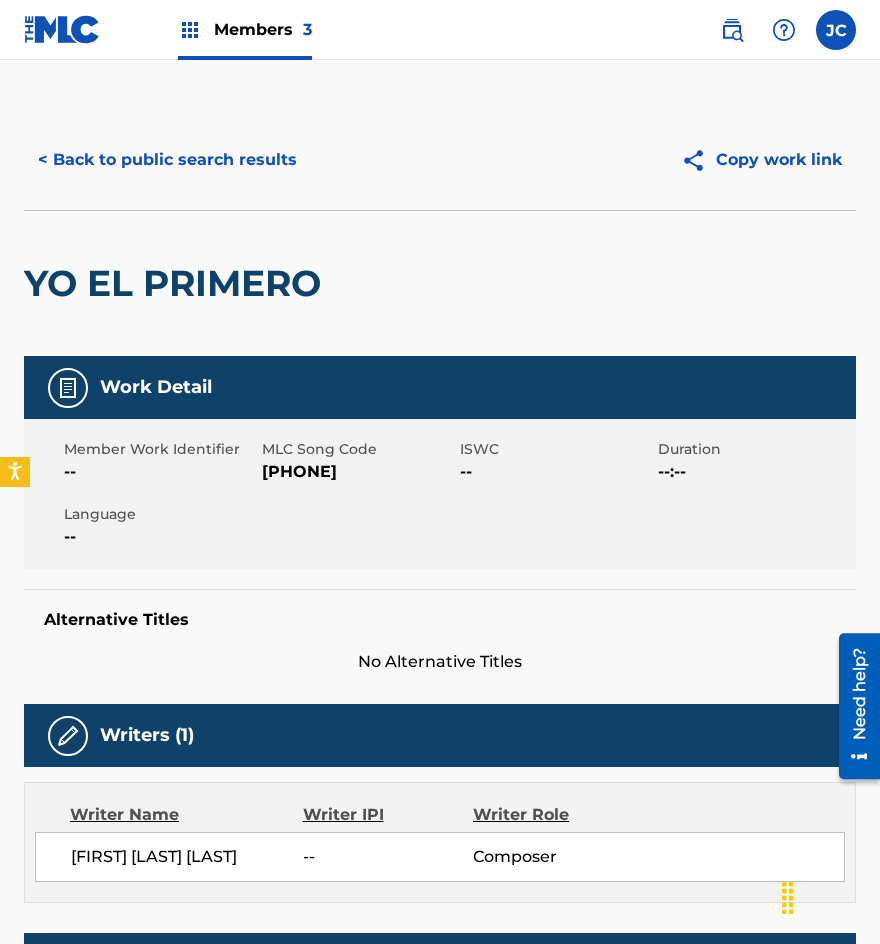 click on "[PHONE]" at bounding box center [358, 472] 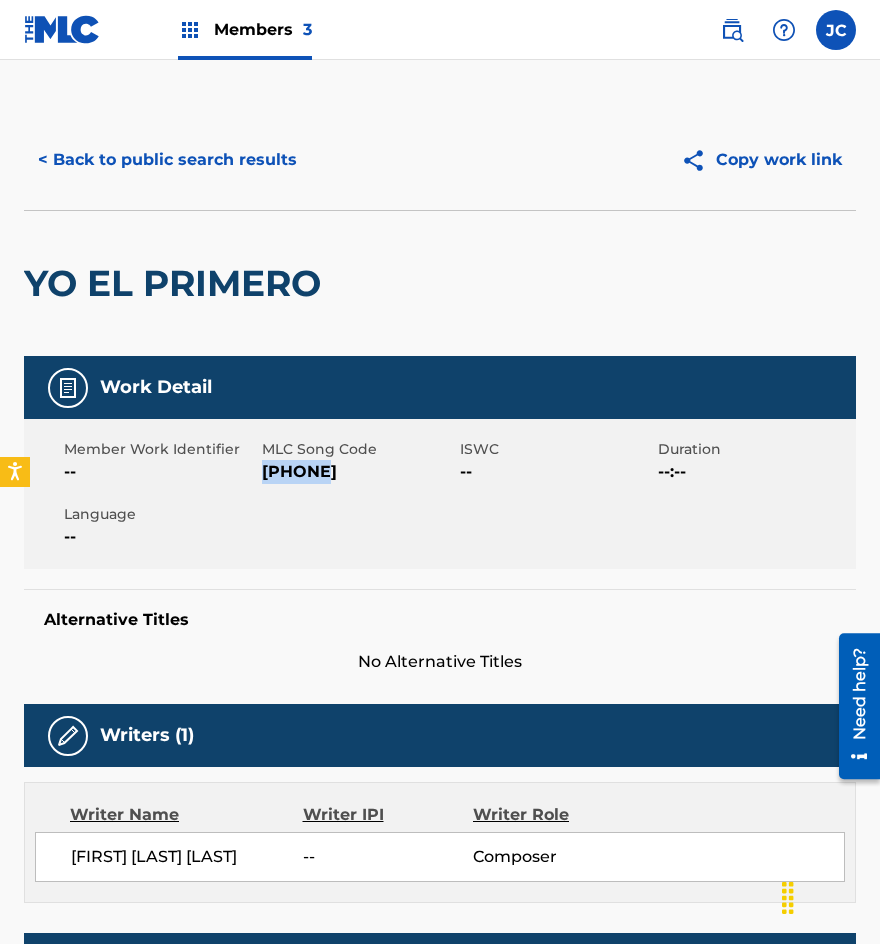 click on "[PHONE]" at bounding box center [358, 472] 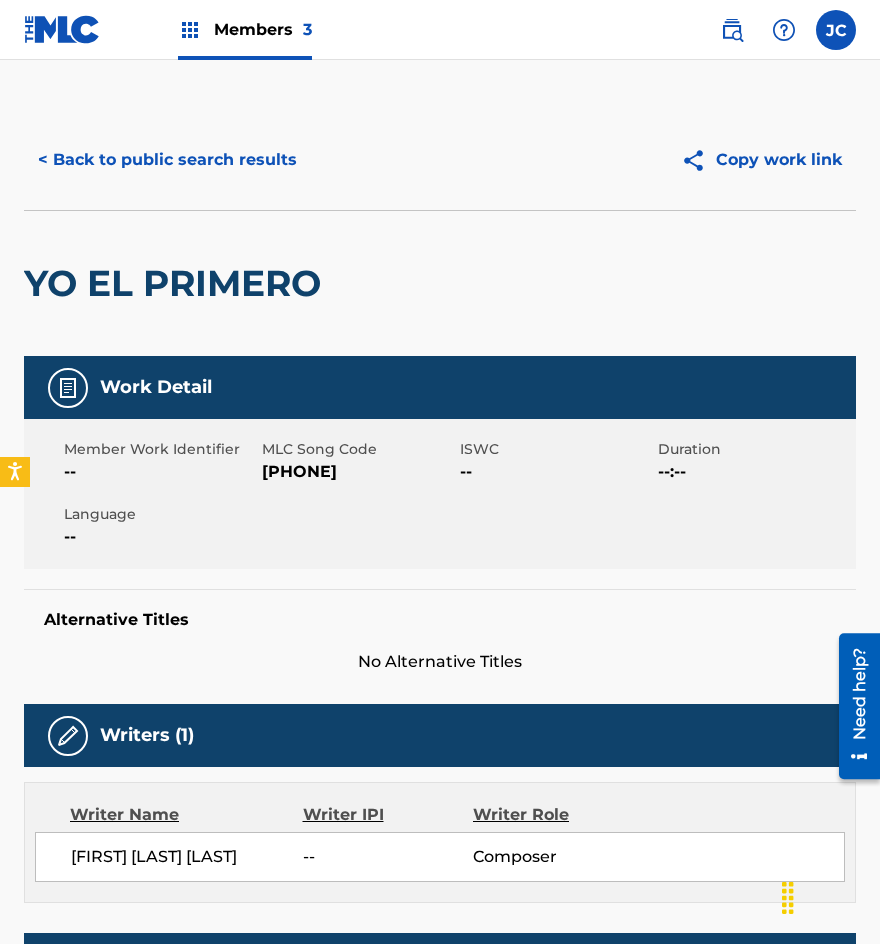 click on "YO EL PRIMERO" at bounding box center [177, 283] 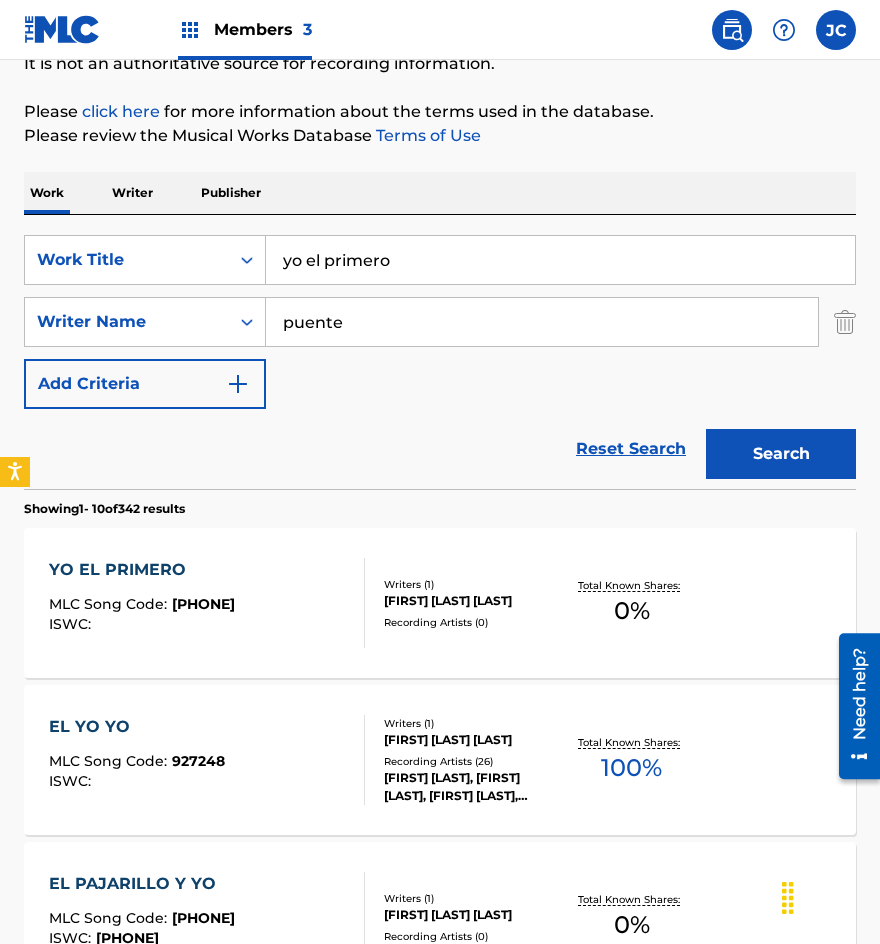 click on "yo el primero" at bounding box center (560, 260) 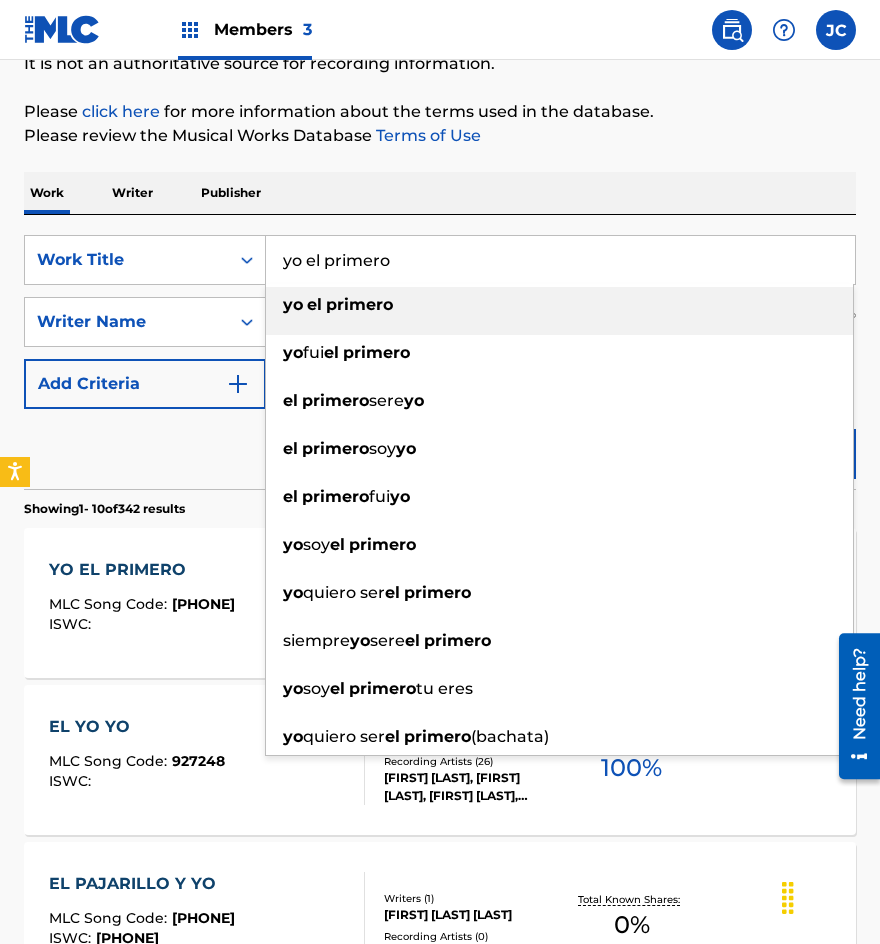 click on "yo el primero" at bounding box center [560, 260] 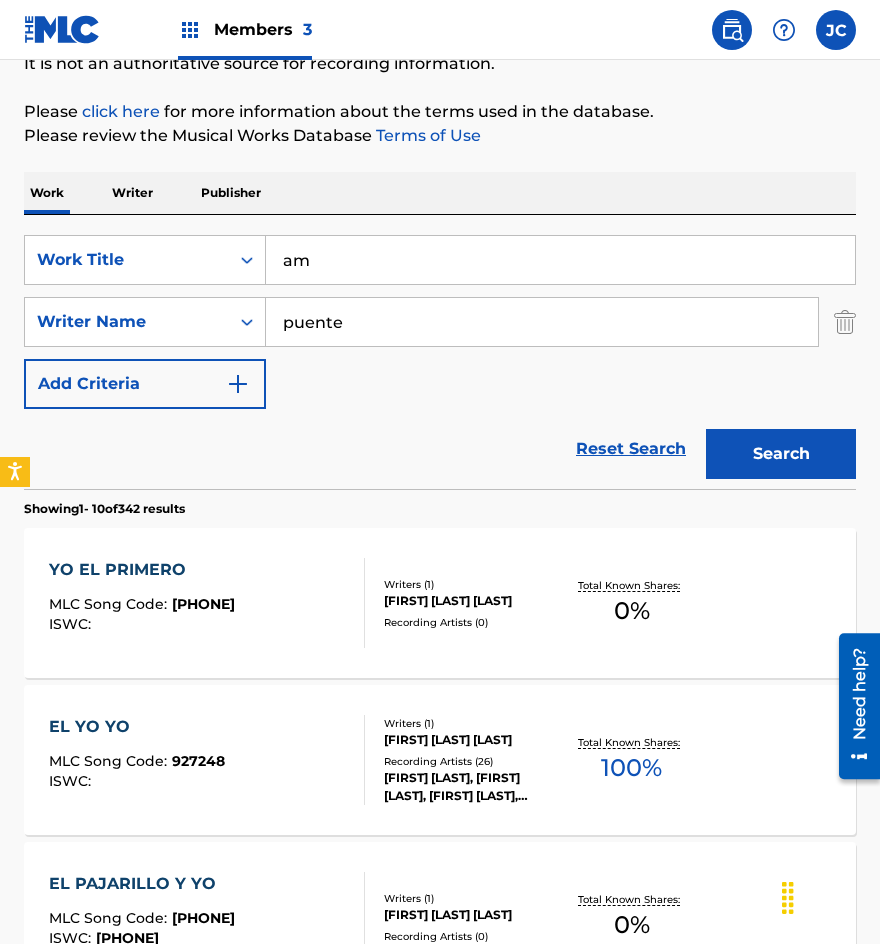type on "a" 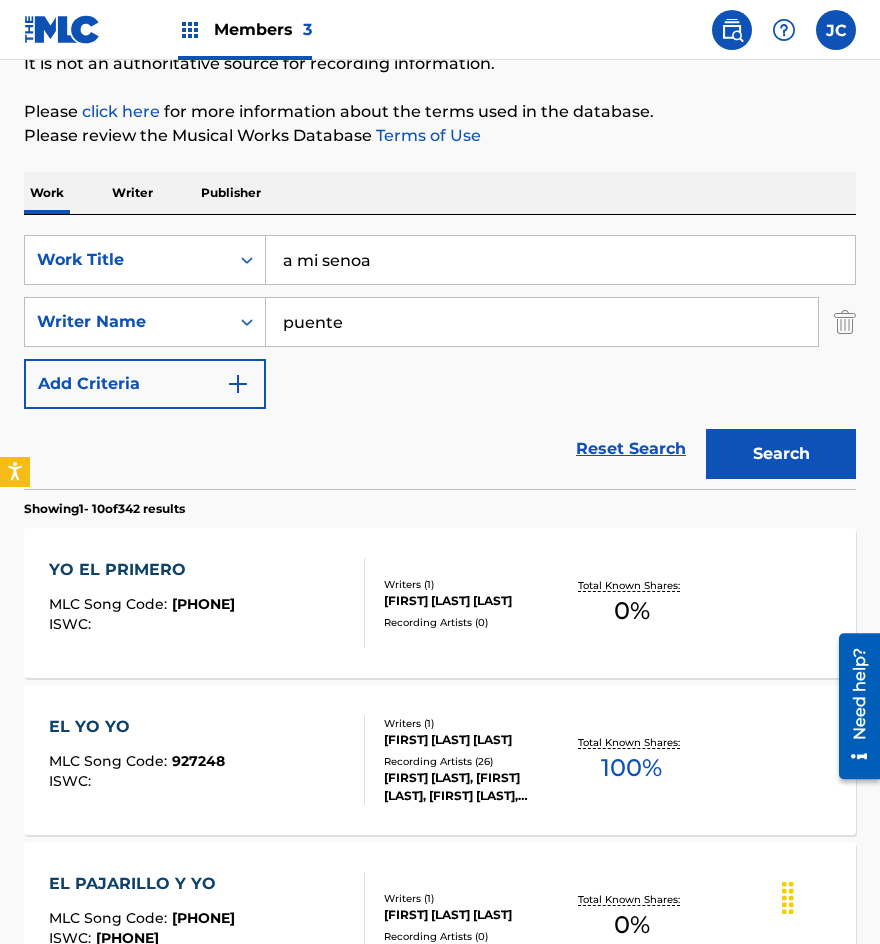 click on "Search" at bounding box center [781, 454] 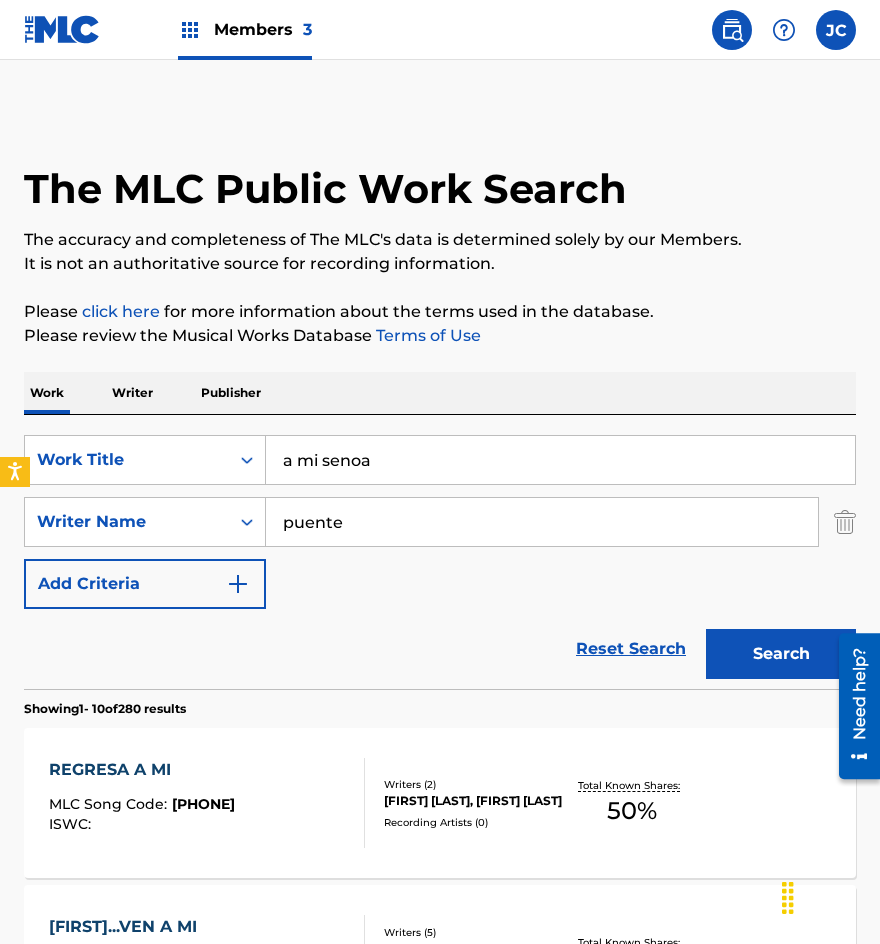 click on "a mi senoa" at bounding box center [560, 460] 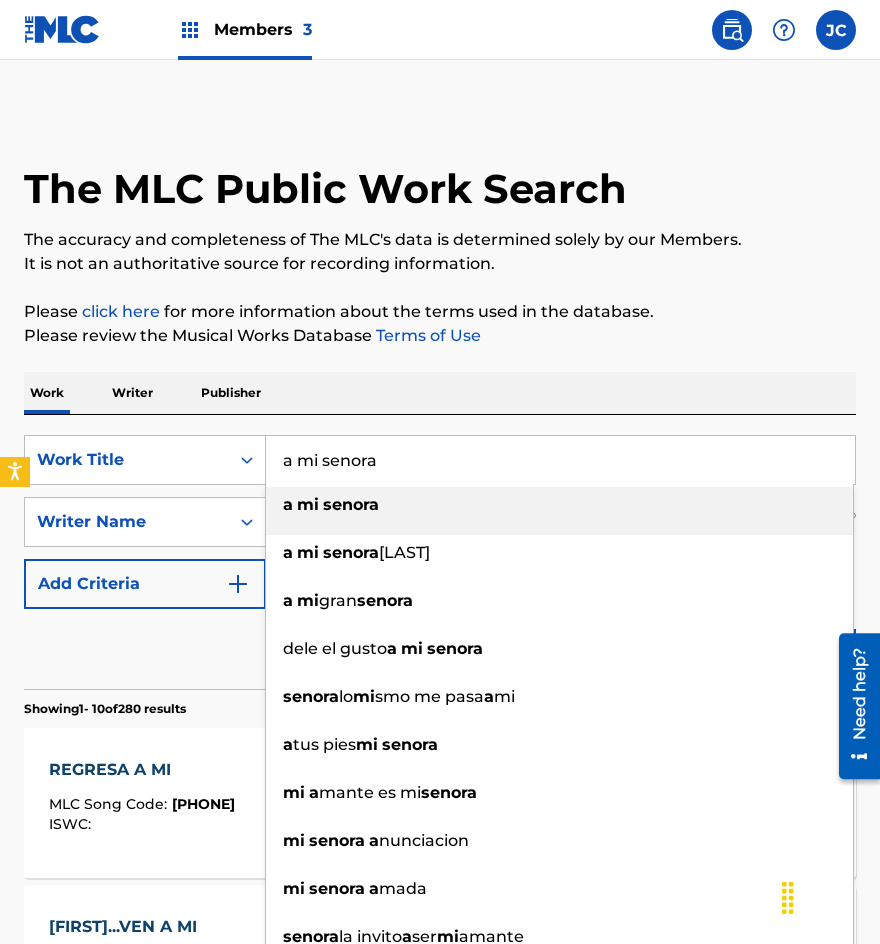 type on "a mi senora" 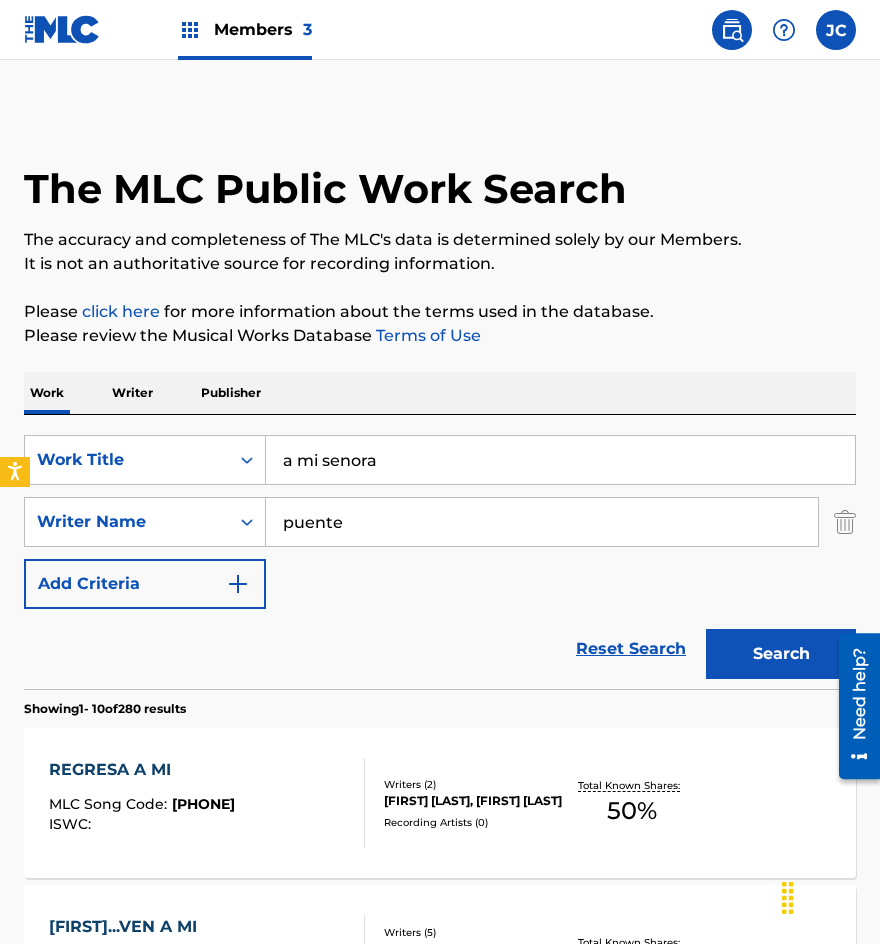 click on "puente" at bounding box center [542, 522] 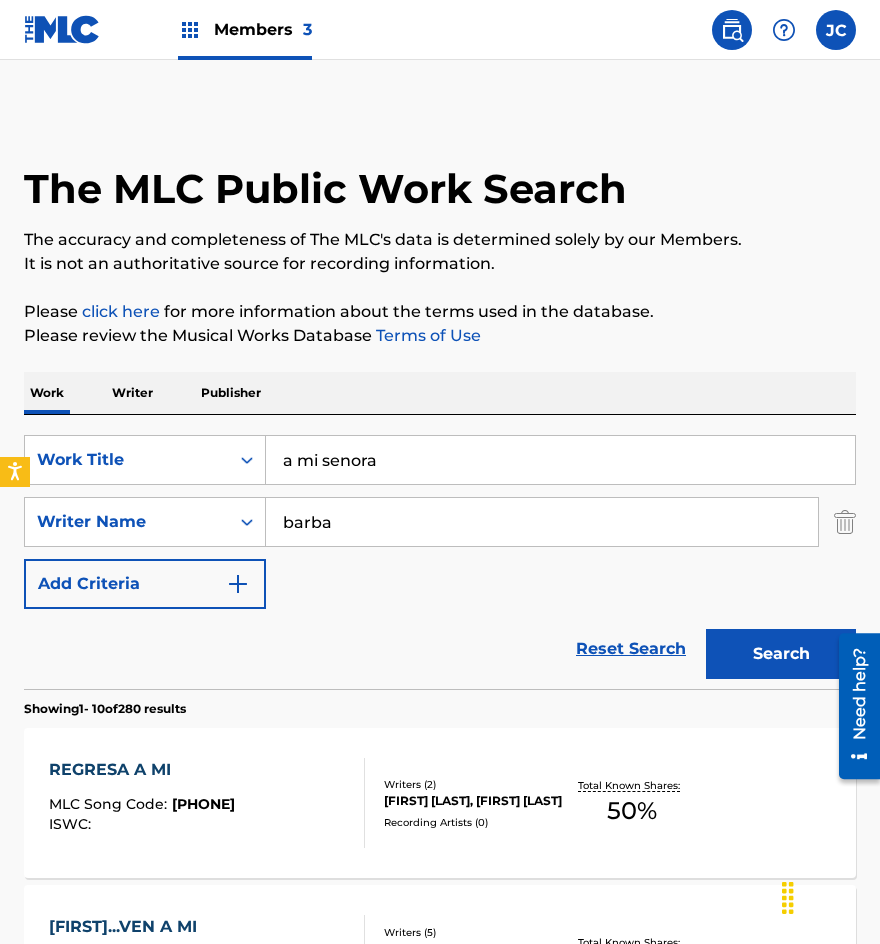 type on "barba" 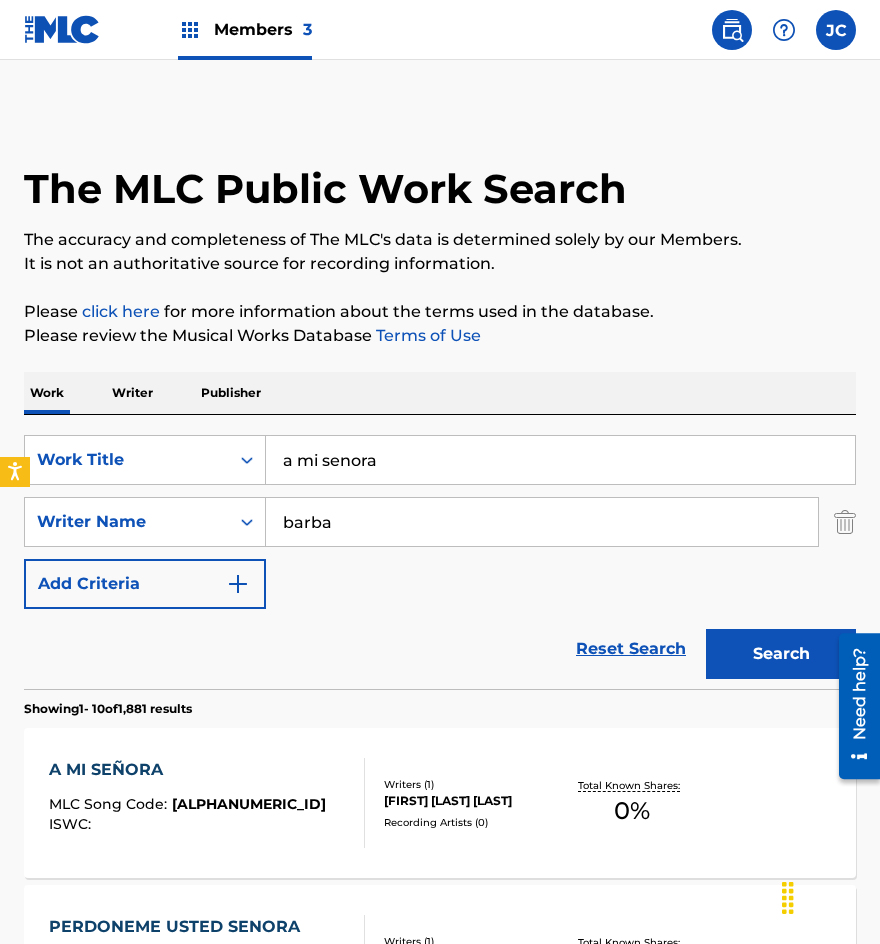 click on "SearchWithCriteriaf72474ce-f320-4f6d-a209-652fbeeb429c Work Title a mi senora SearchWithCriteria50cb3f25-4e3f-44d8-a4a9-043da4280eba Writer Name [LAST] Add Criteria" at bounding box center (440, 522) 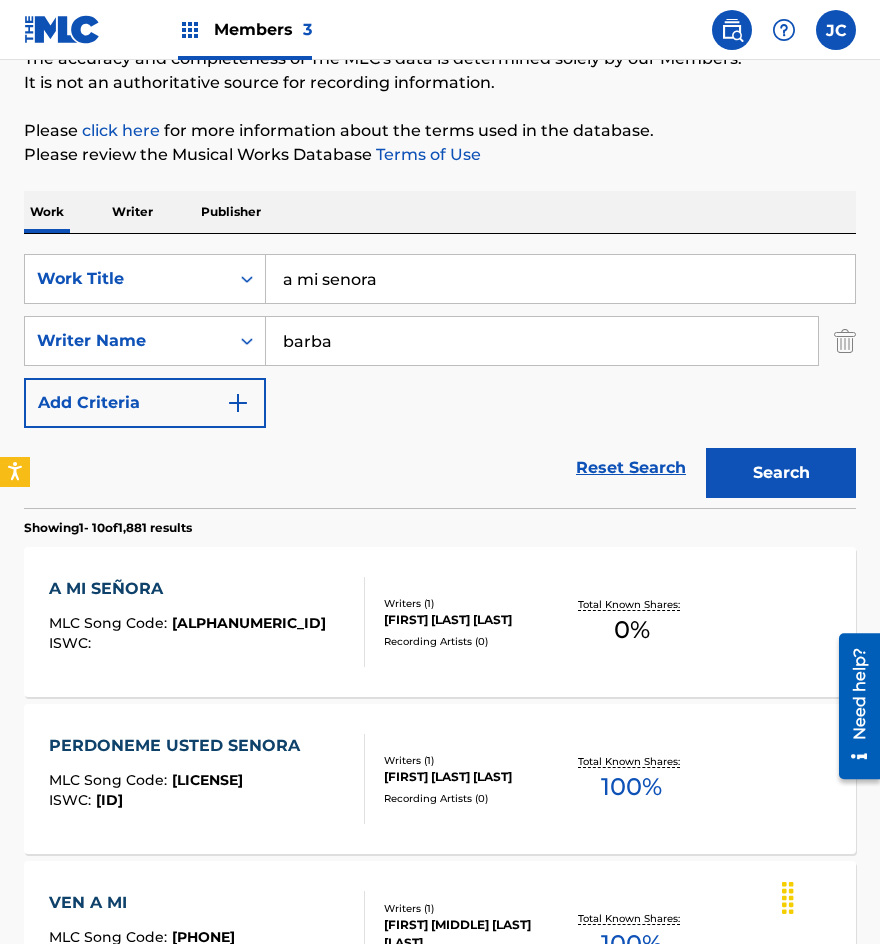 scroll, scrollTop: 200, scrollLeft: 0, axis: vertical 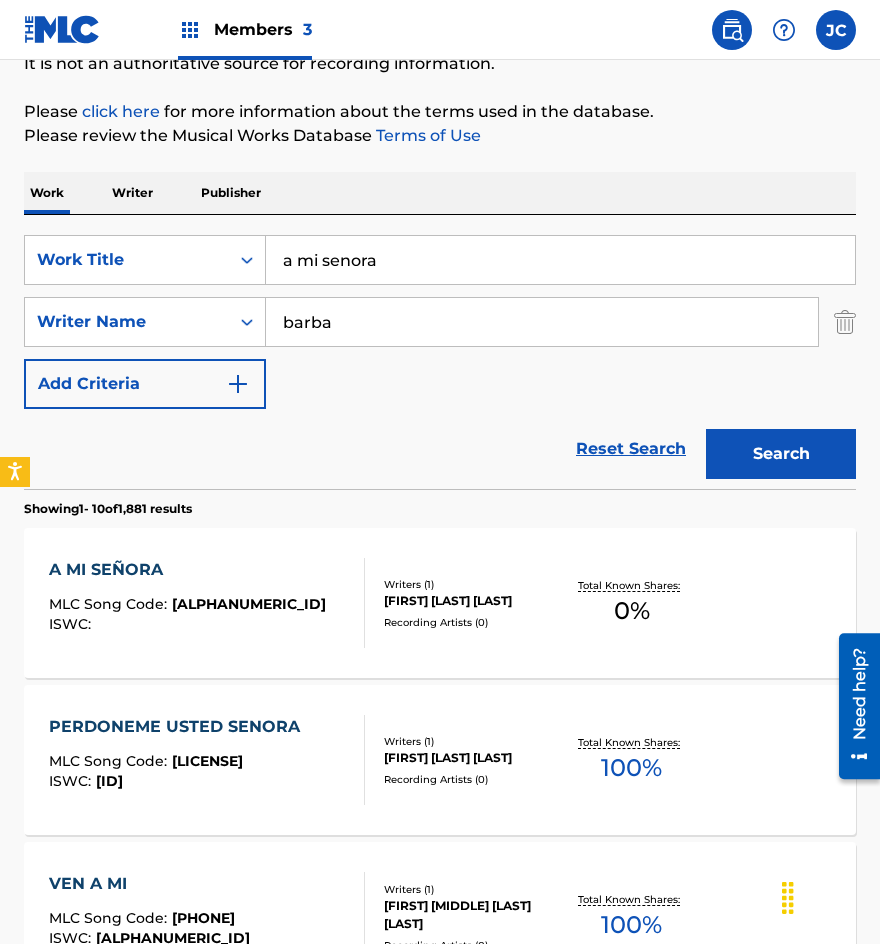 click on "[FIRST] [LAST] [LAST]" at bounding box center [473, 601] 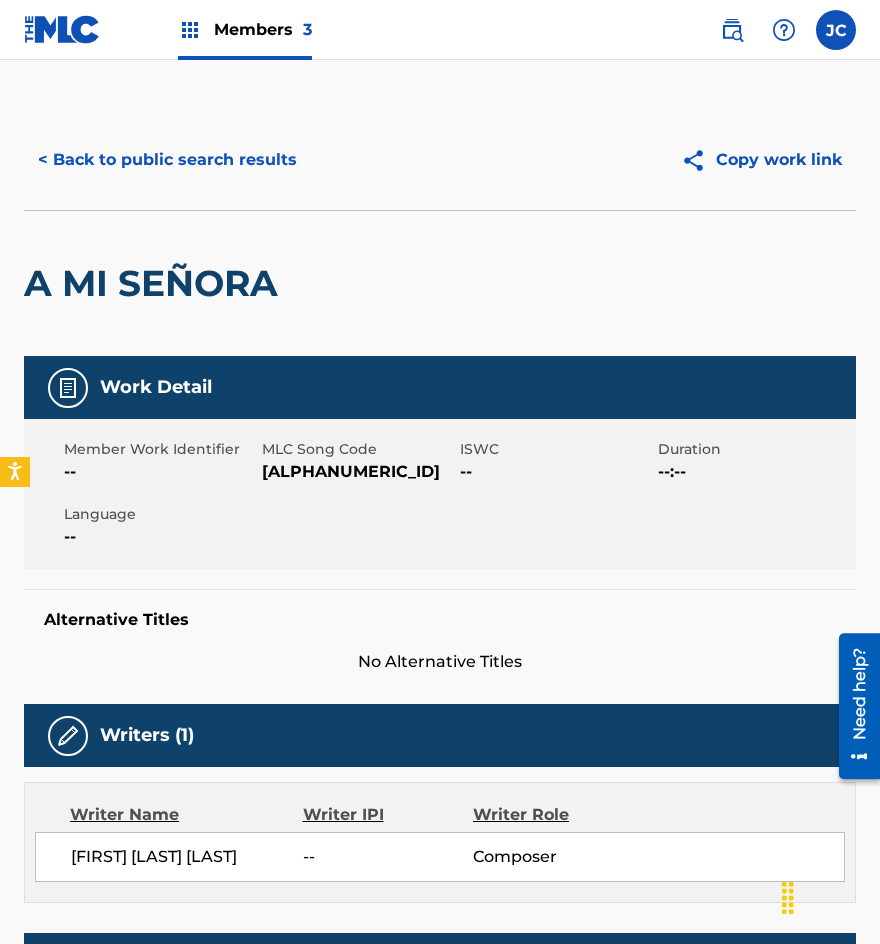 click on "[ALPHANUMERIC_ID]" at bounding box center (358, 472) 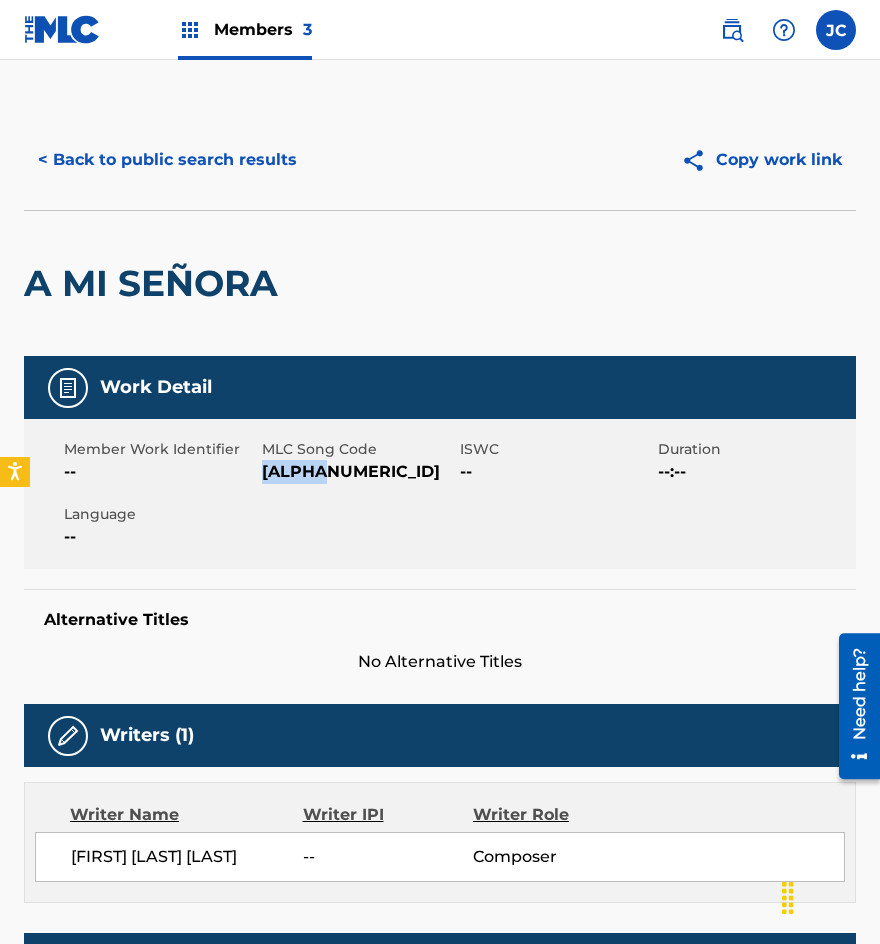 click on "[ALPHANUMERIC_ID]" at bounding box center [358, 472] 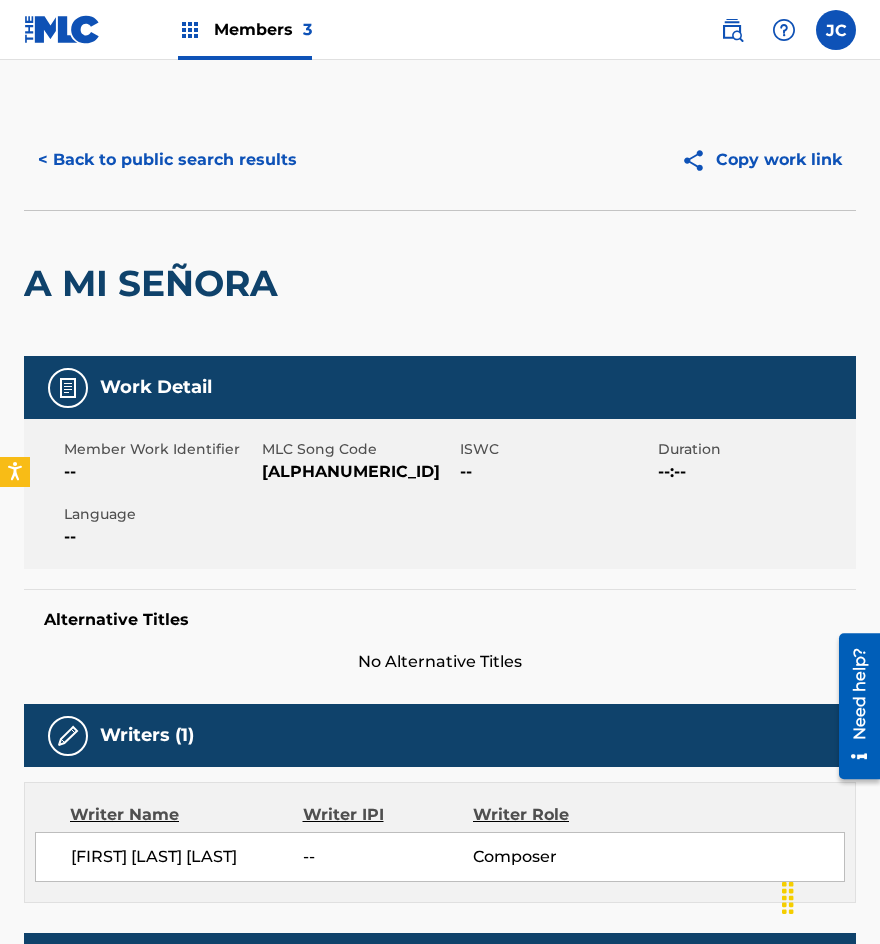 drag, startPoint x: 181, startPoint y: 220, endPoint x: 191, endPoint y: 166, distance: 54.91812 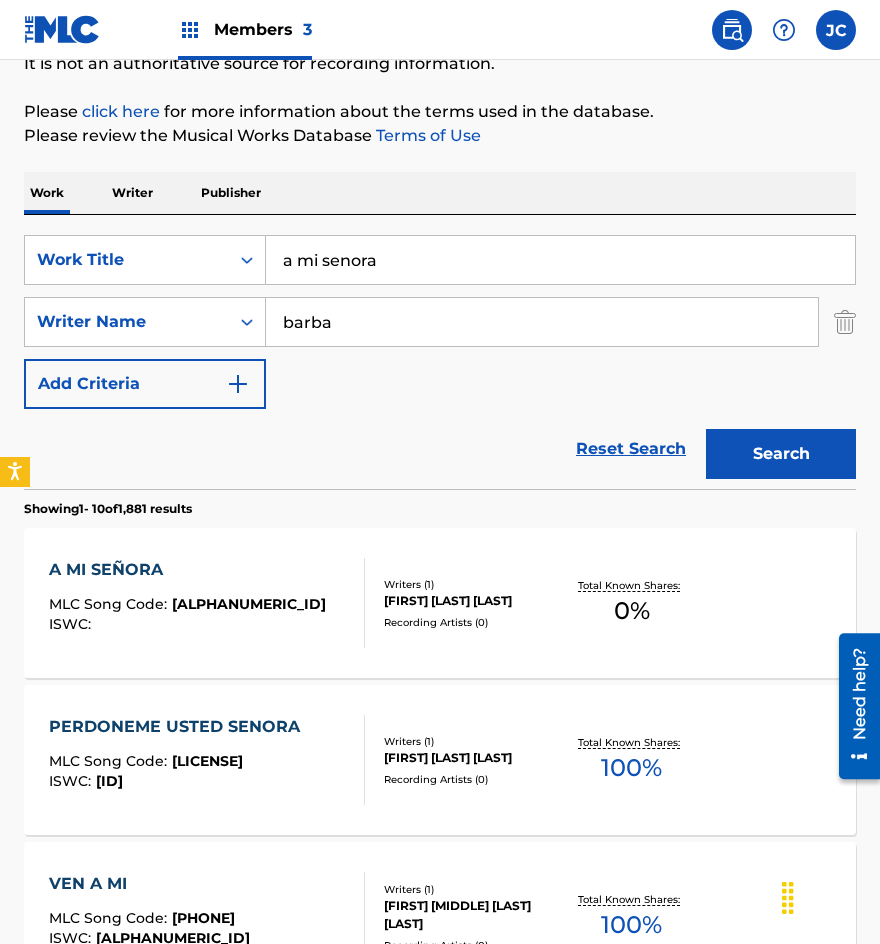 click on "a mi senora" at bounding box center [560, 260] 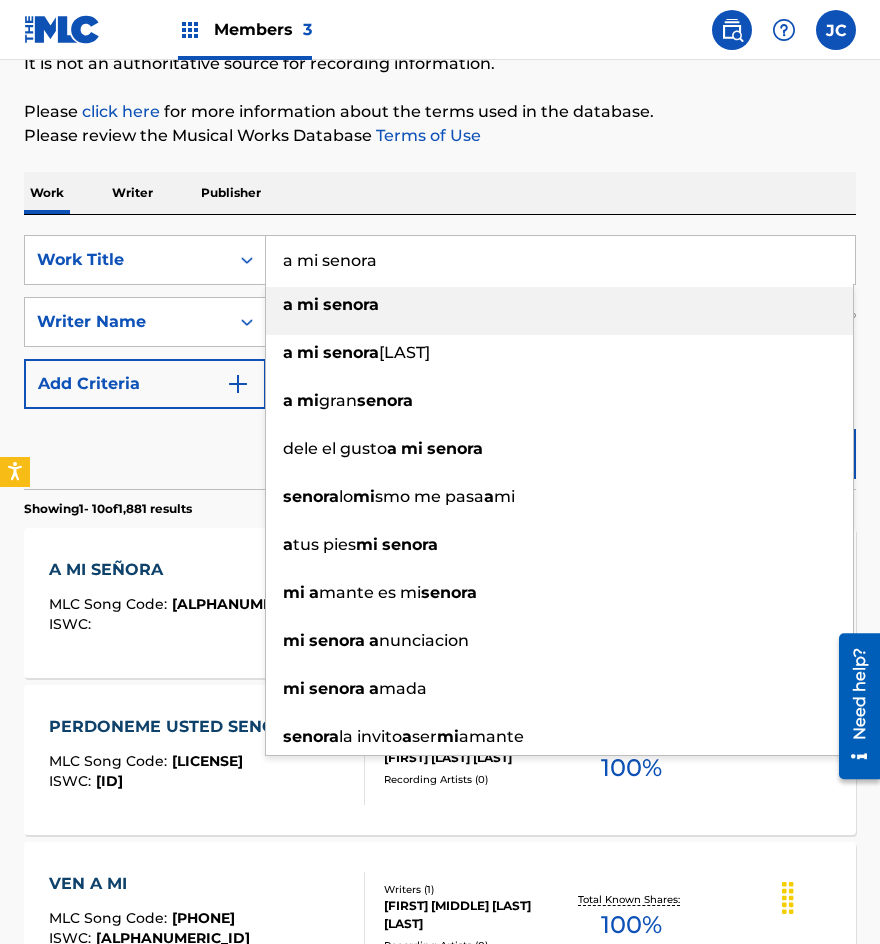 click on "a mi senora" at bounding box center [560, 260] 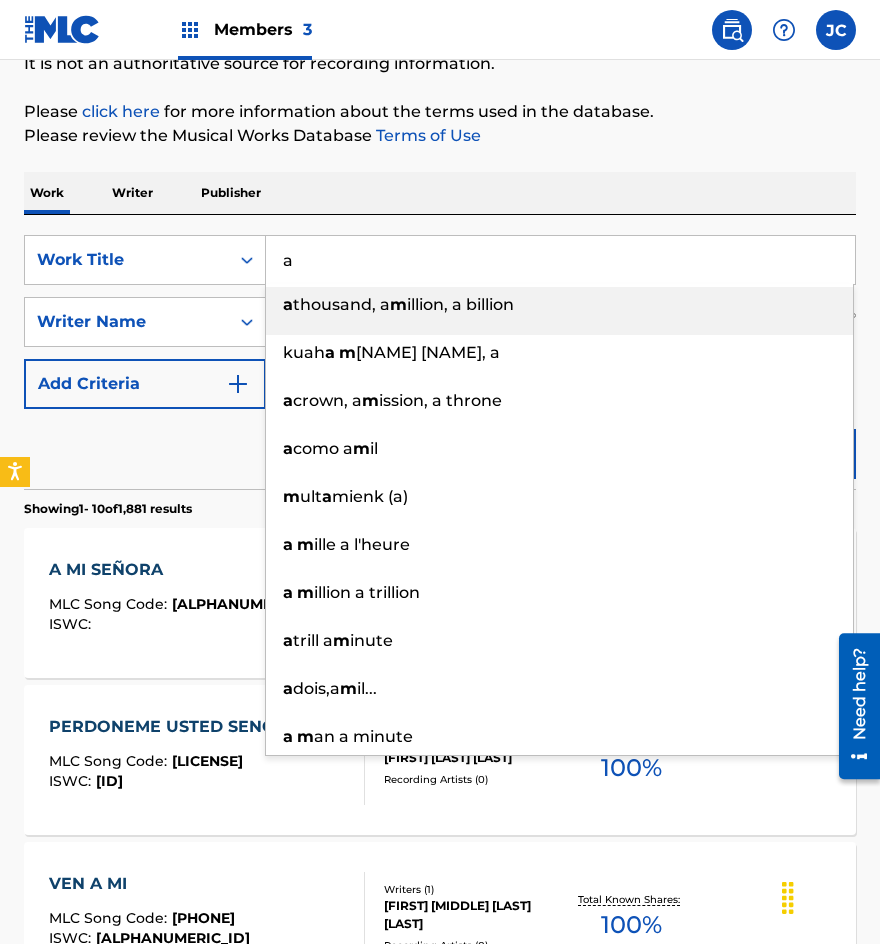 type on "a" 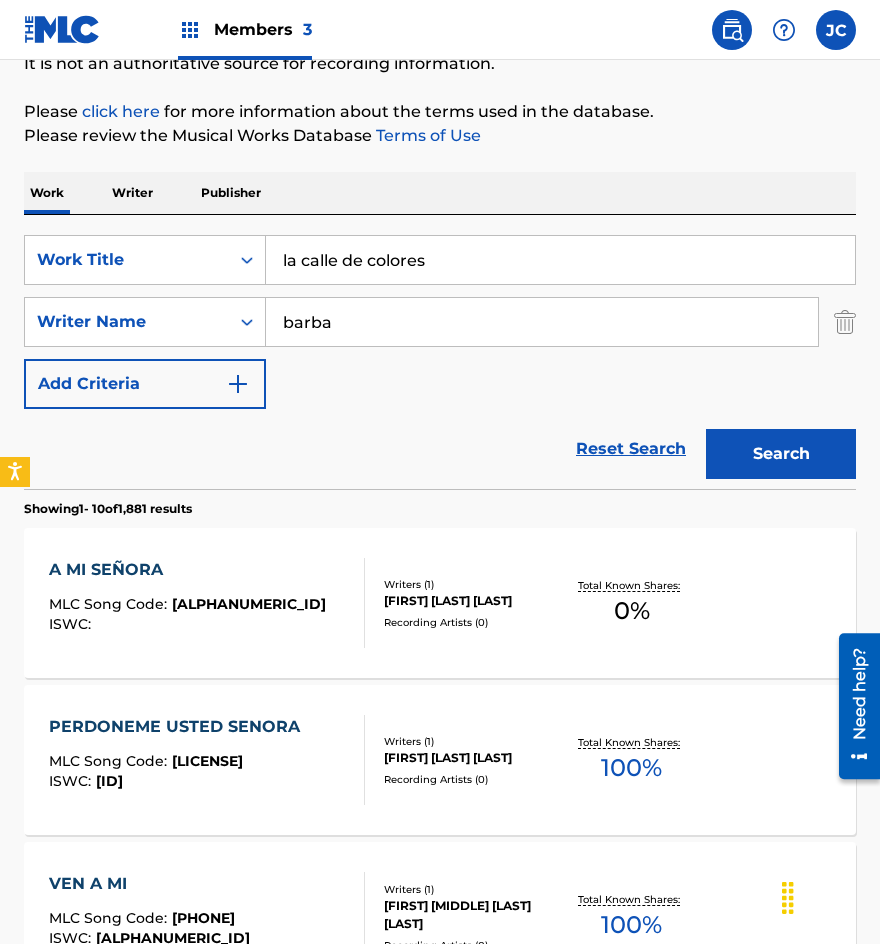 type on "la calle de colores" 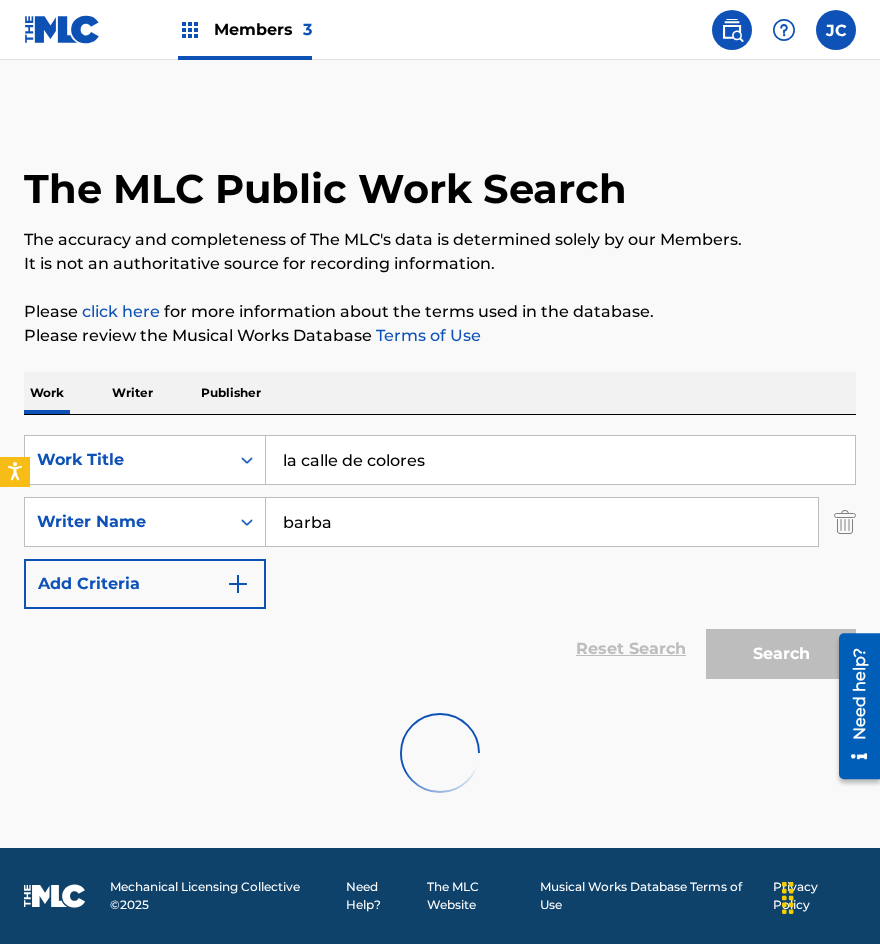scroll, scrollTop: 0, scrollLeft: 0, axis: both 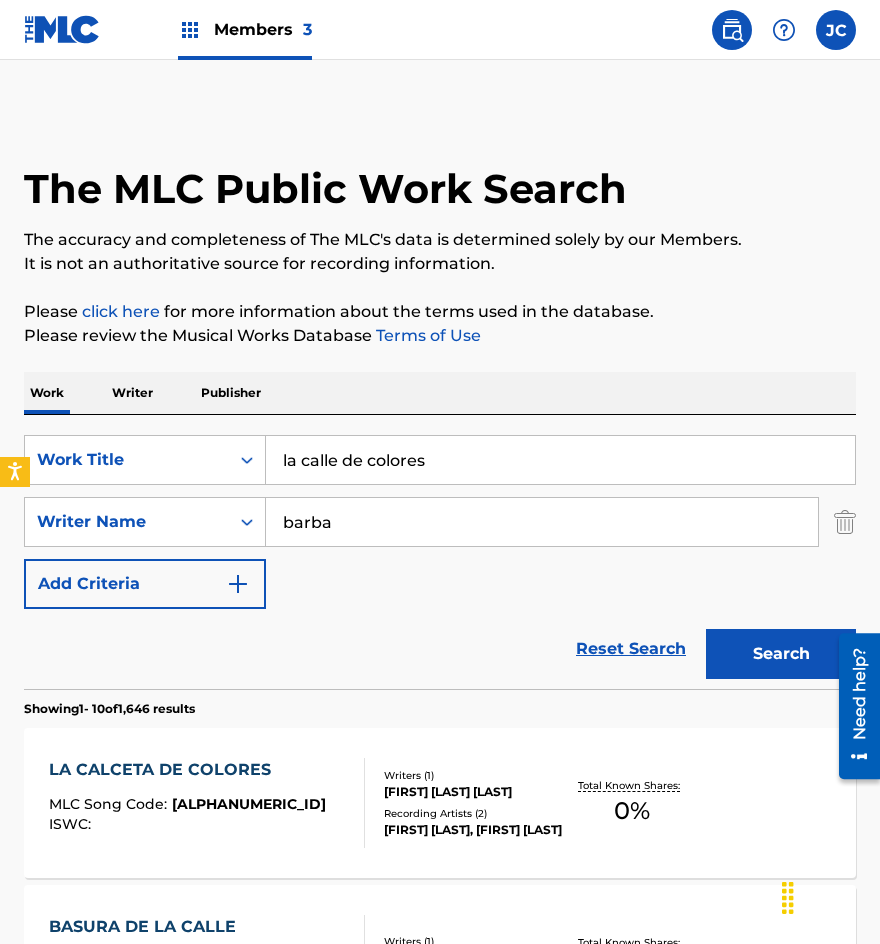 click on "SearchWithCriteria[ID] Work Title [TEXT] SearchWithCriteria[ID] Writer Name [NAME] Add Criteria" at bounding box center (440, 522) 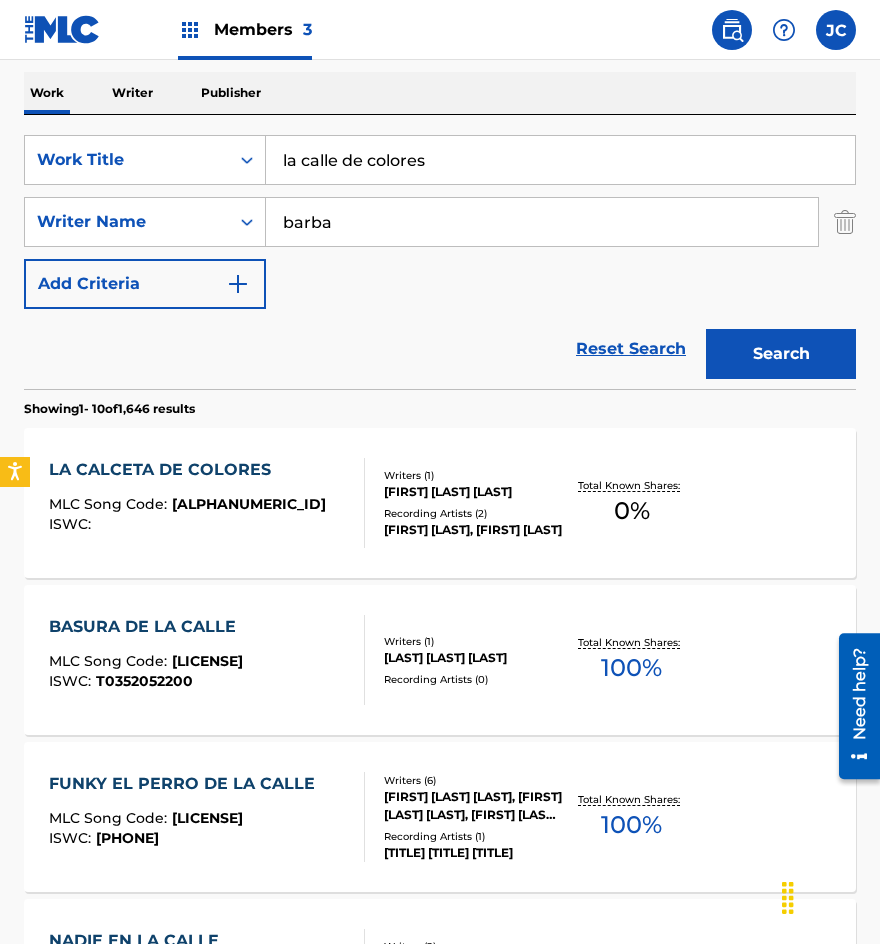 scroll, scrollTop: 400, scrollLeft: 0, axis: vertical 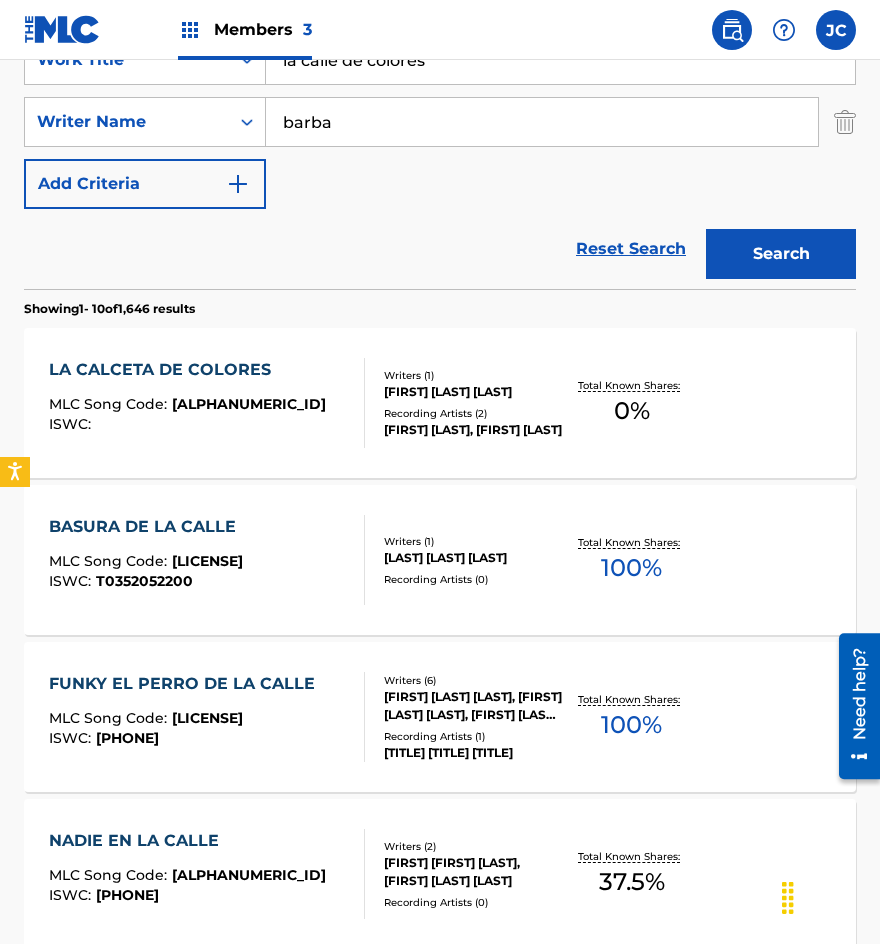 click on "Recording Artists ( 2 )" at bounding box center (473, 413) 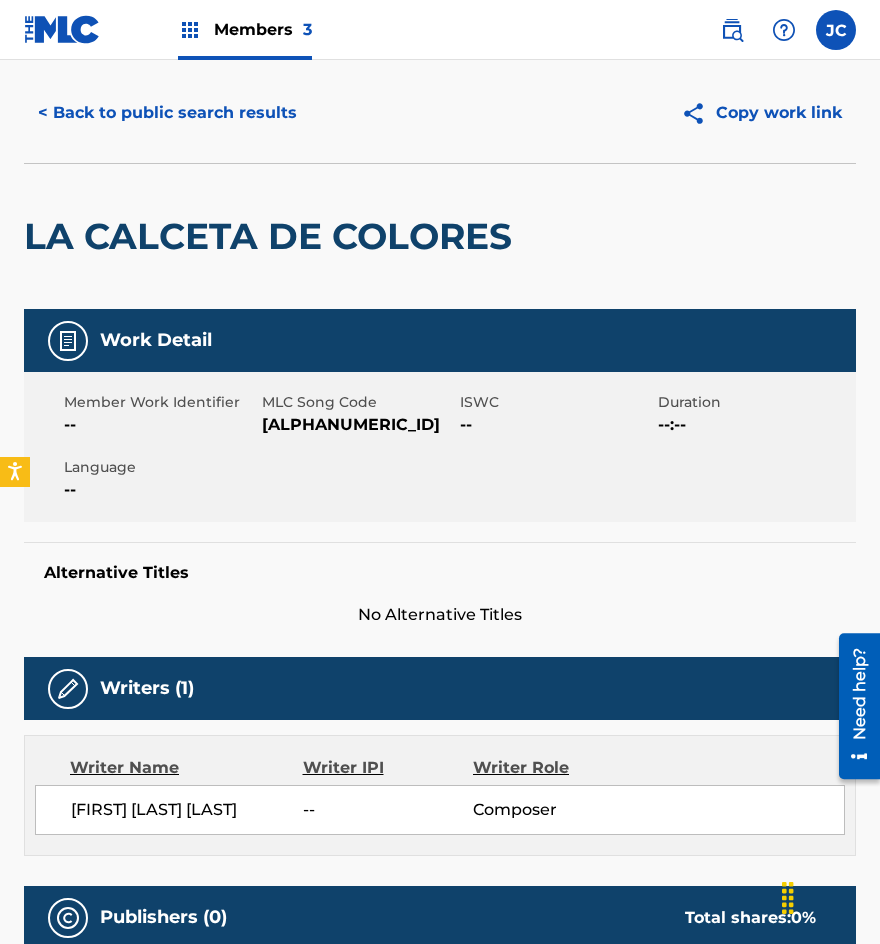 scroll, scrollTop: 0, scrollLeft: 0, axis: both 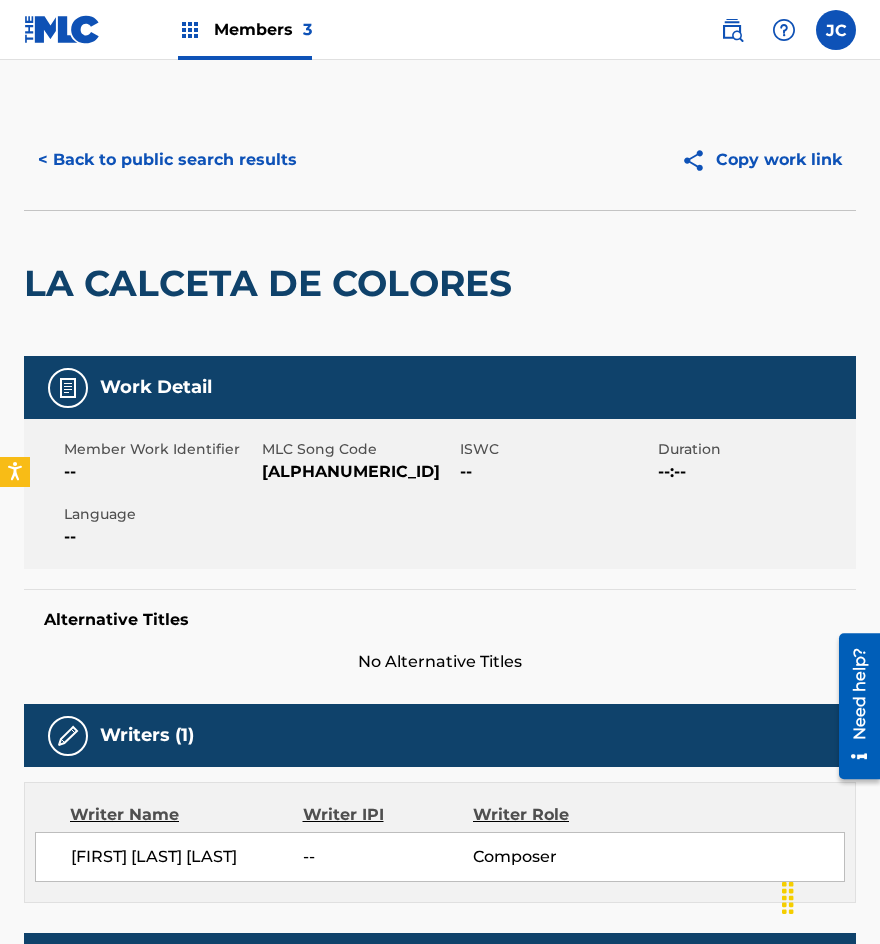 click on "[ALPHANUMERIC_ID]" at bounding box center (358, 472) 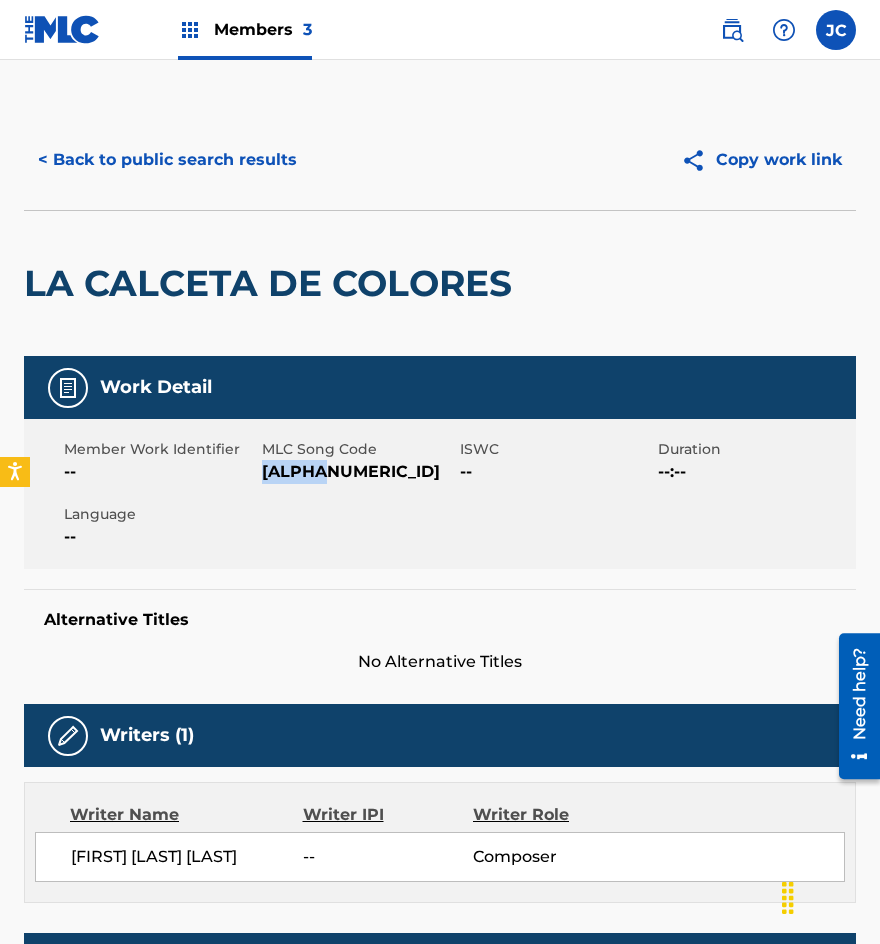 click on "[ALPHANUMERIC_ID]" at bounding box center [358, 472] 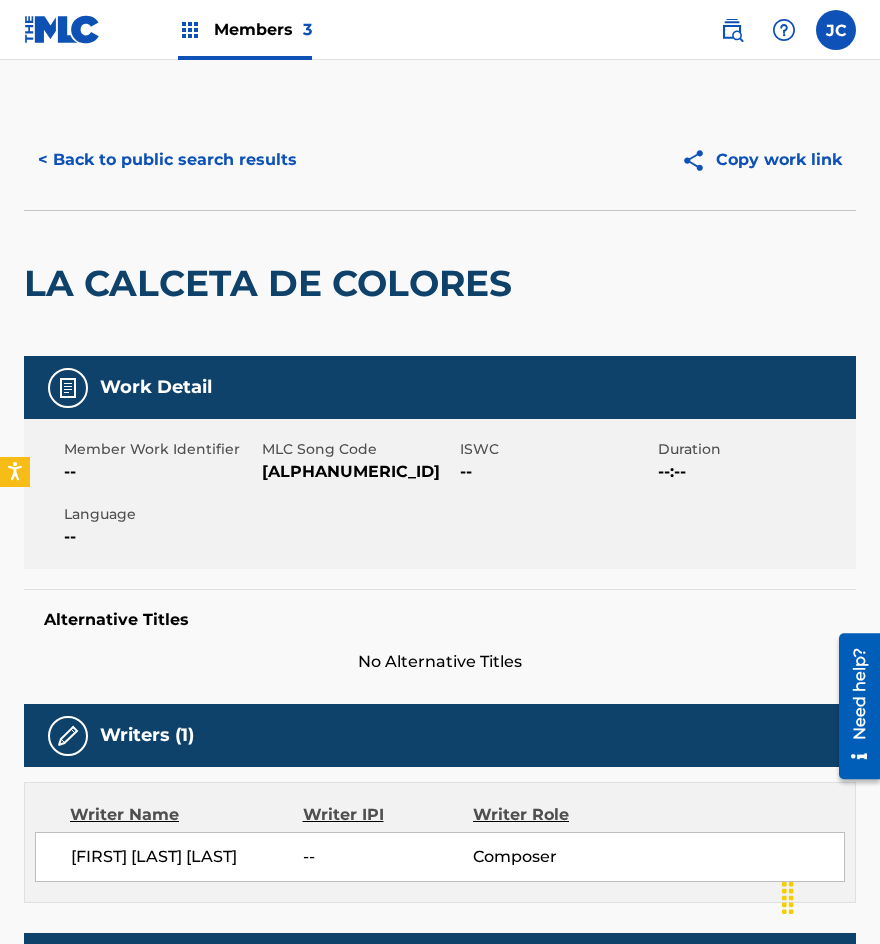click on "< Back to public search results Copy work link" at bounding box center [440, 160] 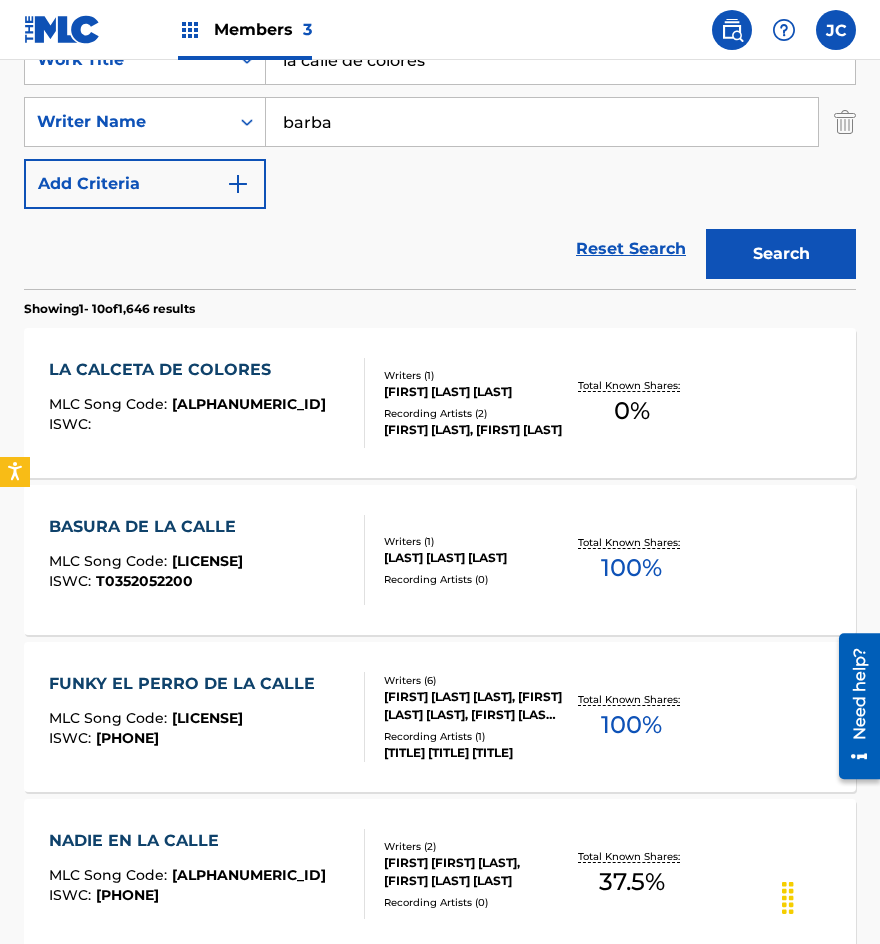 click on "[NAME] Song Code : [CODE] ISWC :" at bounding box center [187, 403] 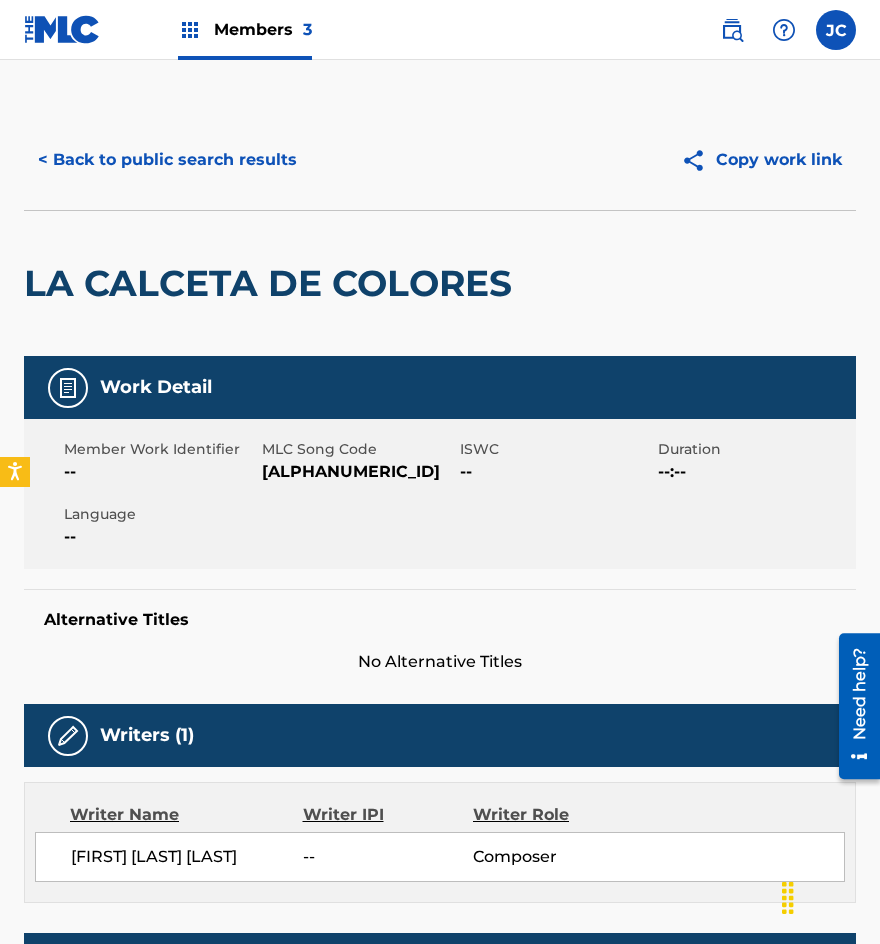 click on "[ALPHANUMERIC_ID]" at bounding box center [358, 472] 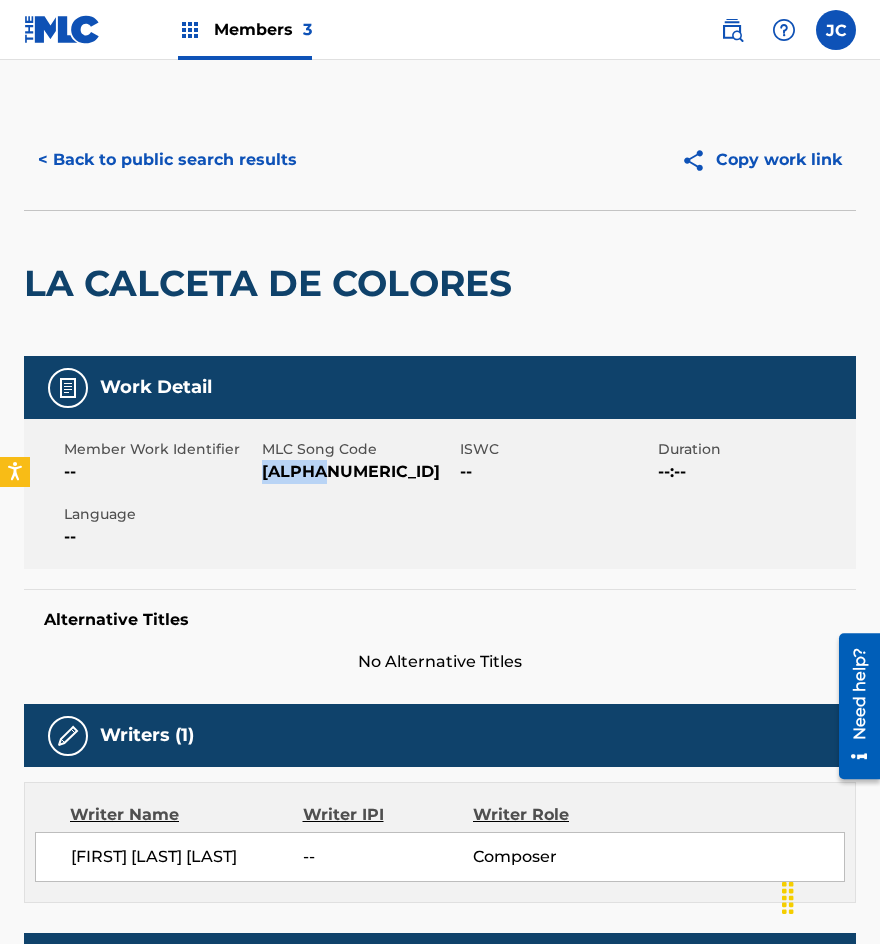 click on "[ALPHANUMERIC_ID]" at bounding box center (358, 472) 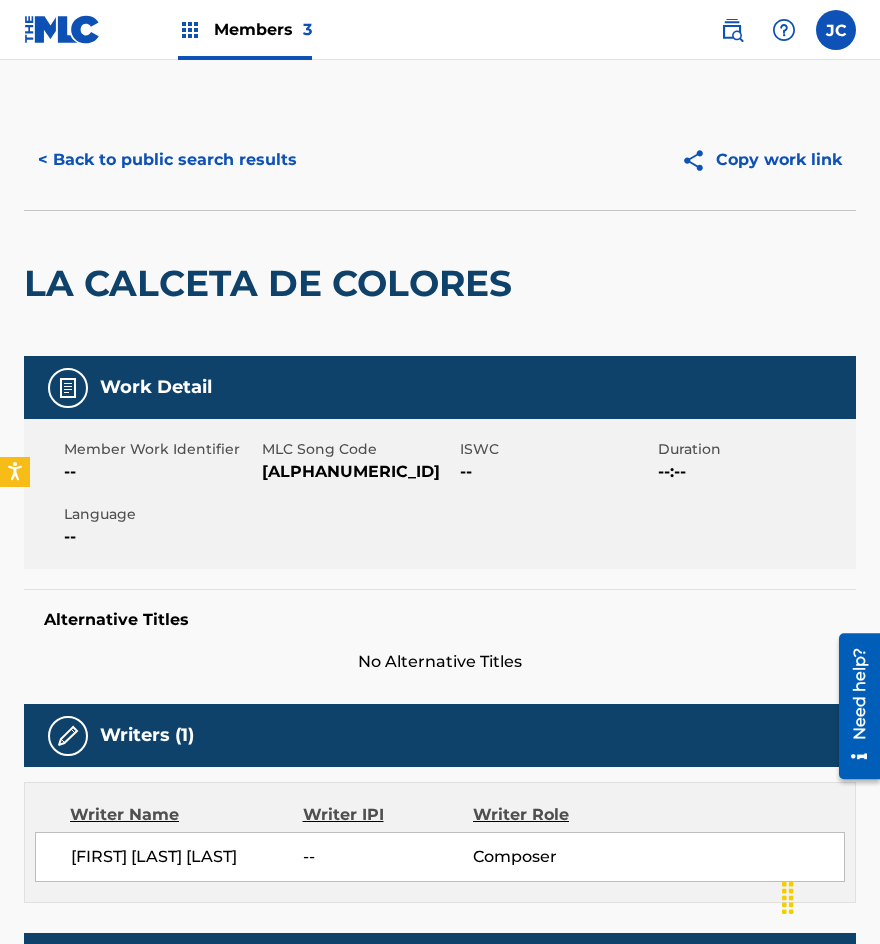 drag, startPoint x: 200, startPoint y: 211, endPoint x: 200, endPoint y: 198, distance: 13 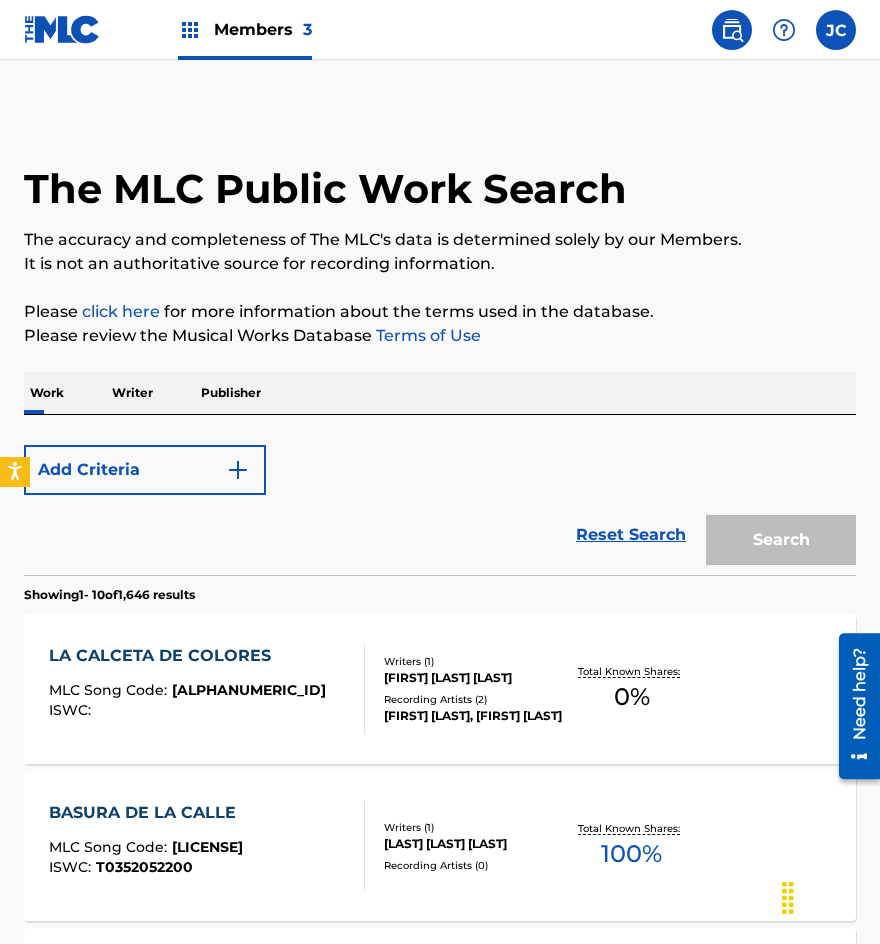 scroll, scrollTop: 400, scrollLeft: 0, axis: vertical 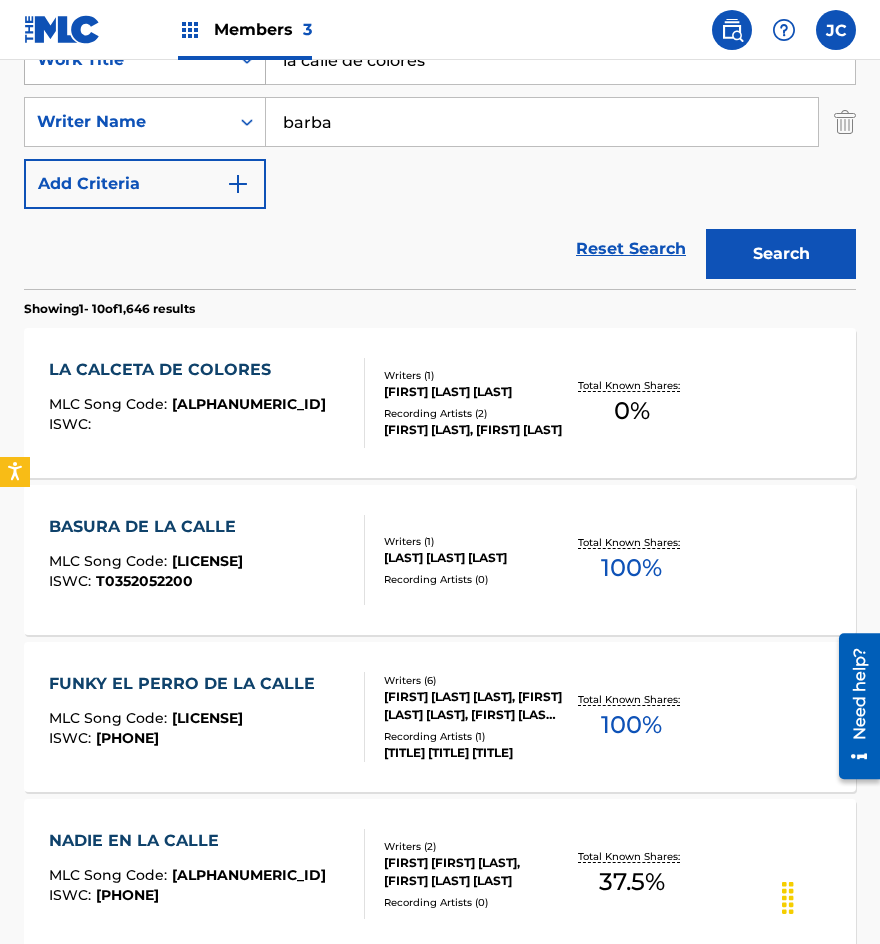 drag, startPoint x: 451, startPoint y: 71, endPoint x: 95, endPoint y: 79, distance: 356.08987 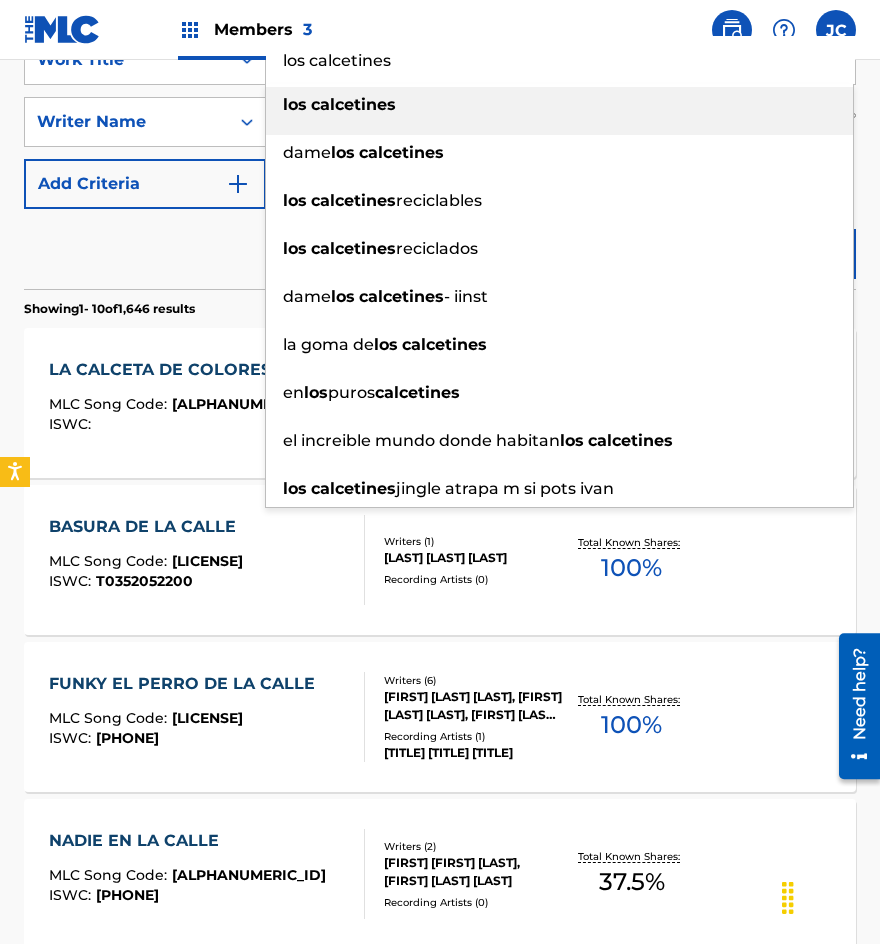 type on "los calcetines" 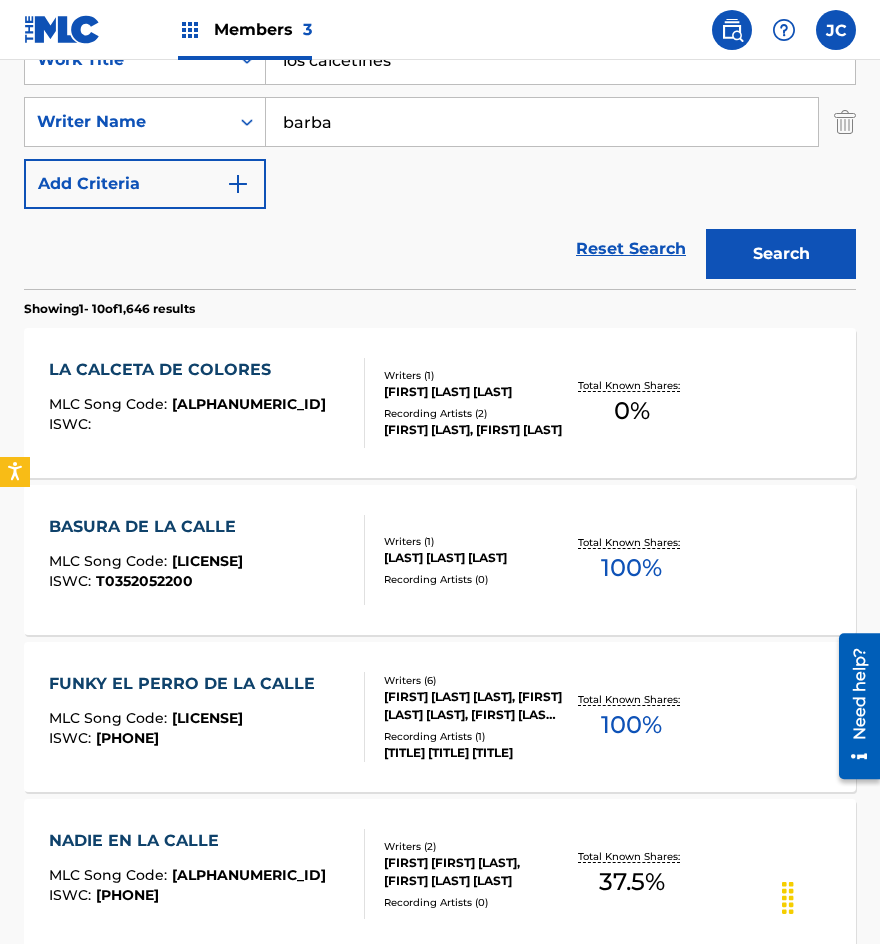 click on "Search" at bounding box center [781, 254] 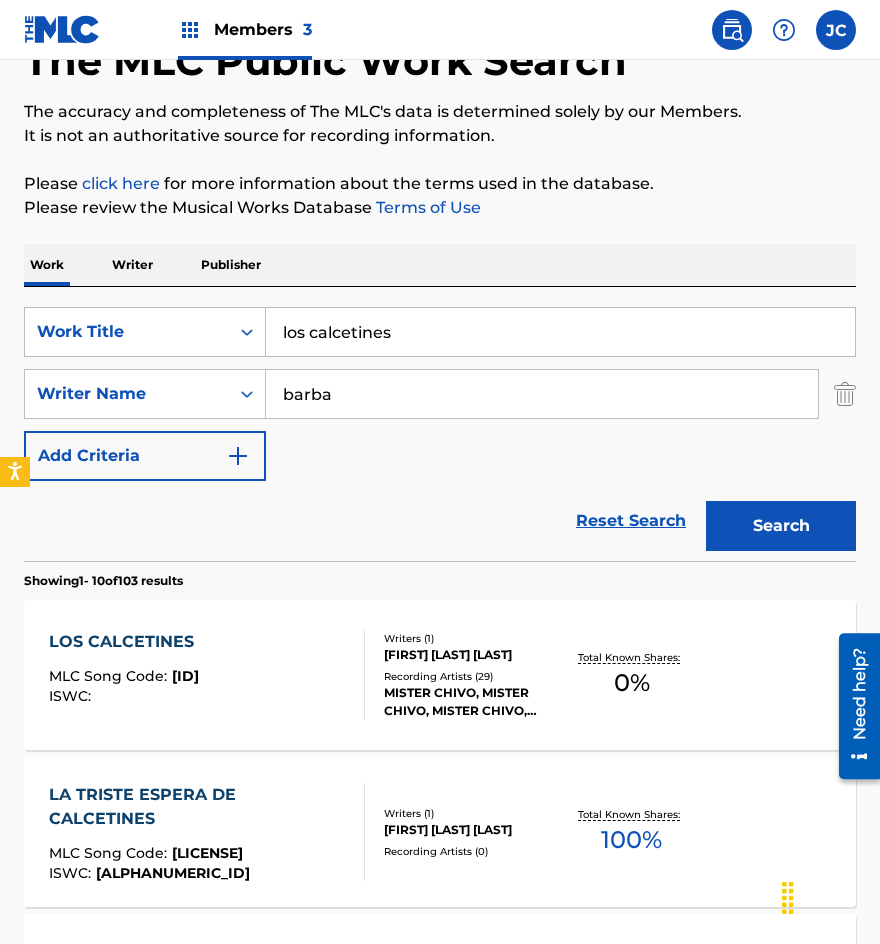 scroll, scrollTop: 300, scrollLeft: 0, axis: vertical 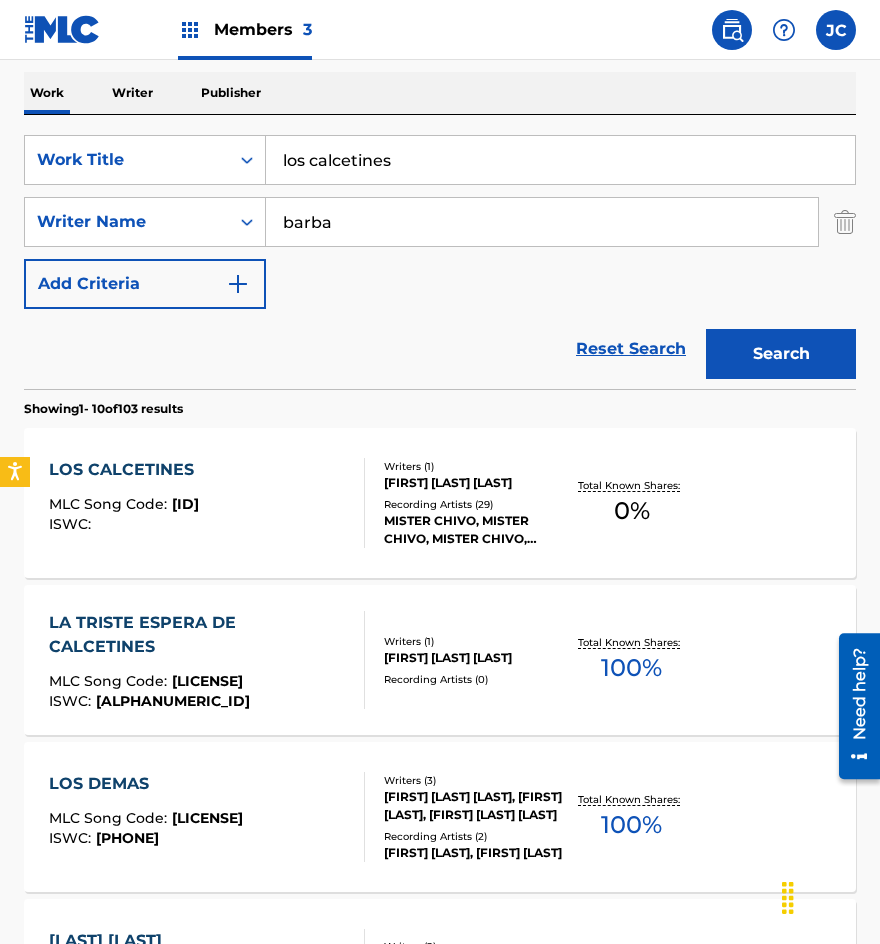 click on "Recording Artists ( 29 )" at bounding box center [473, 504] 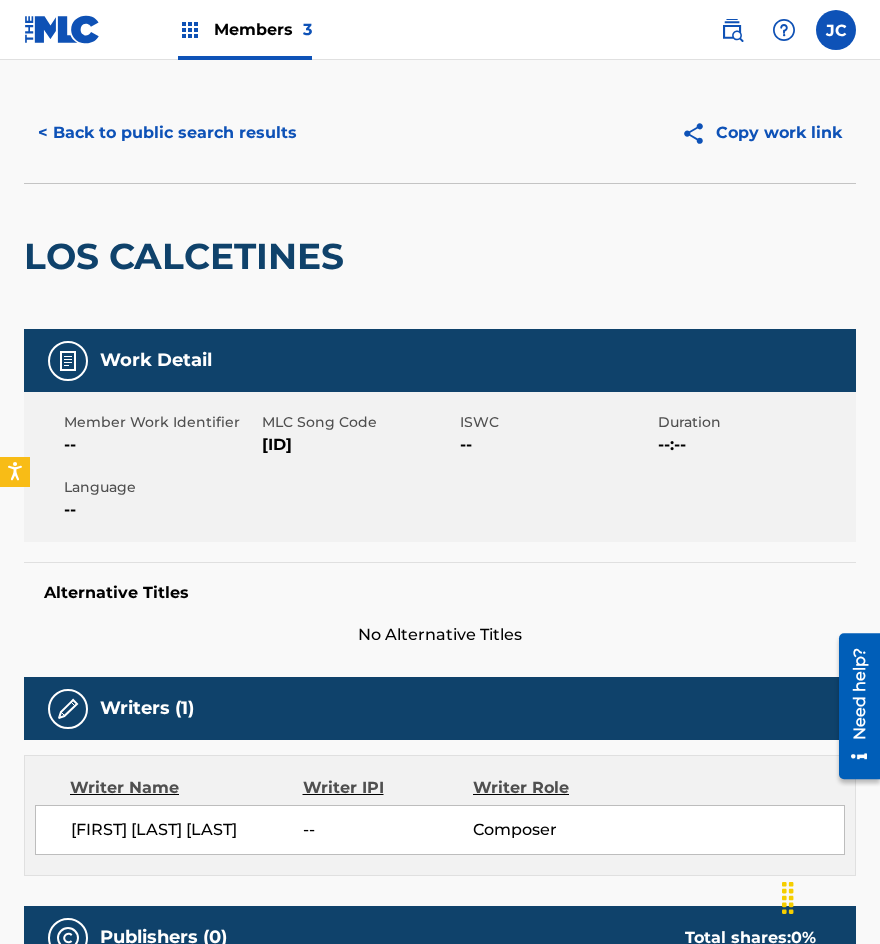 scroll, scrollTop: 0, scrollLeft: 0, axis: both 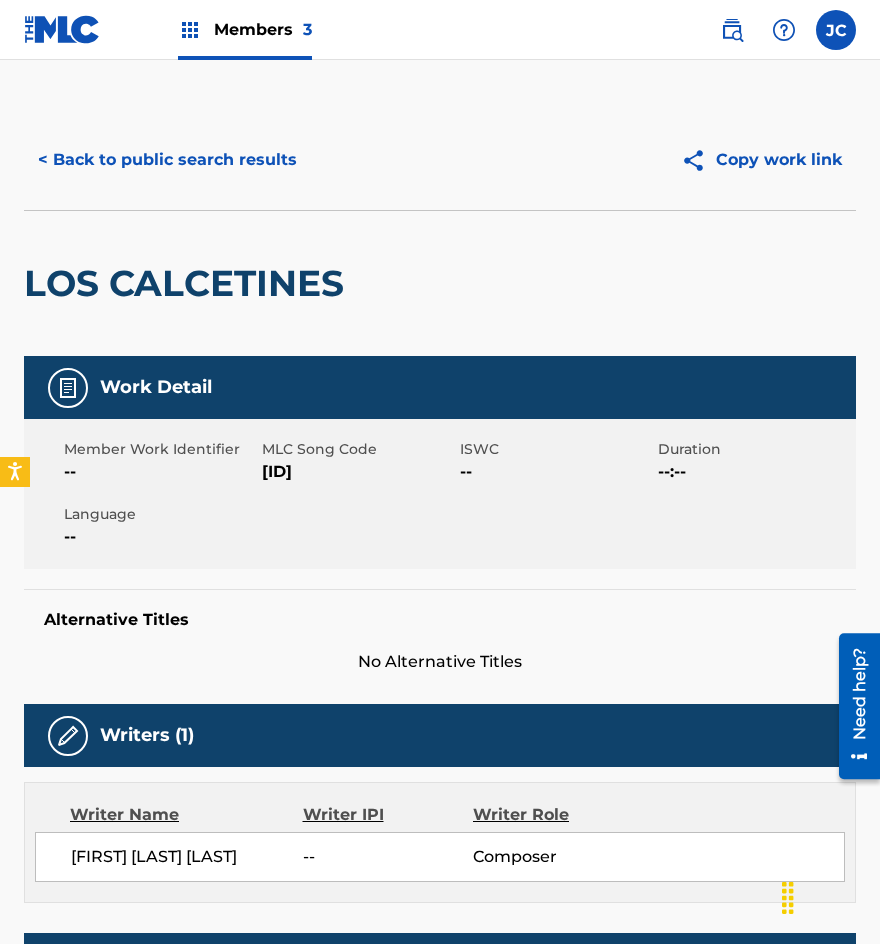 click on "[ID]" at bounding box center (358, 472) 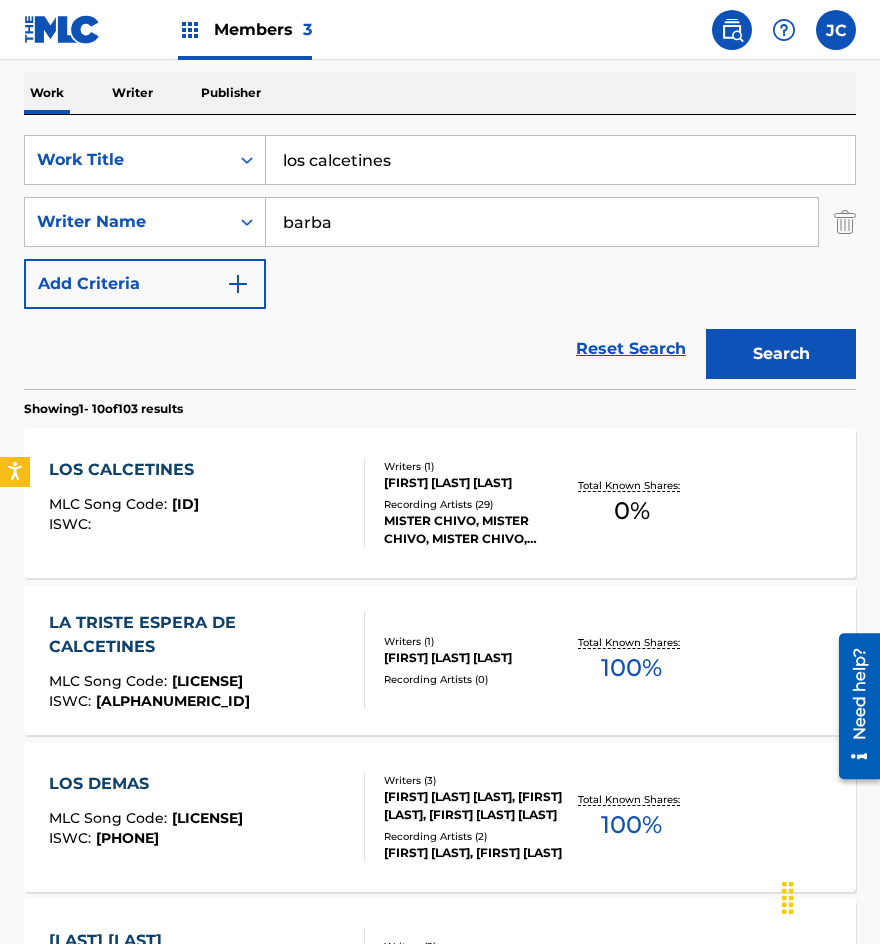 click on "los calcetines" at bounding box center [560, 160] 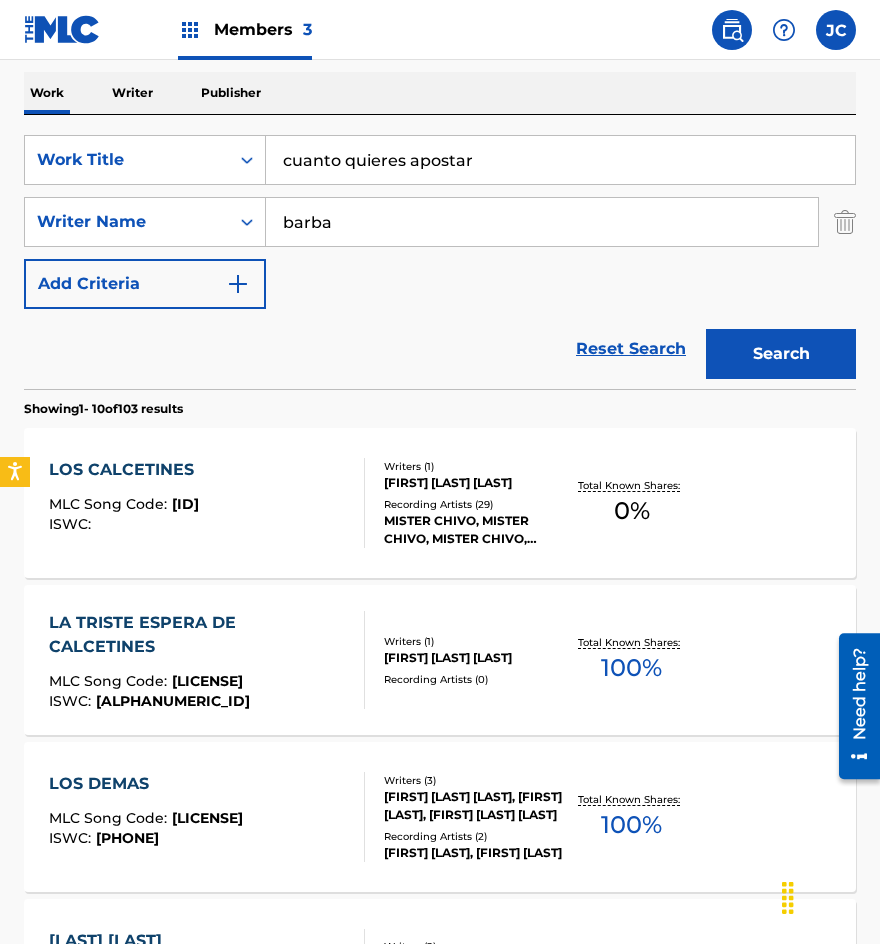 type on "cuanto quieres apostar" 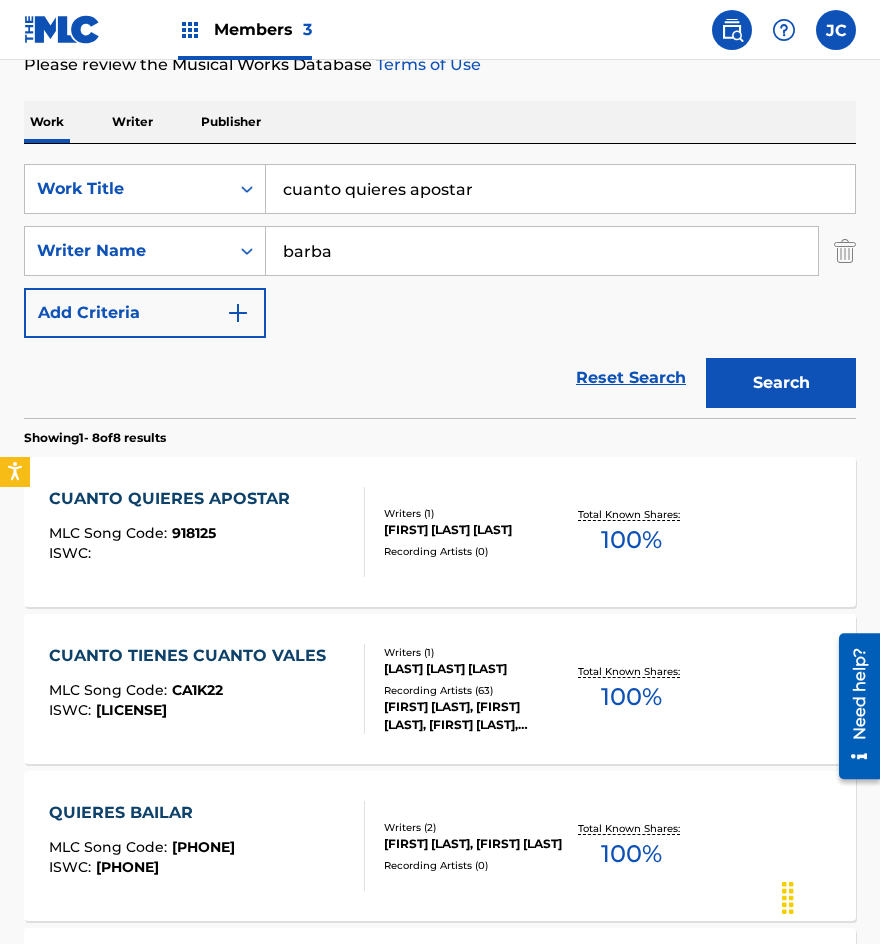 scroll, scrollTop: 300, scrollLeft: 0, axis: vertical 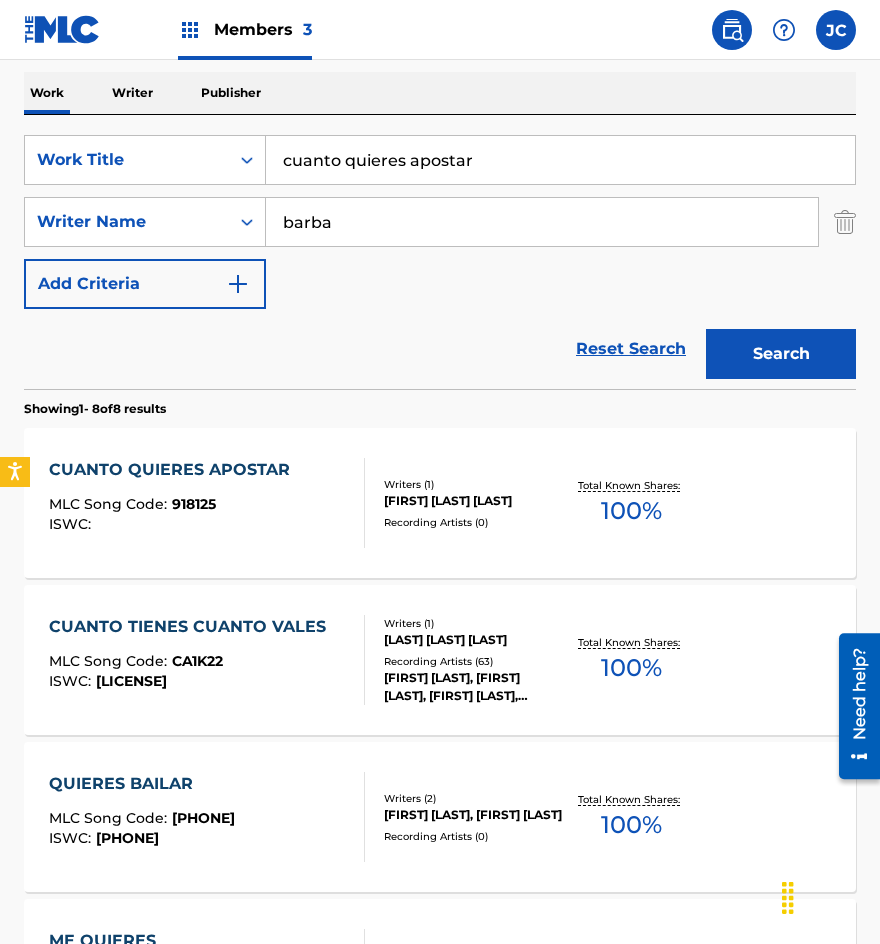 click on "[NAME] ( 1 ) [NAME] [NAME] ( 0 )" at bounding box center [464, 503] 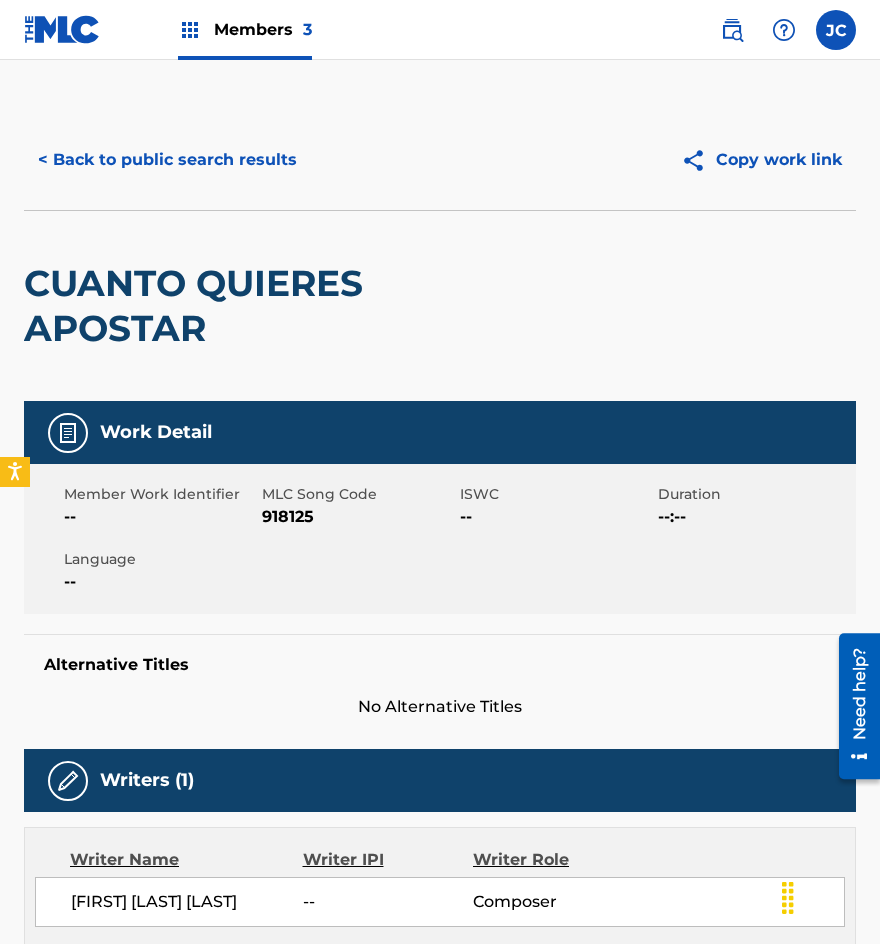 click on "918125" at bounding box center (358, 517) 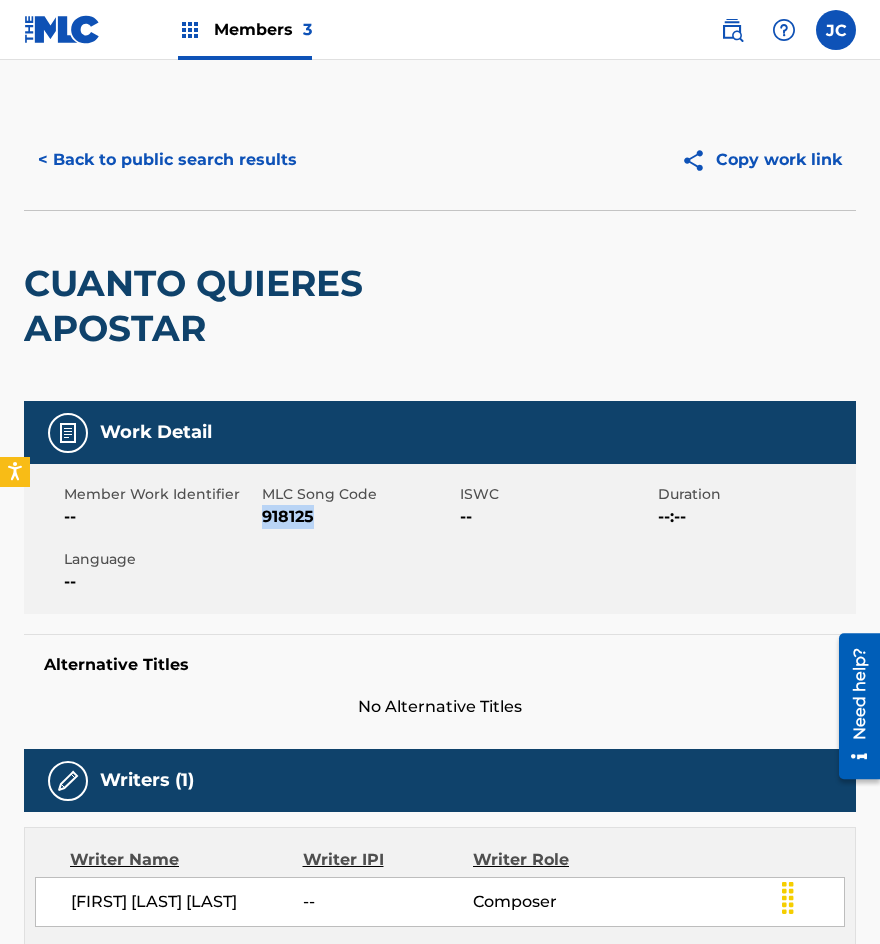 click on "918125" at bounding box center (358, 517) 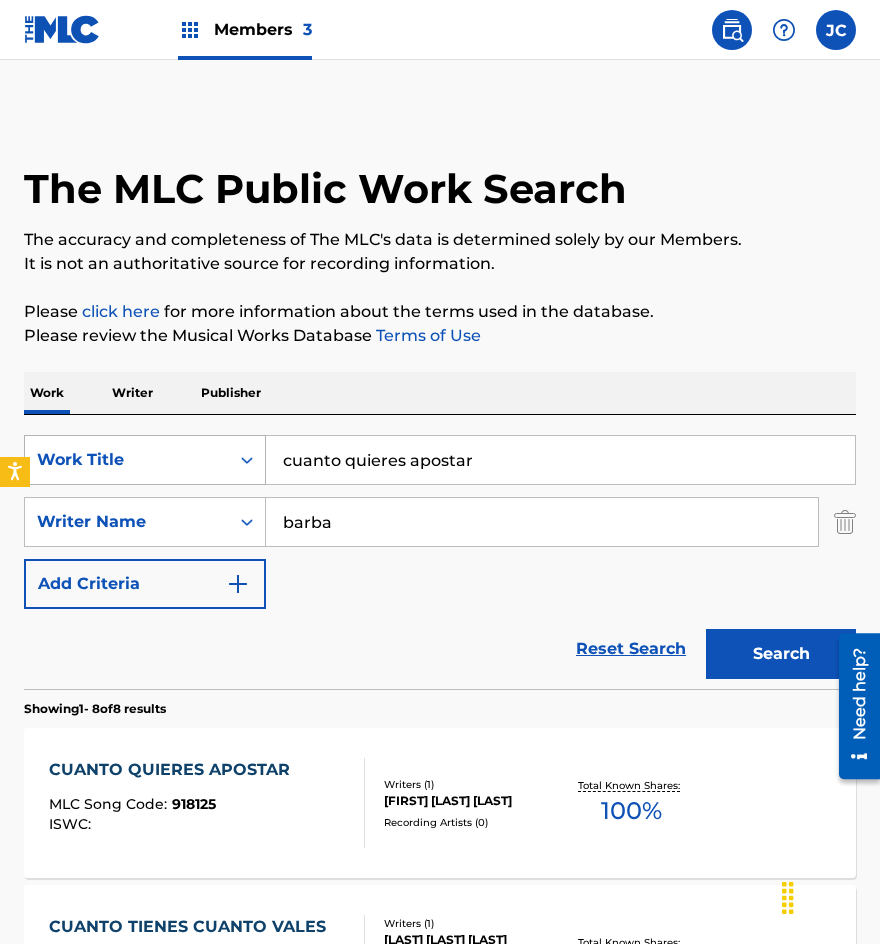 scroll, scrollTop: 300, scrollLeft: 0, axis: vertical 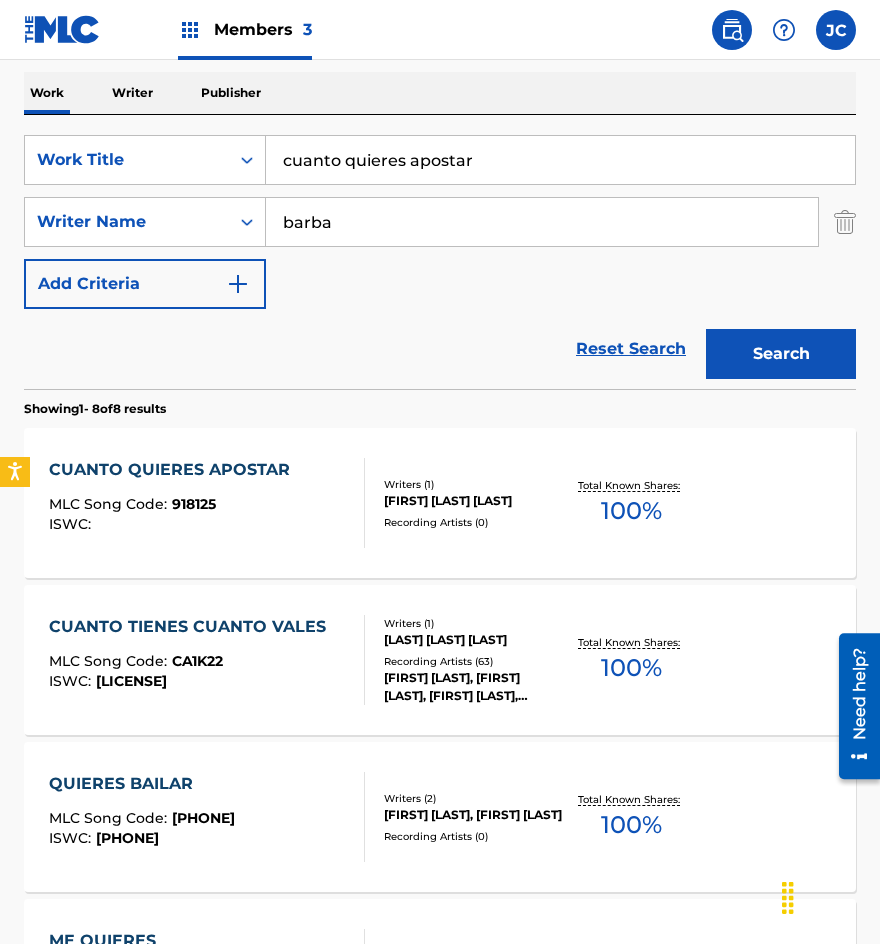 click on "cuanto quieres apostar" at bounding box center (560, 160) 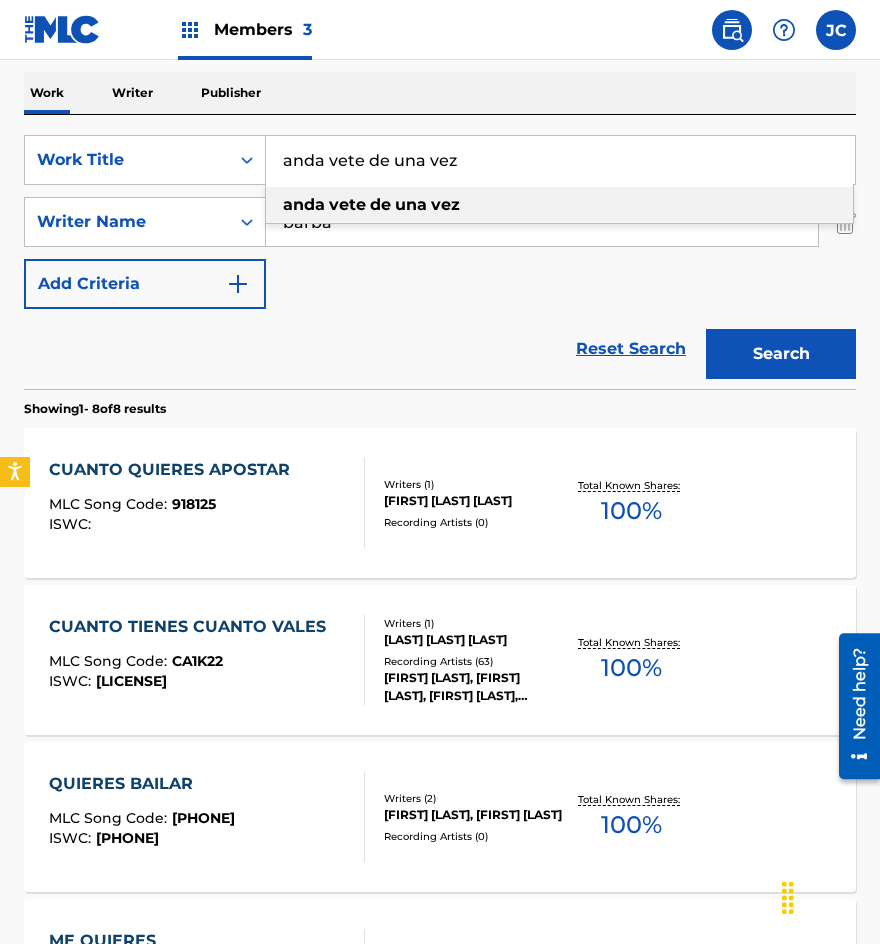 type on "anda vete de una vez" 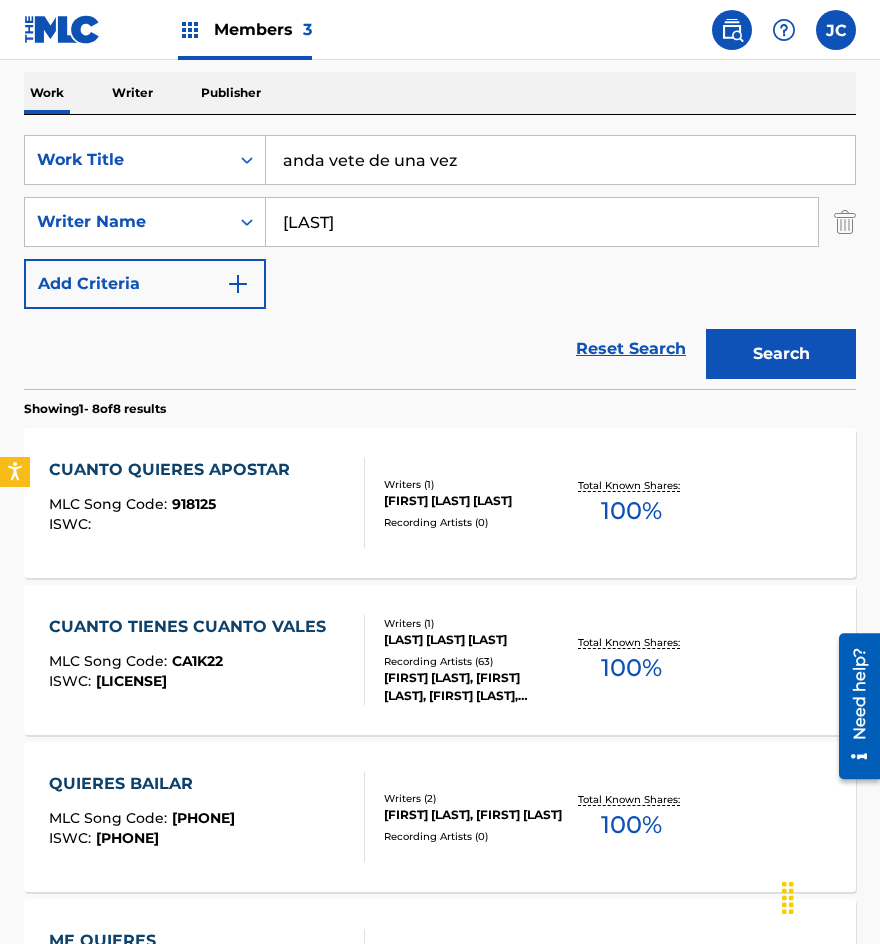 click on "Search" at bounding box center (781, 354) 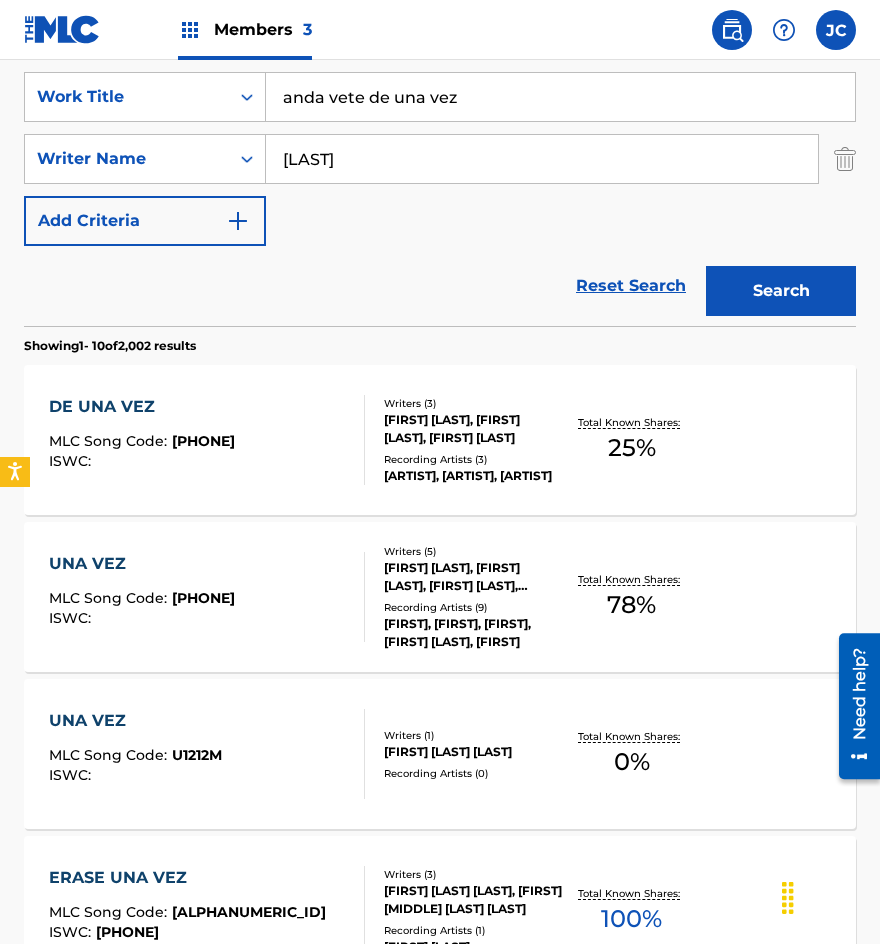 scroll, scrollTop: 356, scrollLeft: 0, axis: vertical 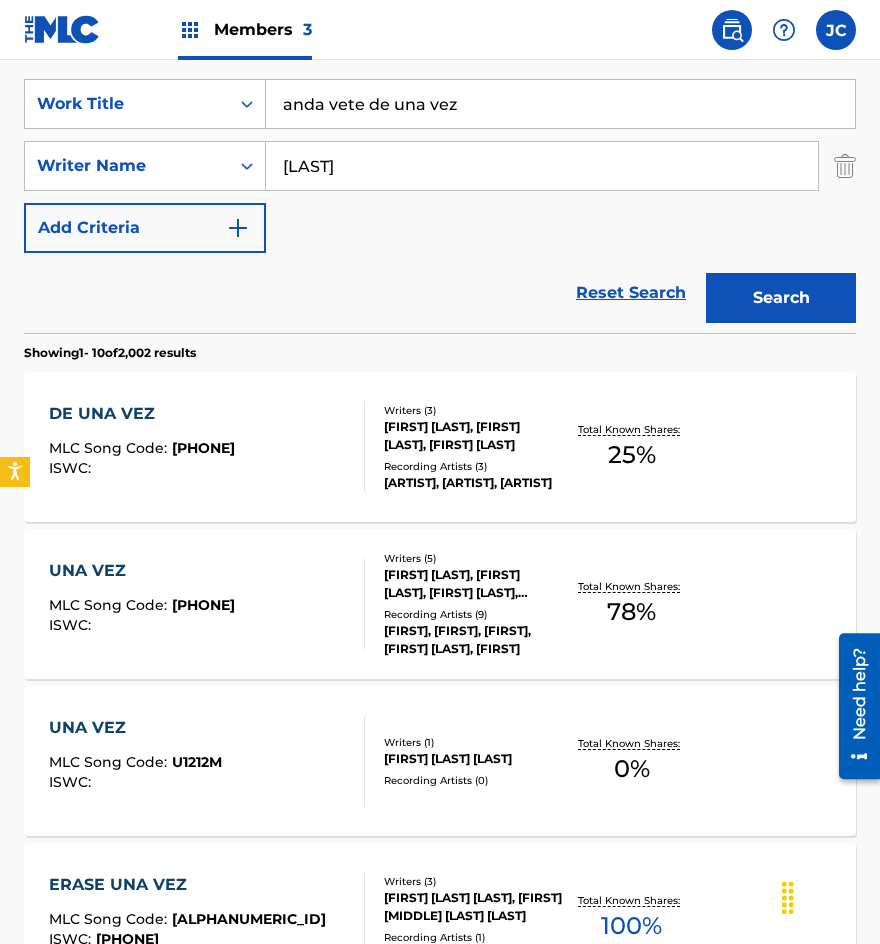 drag, startPoint x: 388, startPoint y: 175, endPoint x: 291, endPoint y: 185, distance: 97.5141 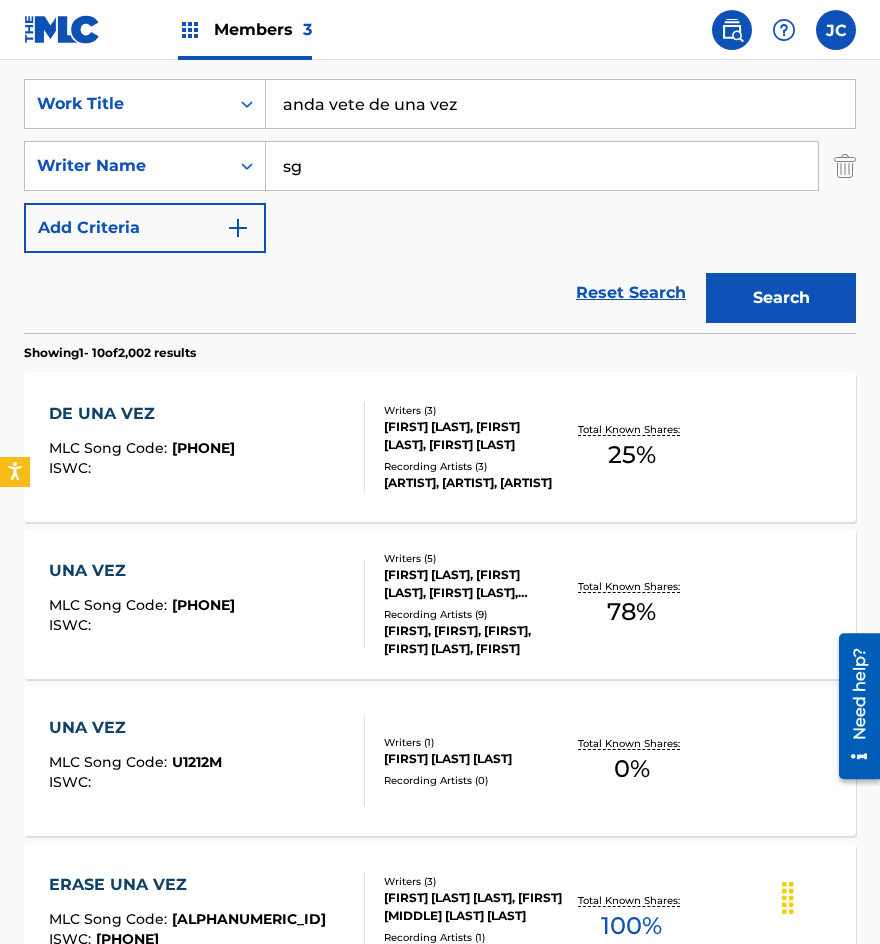 type on "s" 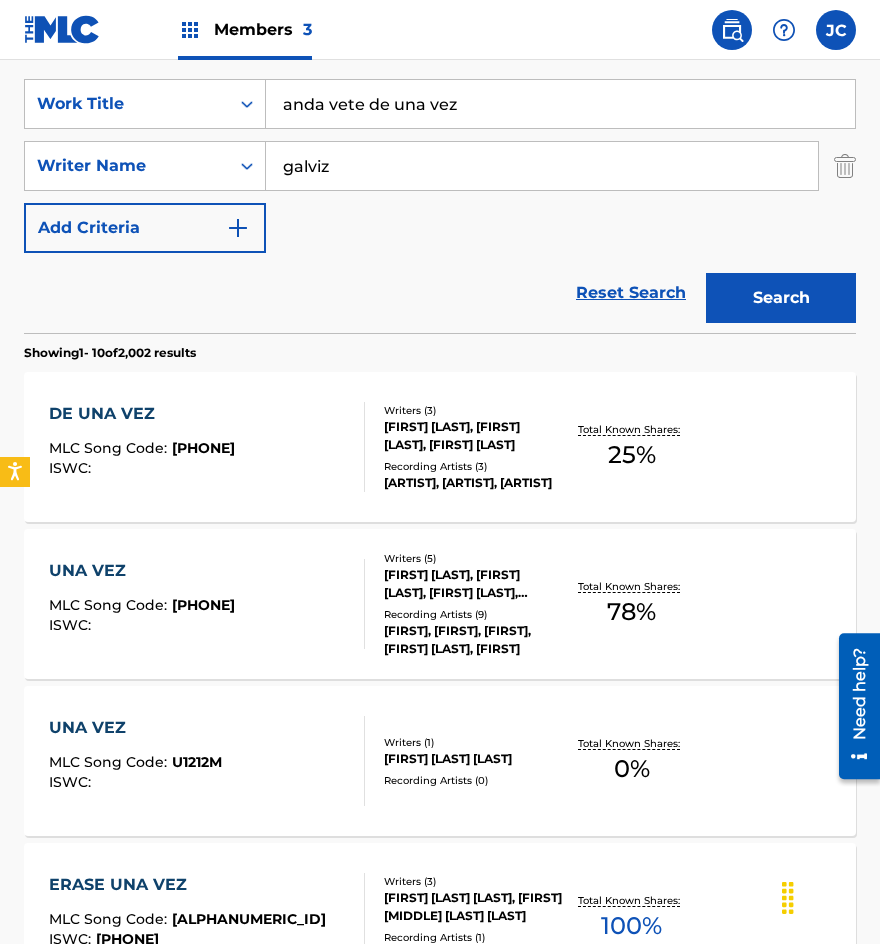 type on "galviz" 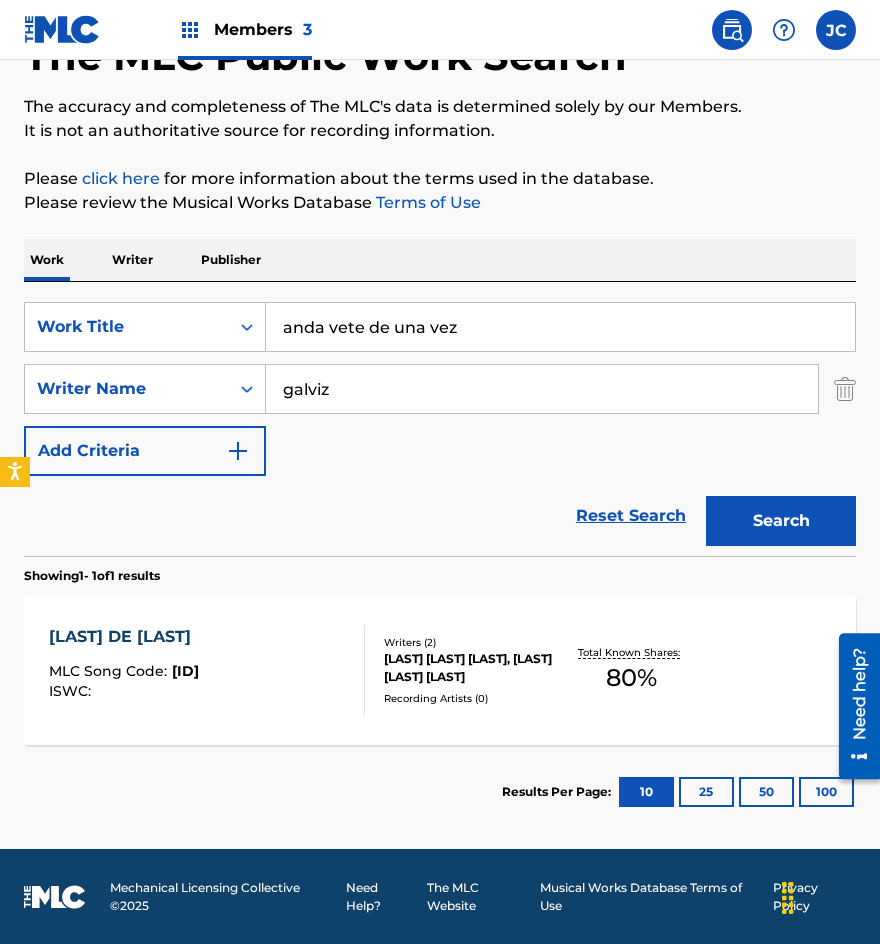 scroll, scrollTop: 134, scrollLeft: 0, axis: vertical 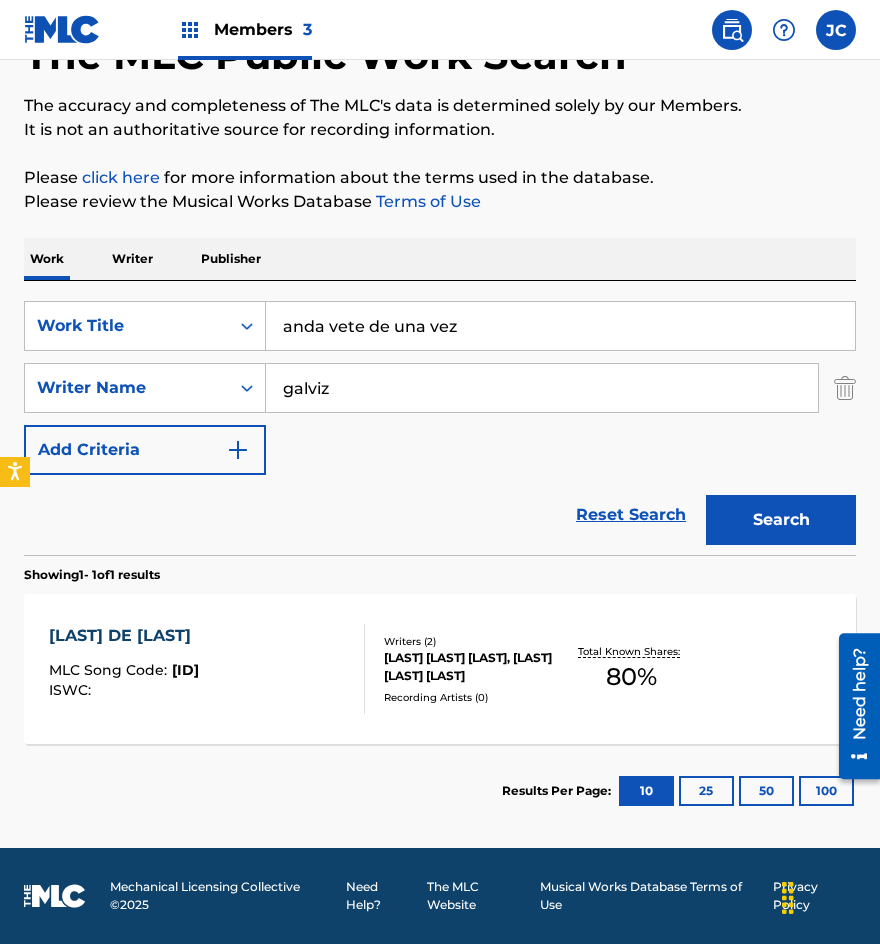 drag, startPoint x: 62, startPoint y: 423, endPoint x: 1, endPoint y: 432, distance: 61.66036 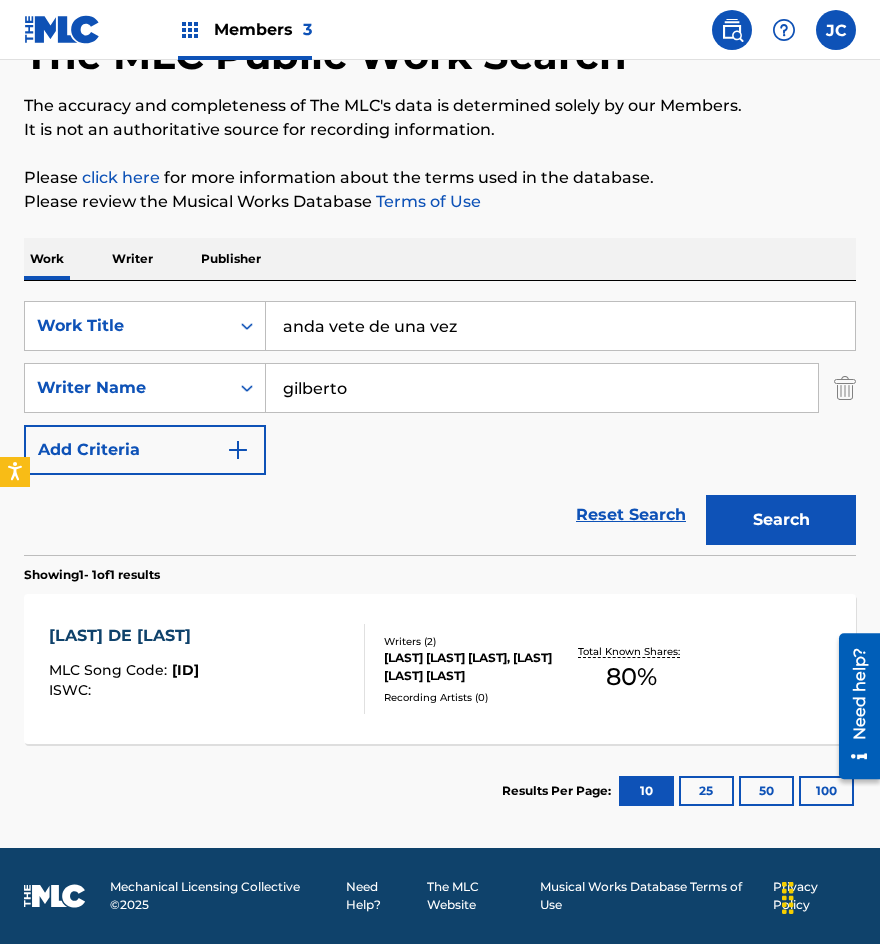 type on "gilberto" 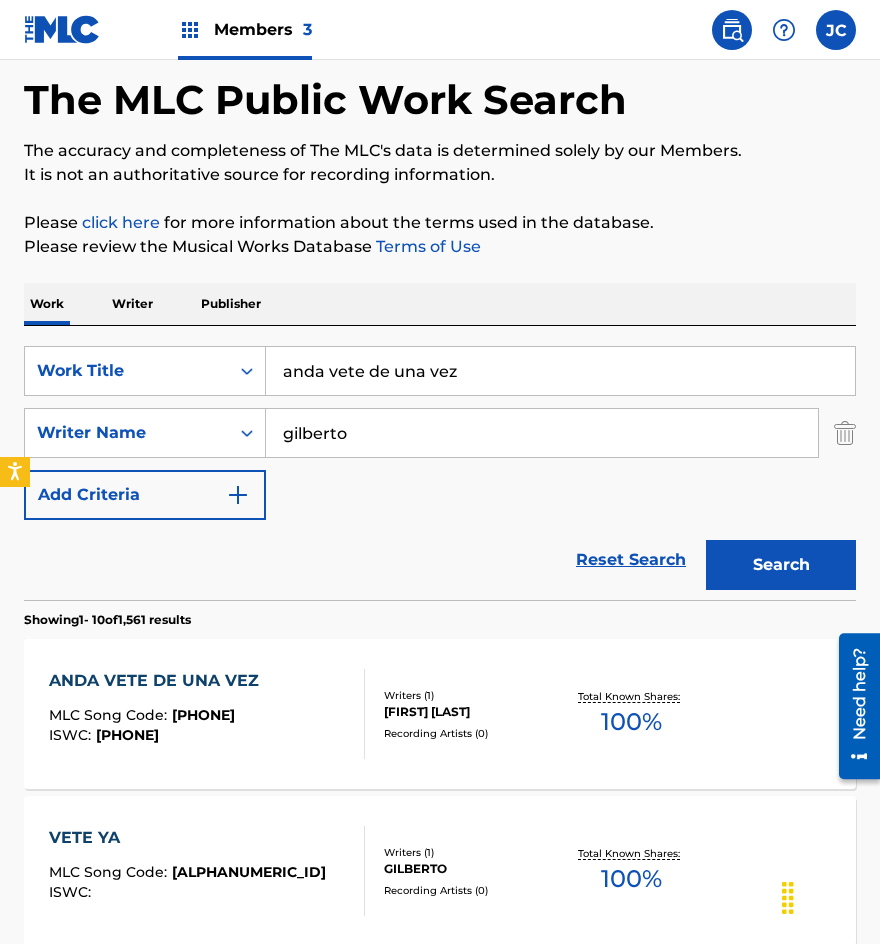 scroll, scrollTop: 300, scrollLeft: 0, axis: vertical 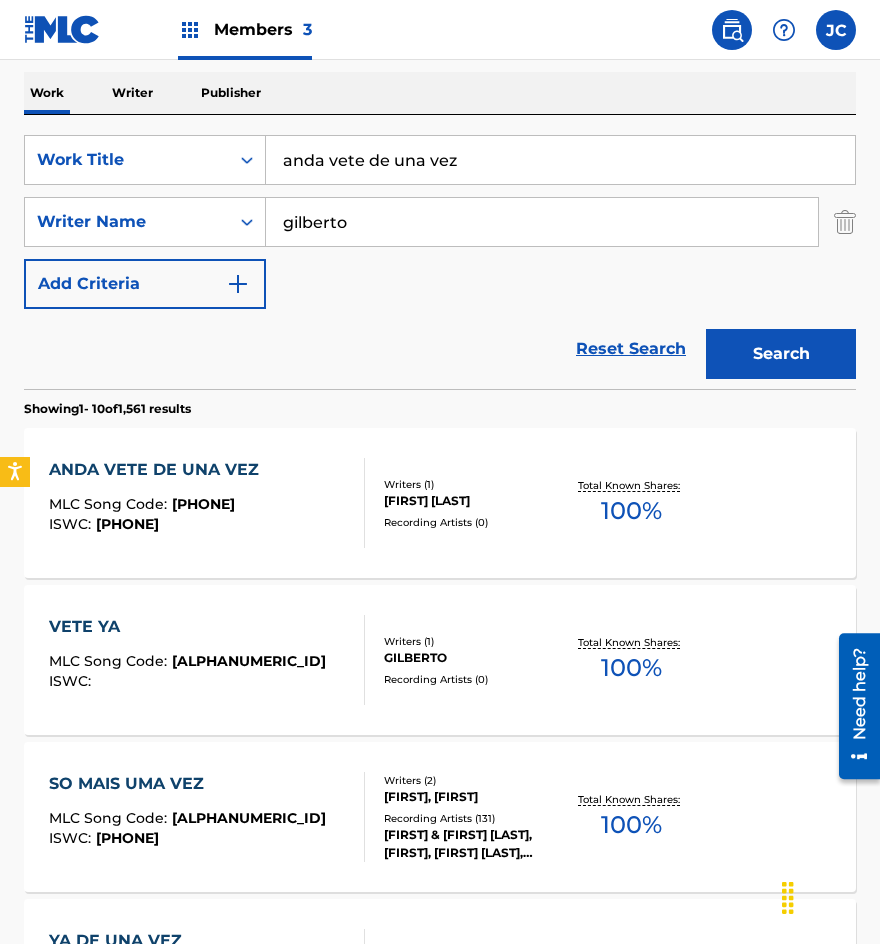 click on "Recording Artists ( 0 )" at bounding box center [473, 522] 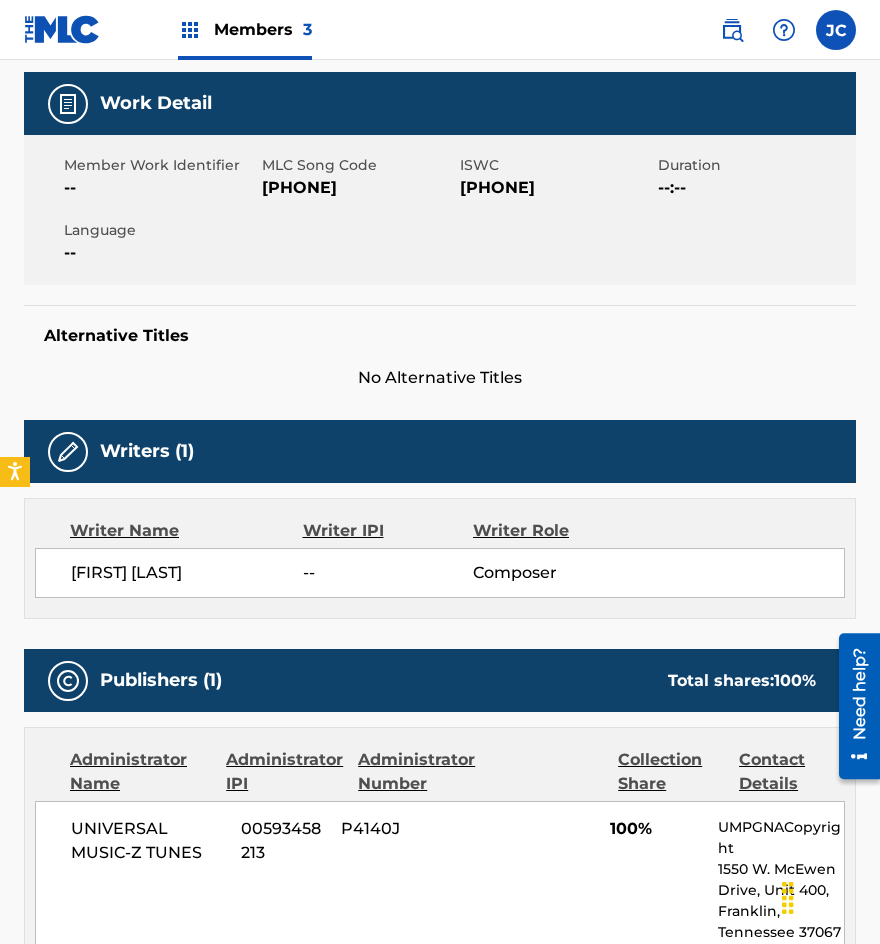 scroll, scrollTop: 100, scrollLeft: 0, axis: vertical 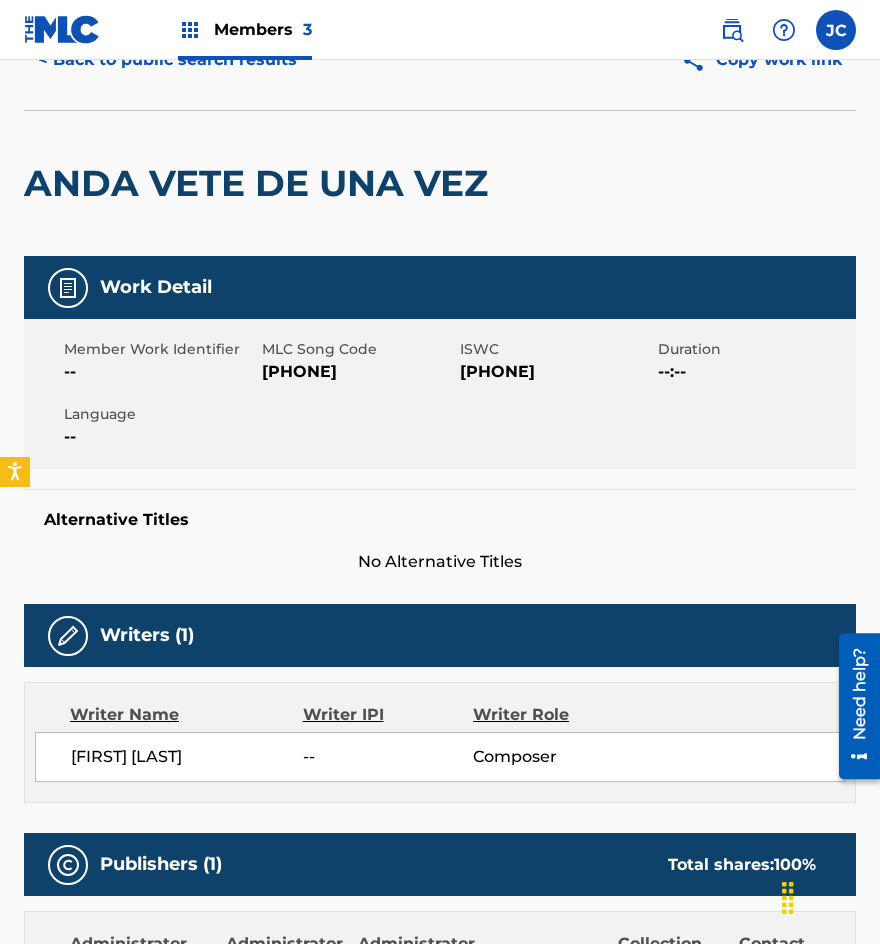 click on "[PHONE]" at bounding box center [358, 372] 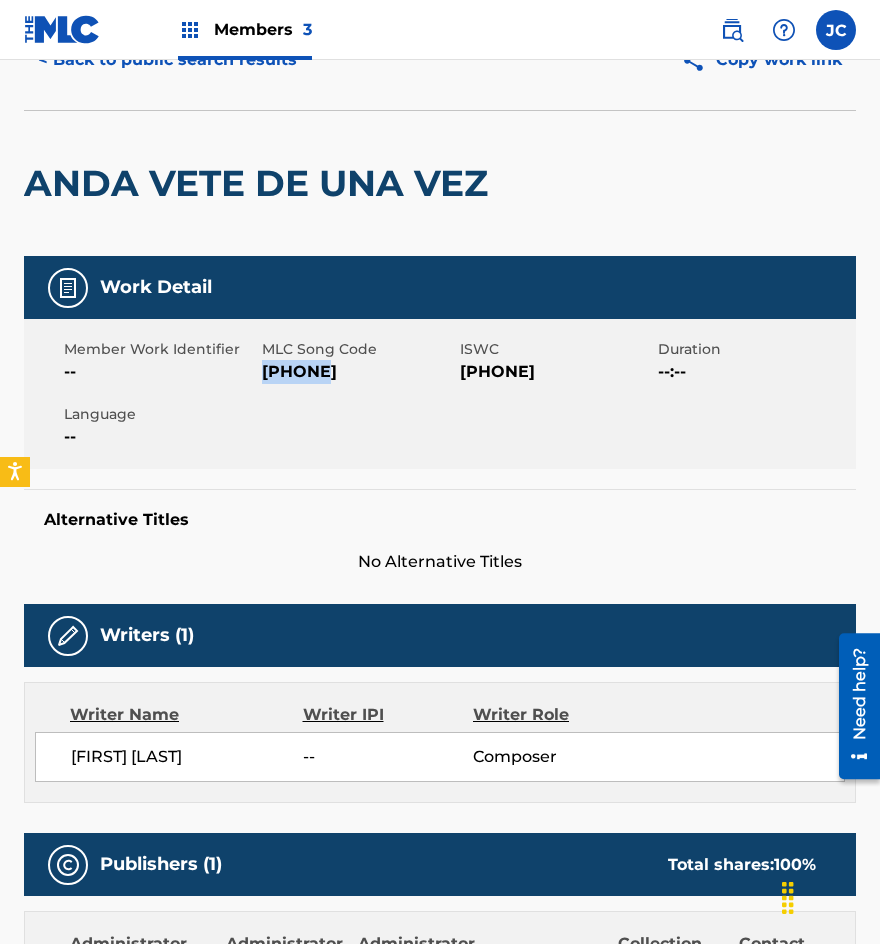 click on "[PHONE]" at bounding box center [358, 372] 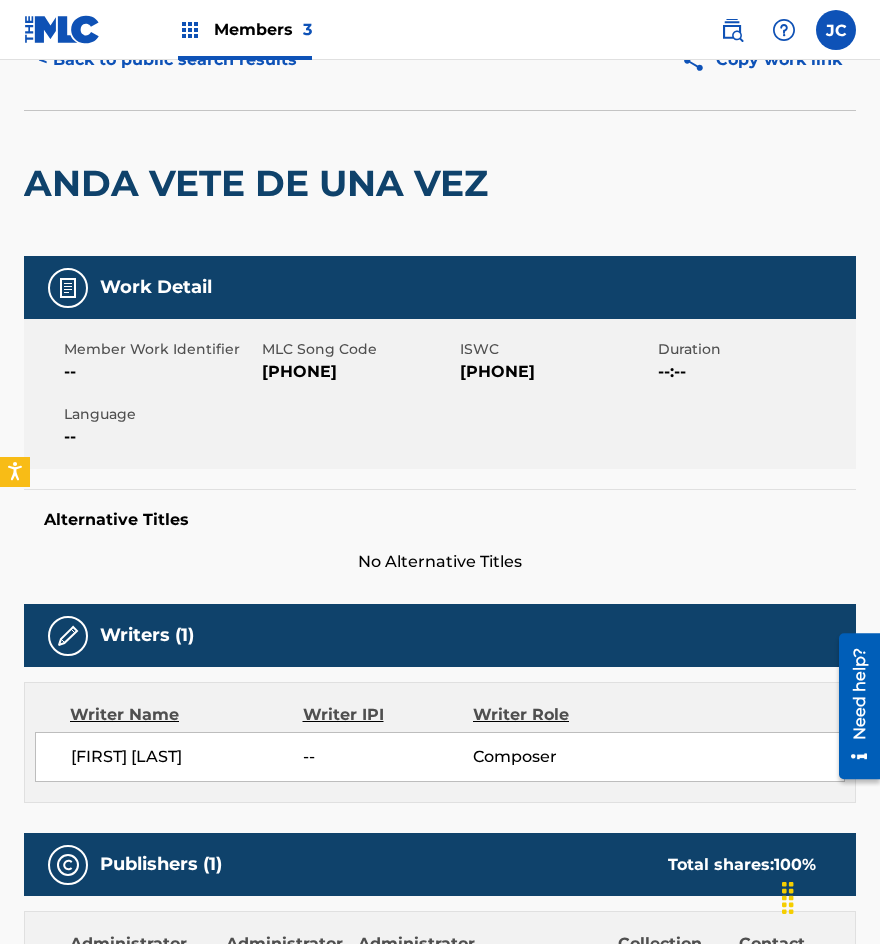 click on "Language --" at bounding box center [163, 426] 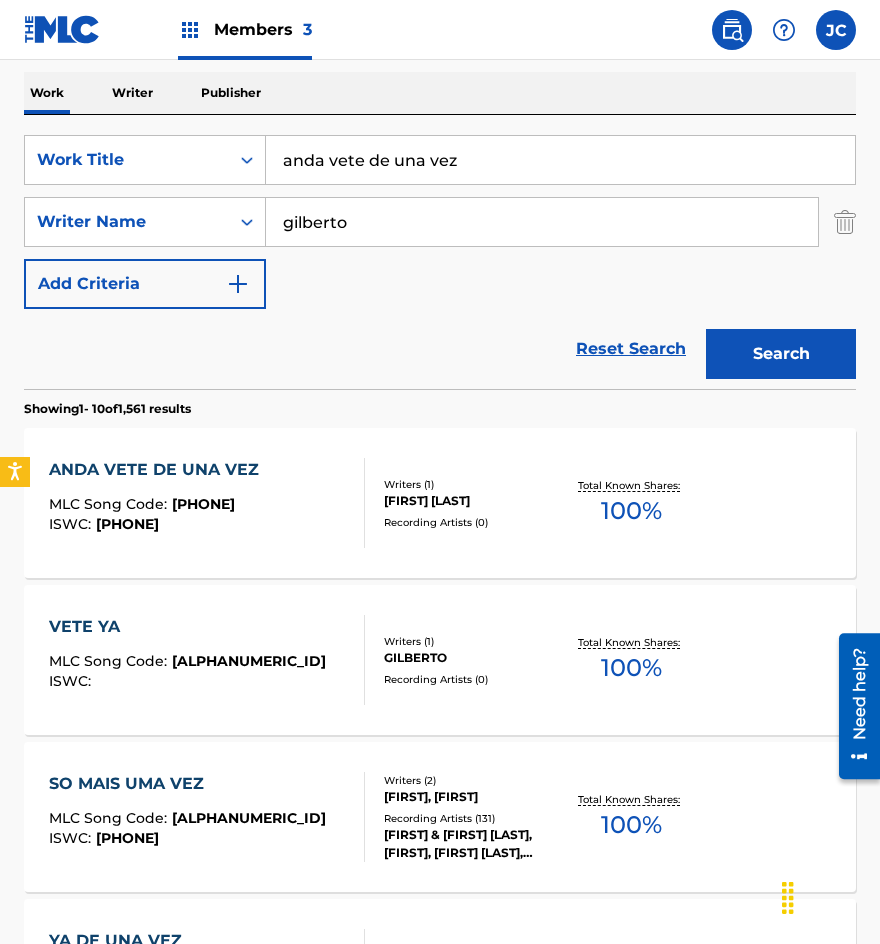 click on "anda vete de una vez" at bounding box center [560, 160] 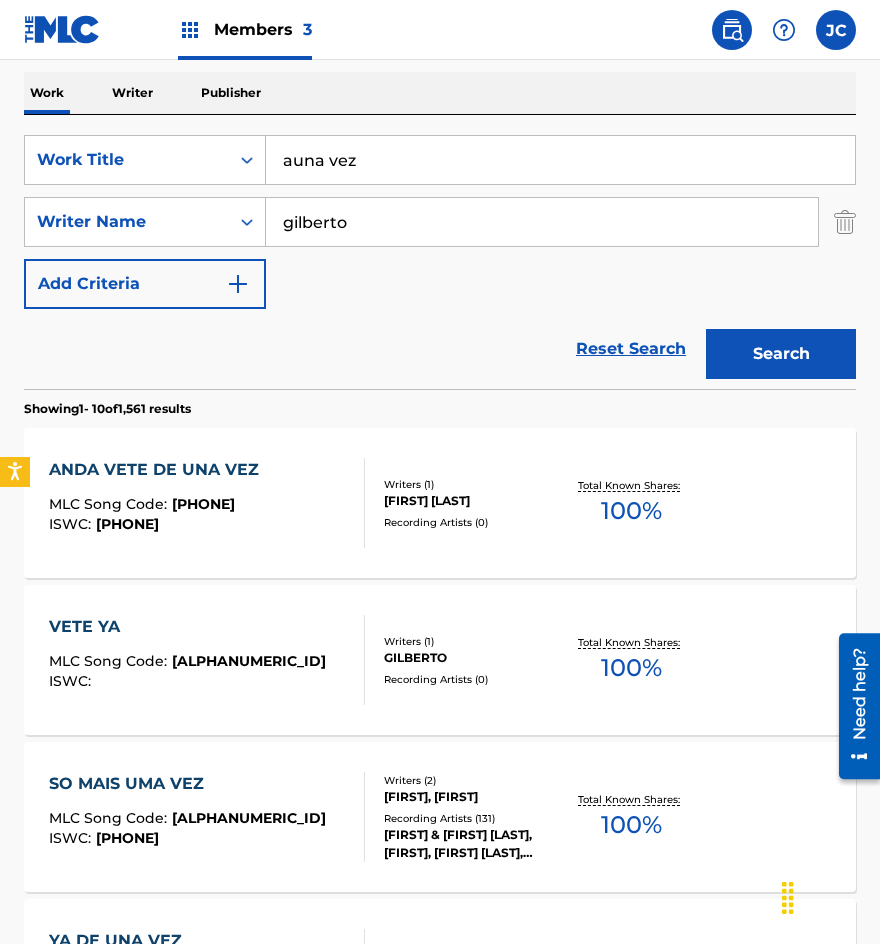 type on "una vez" 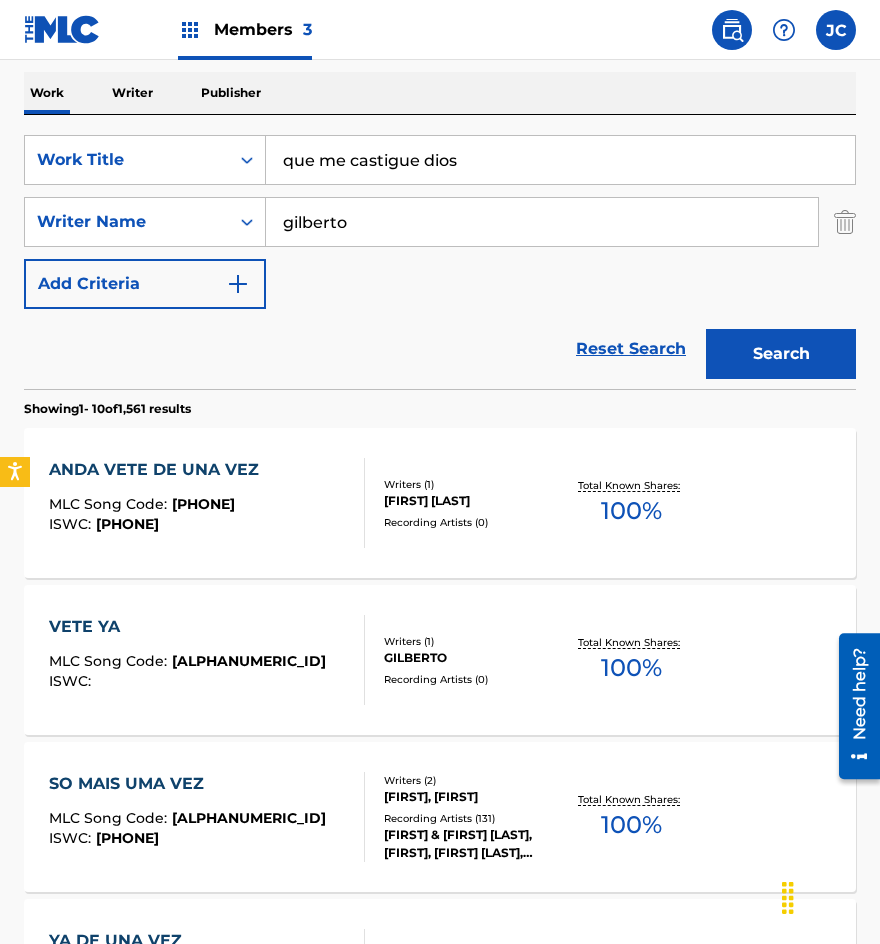 type on "que me castigue dios" 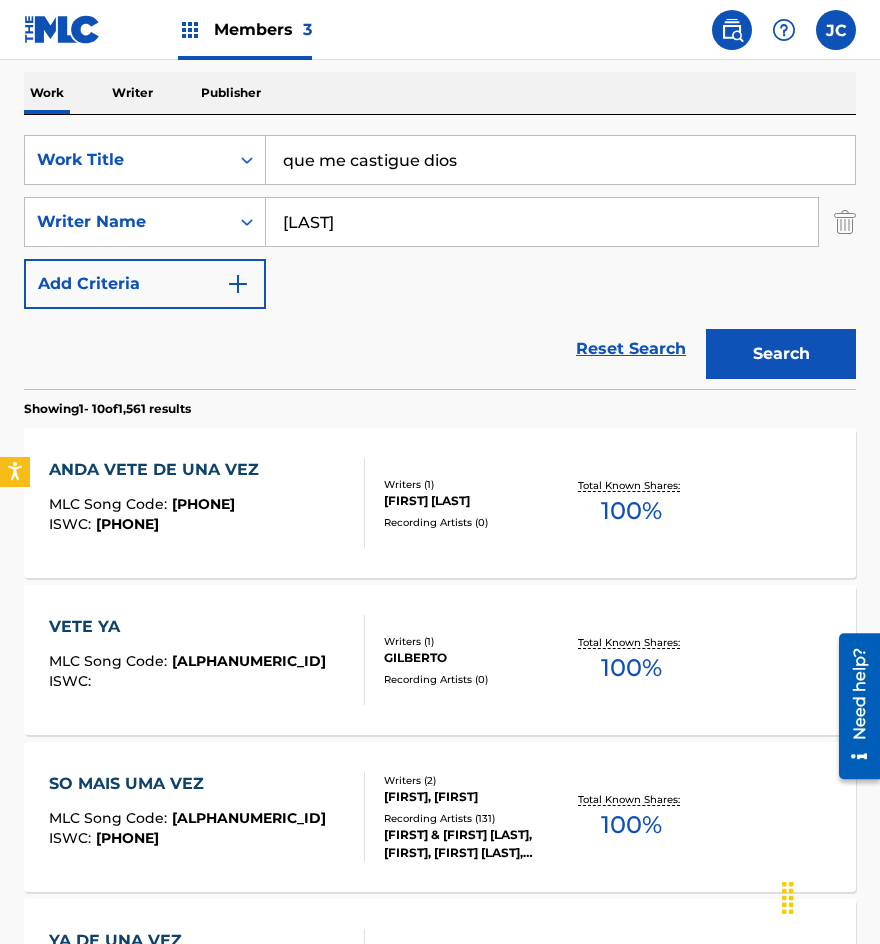 type on "[LAST]" 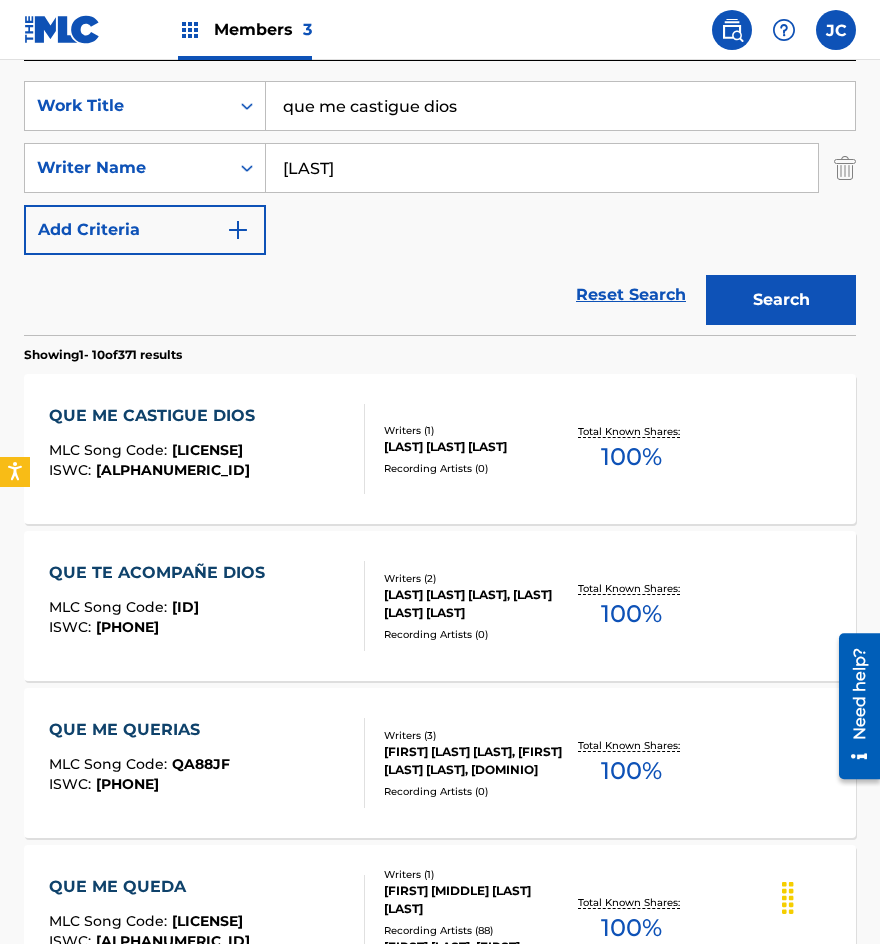 scroll, scrollTop: 400, scrollLeft: 0, axis: vertical 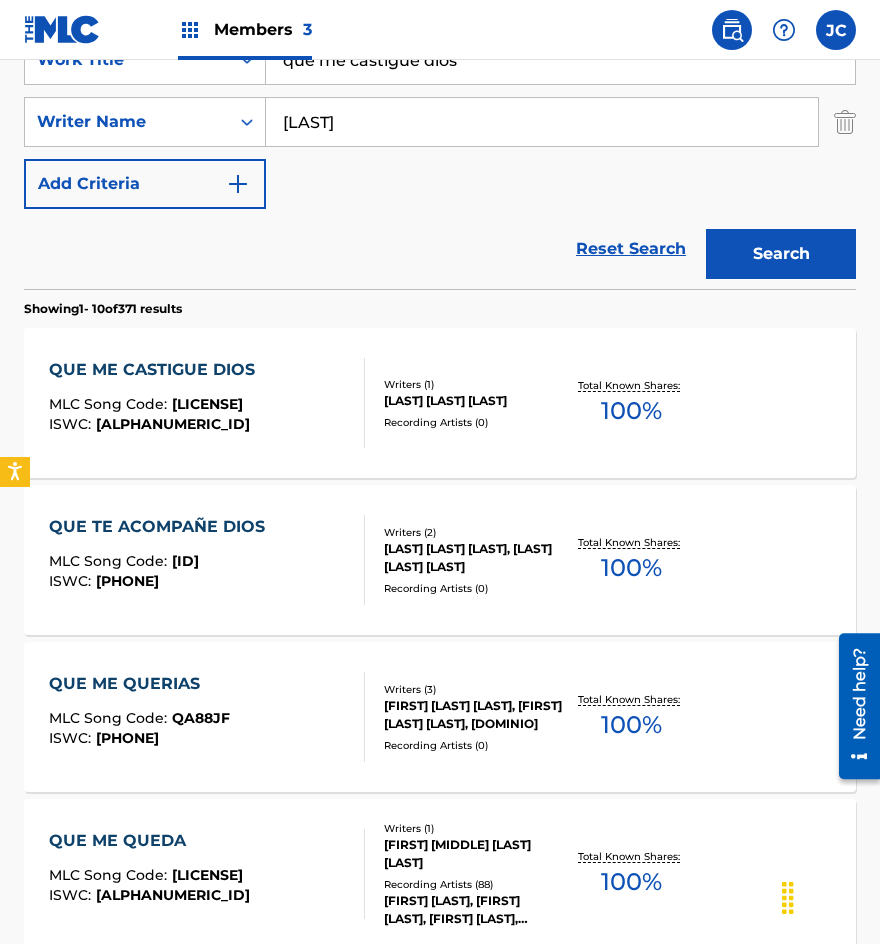 click on "Writers ( 1 )" at bounding box center (473, 384) 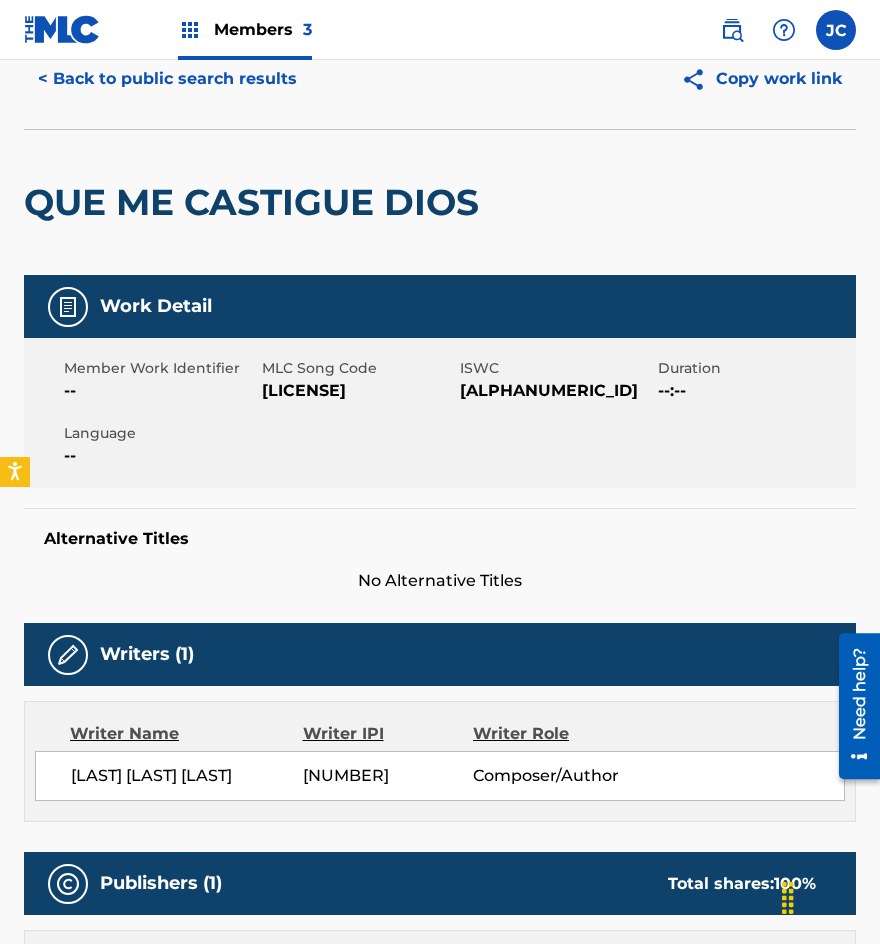 scroll, scrollTop: 60, scrollLeft: 0, axis: vertical 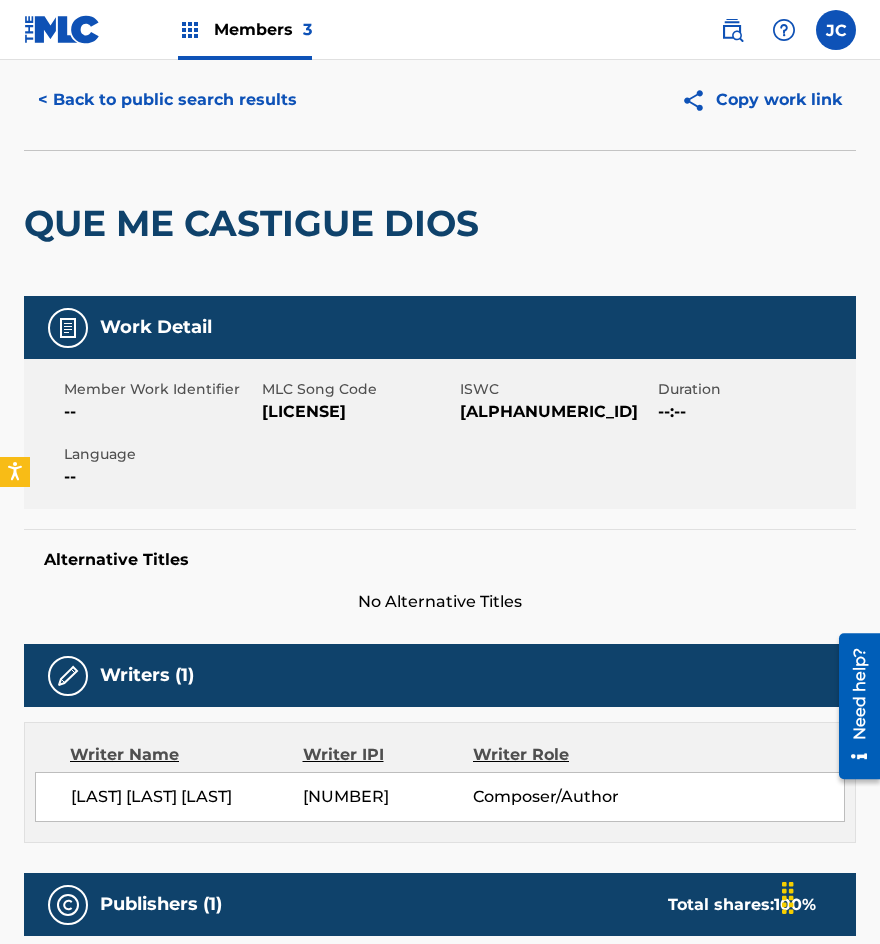 click on "[LICENSE]" at bounding box center (358, 412) 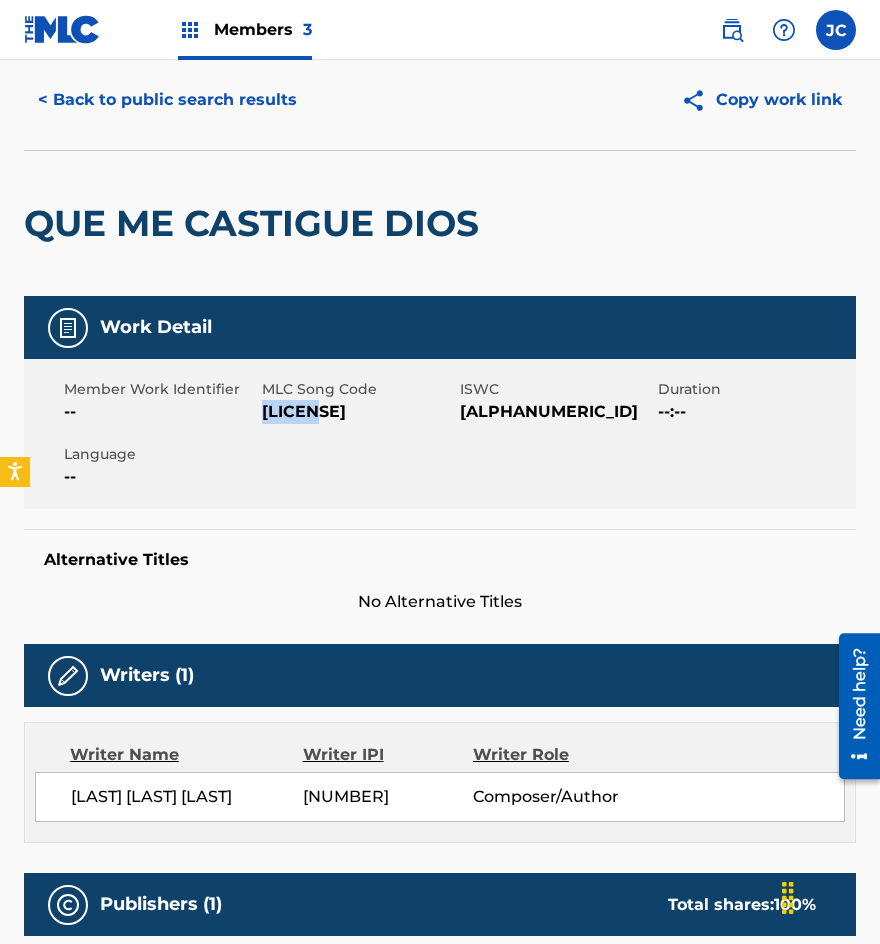 click on "[LICENSE]" at bounding box center (358, 412) 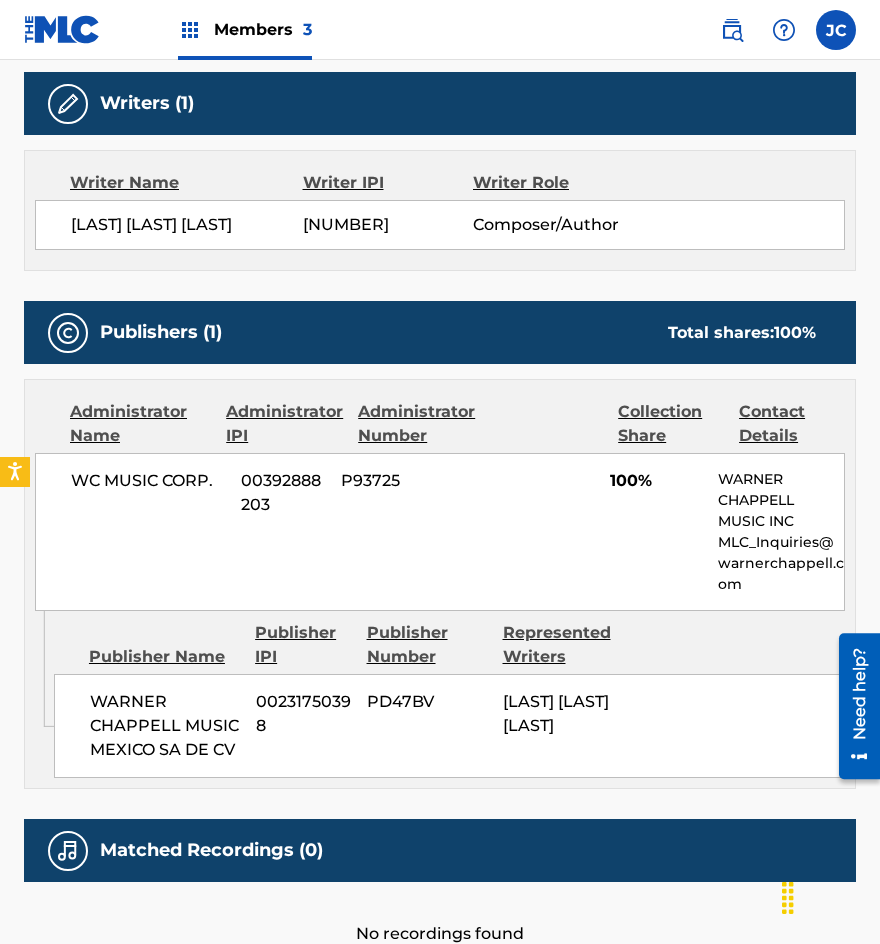 scroll, scrollTop: 760, scrollLeft: 0, axis: vertical 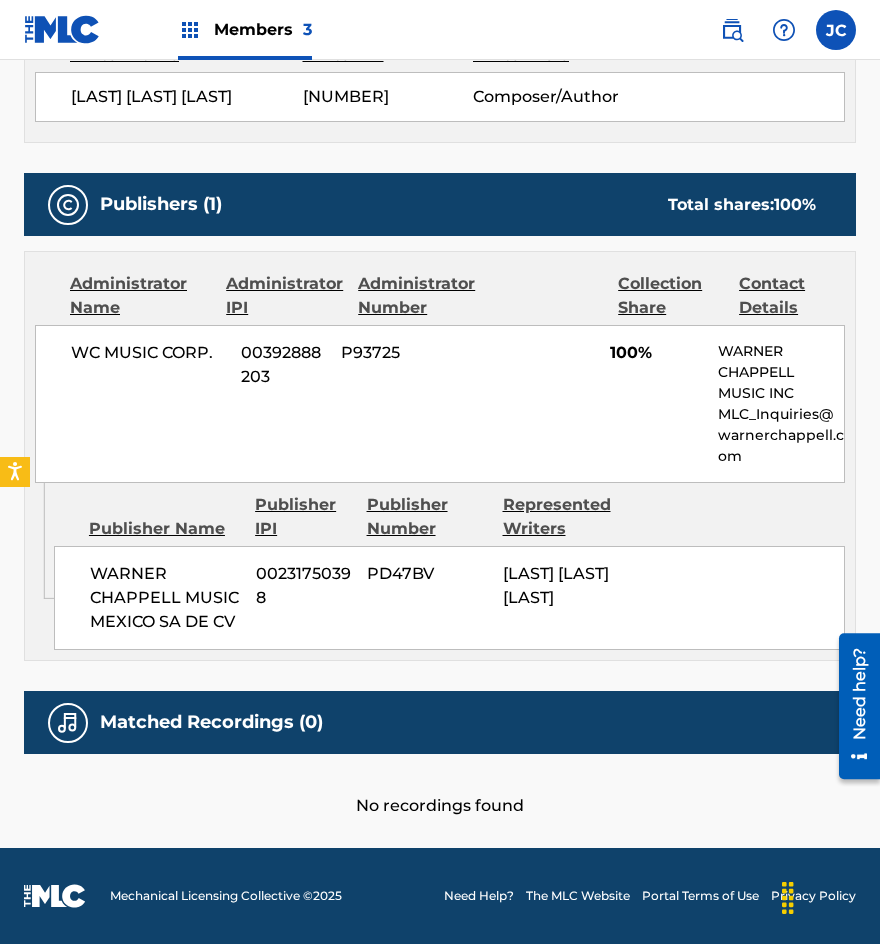 drag, startPoint x: 68, startPoint y: 298, endPoint x: 269, endPoint y: 354, distance: 208.65521 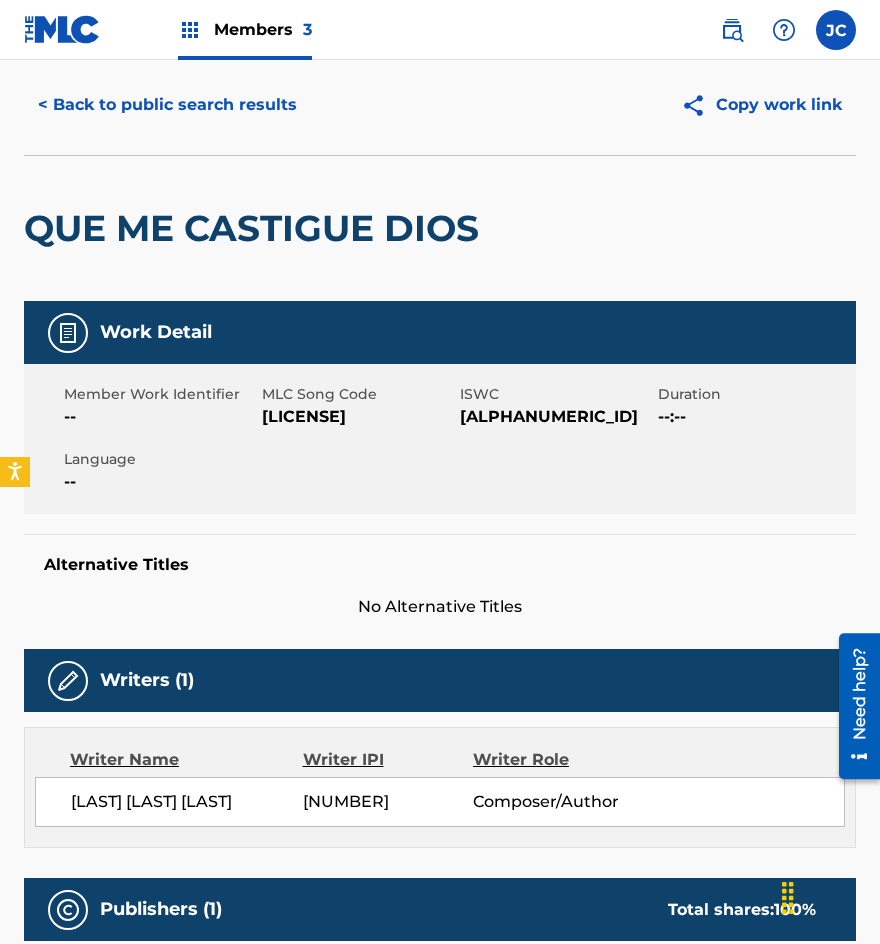 scroll, scrollTop: 0, scrollLeft: 0, axis: both 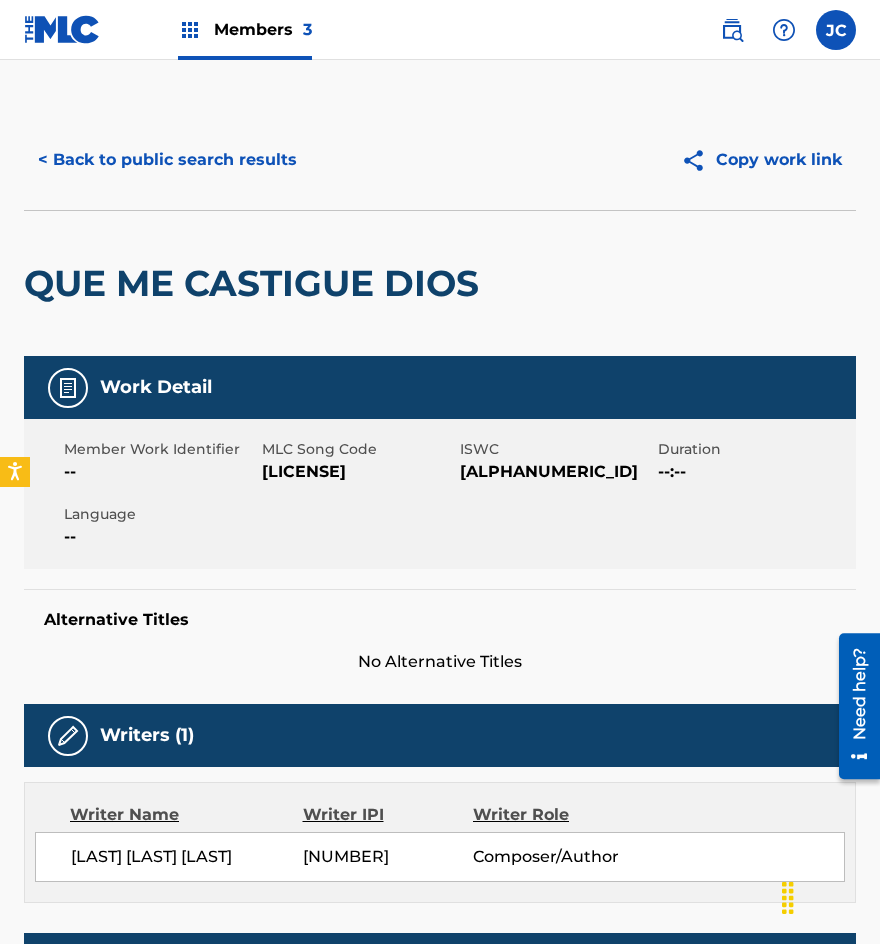 click on "< Back to public search results" at bounding box center [167, 160] 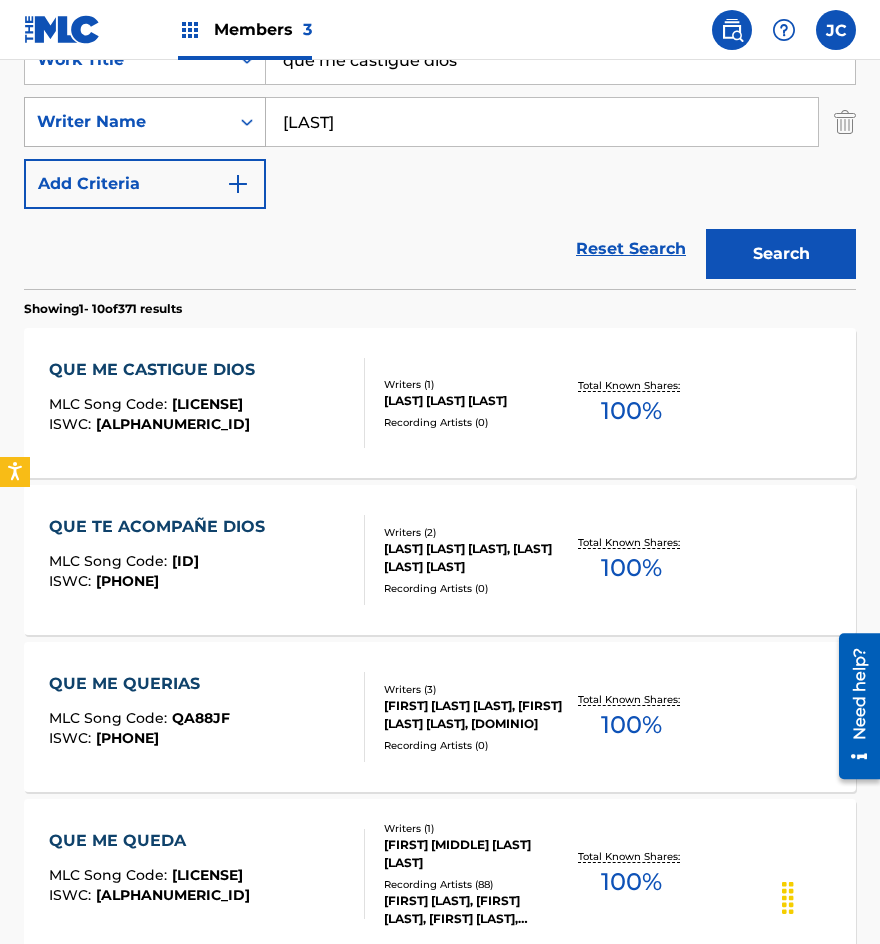 drag, startPoint x: 475, startPoint y: 67, endPoint x: 35, endPoint y: 137, distance: 445.5334 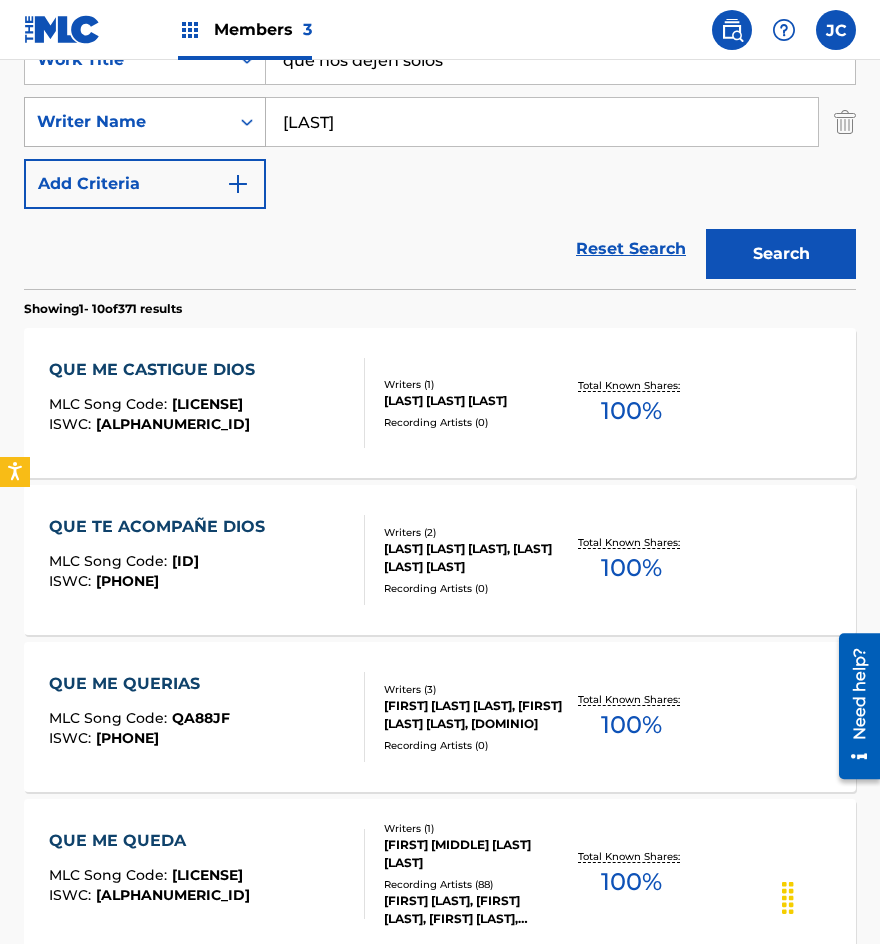type on "que nos dejen solos" 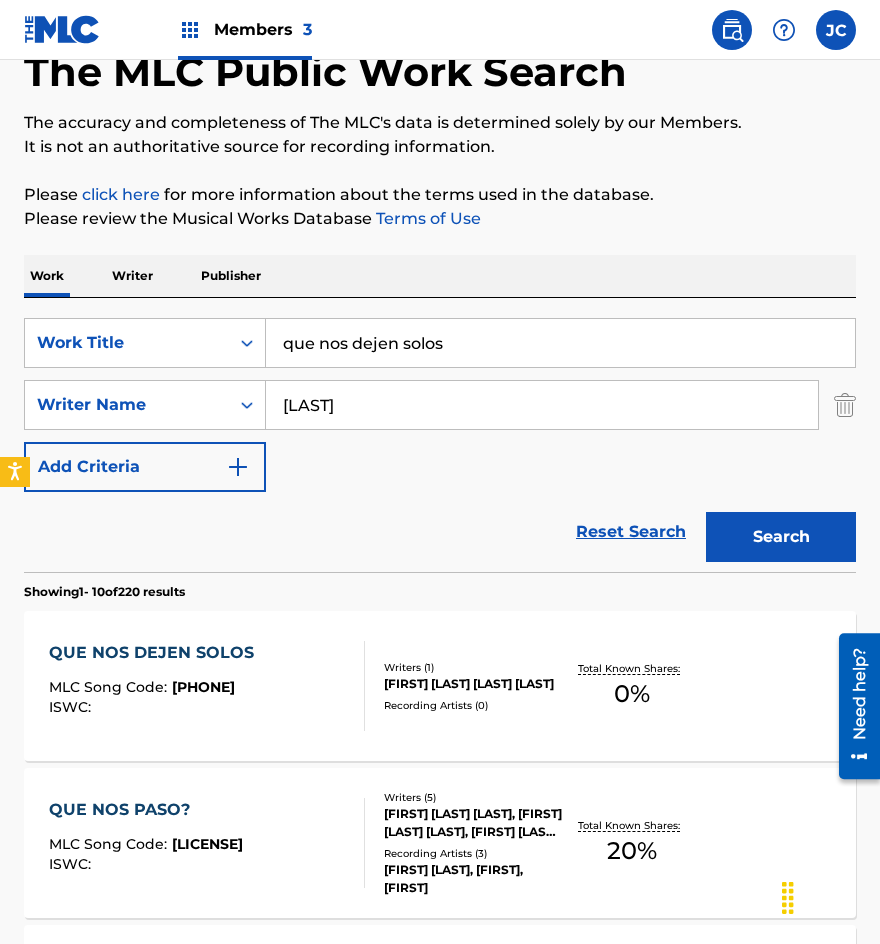 scroll, scrollTop: 300, scrollLeft: 0, axis: vertical 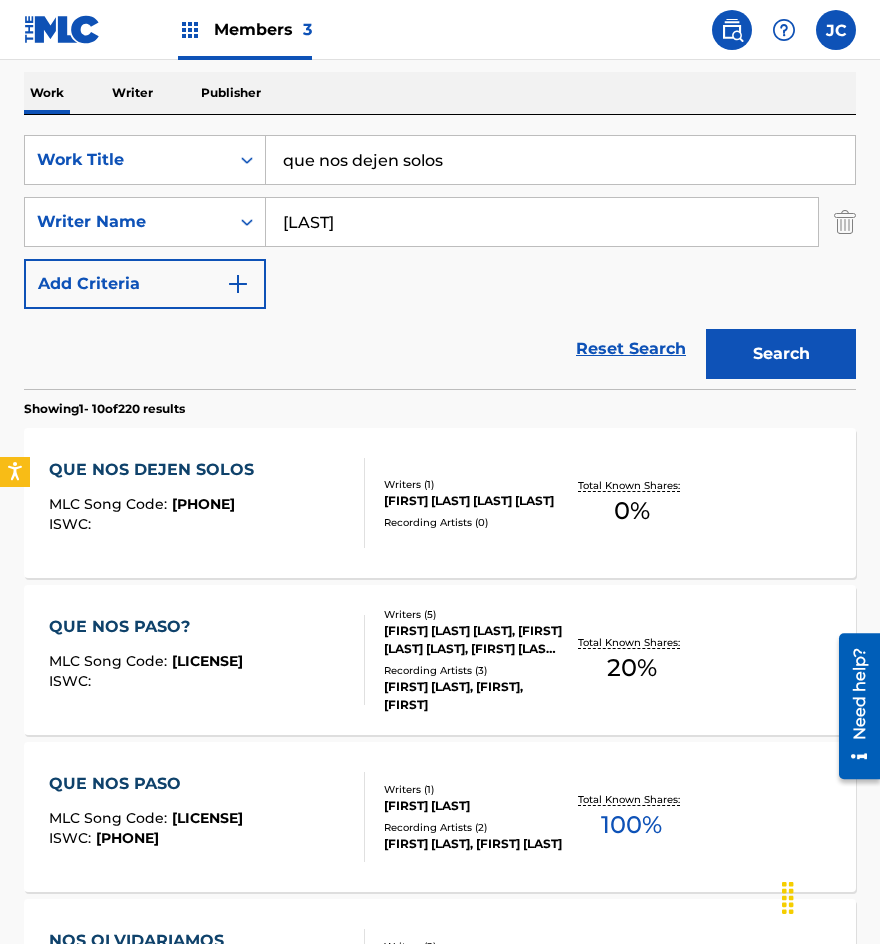 click on "[TEXT] MLC Song Code : [CODE] ISWC :" at bounding box center (207, 503) 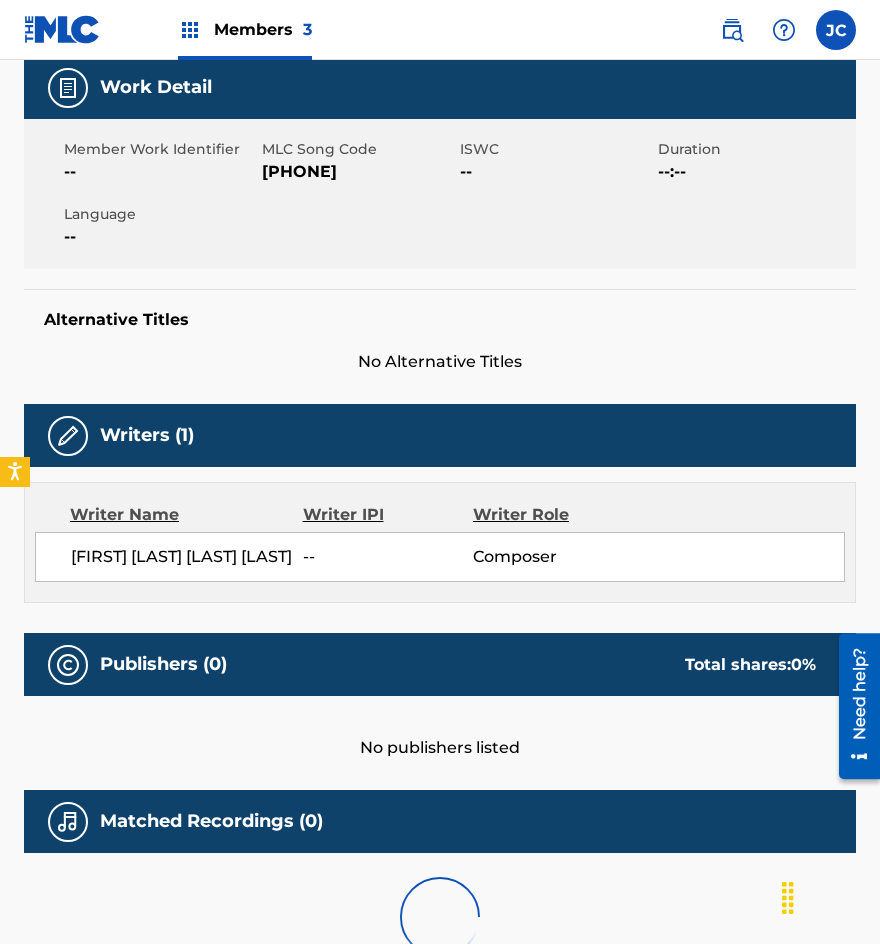 scroll, scrollTop: 0, scrollLeft: 0, axis: both 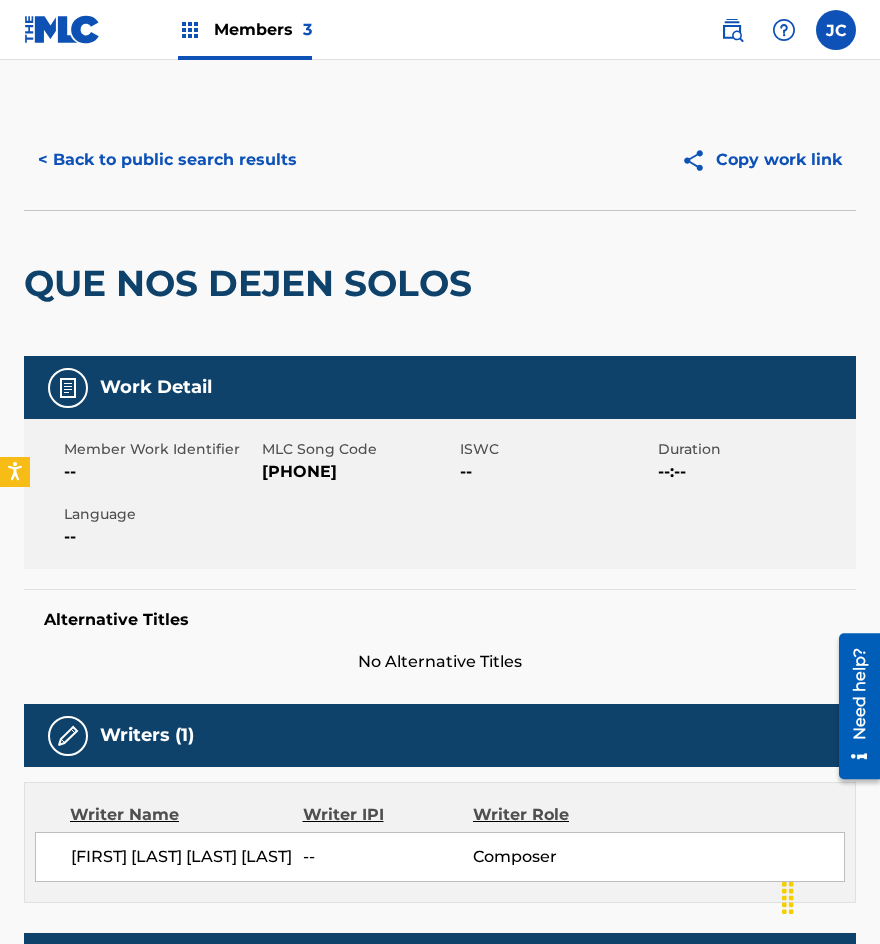 click on "[PHONE]" at bounding box center (358, 472) 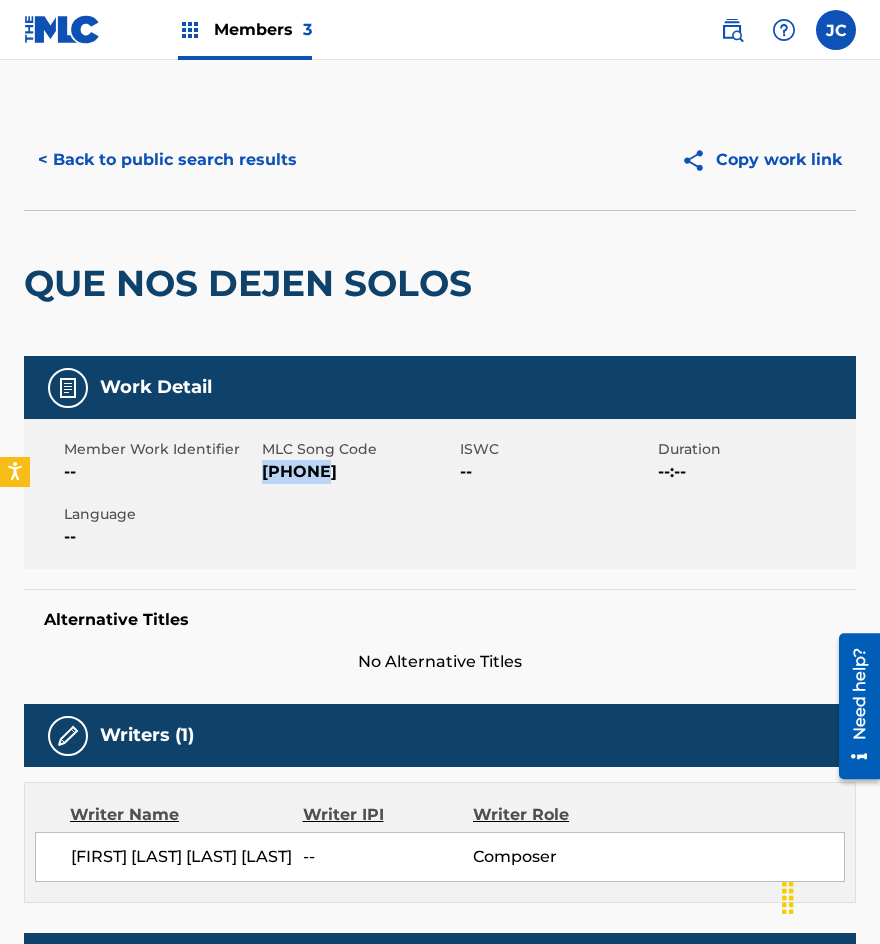 click on "[PHONE]" at bounding box center (358, 472) 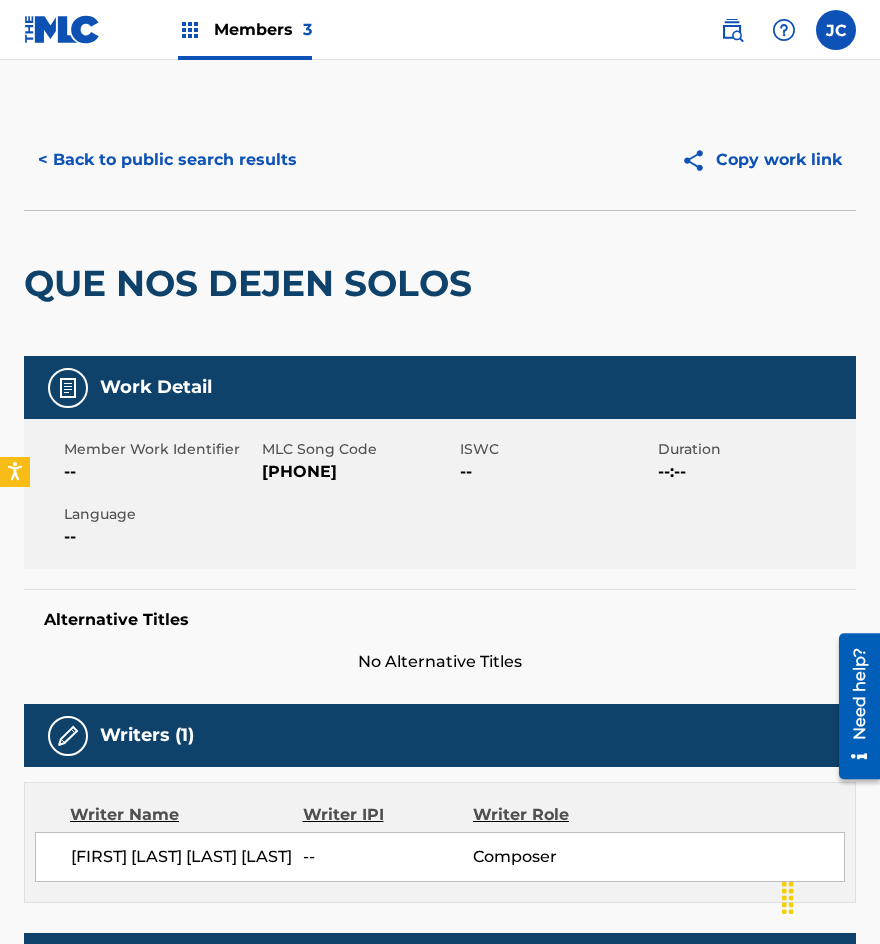 drag, startPoint x: 295, startPoint y: 190, endPoint x: 241, endPoint y: 155, distance: 64.3506 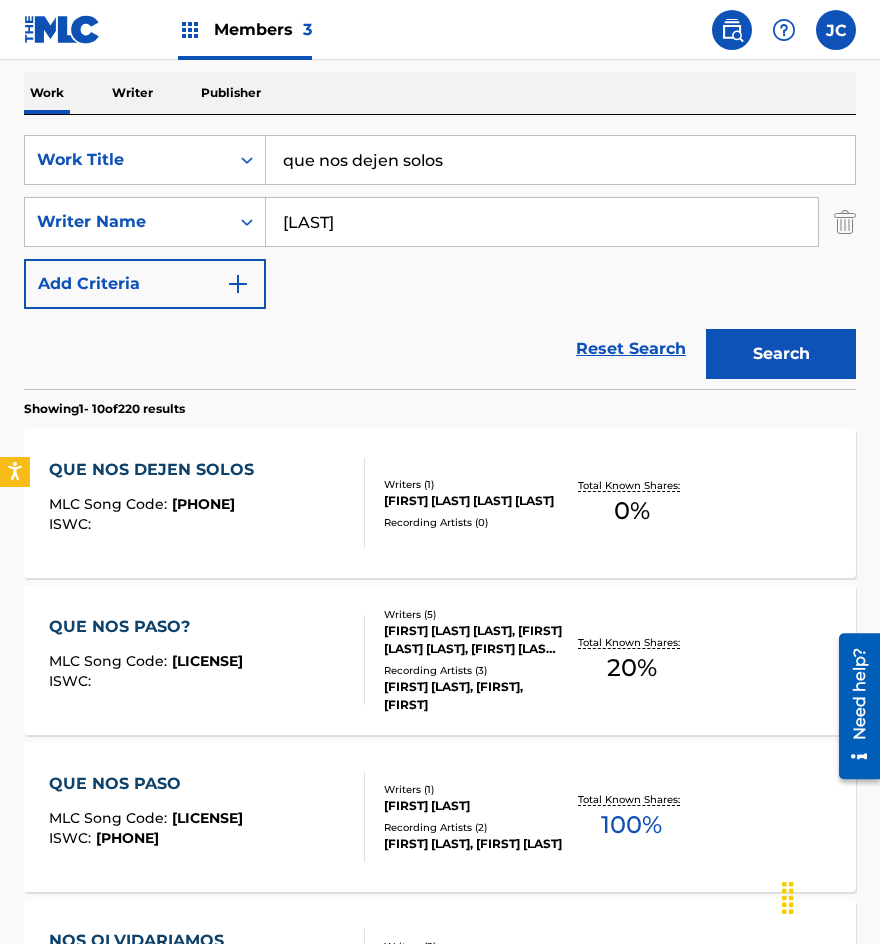 click on "que nos dejen solos" at bounding box center [560, 160] 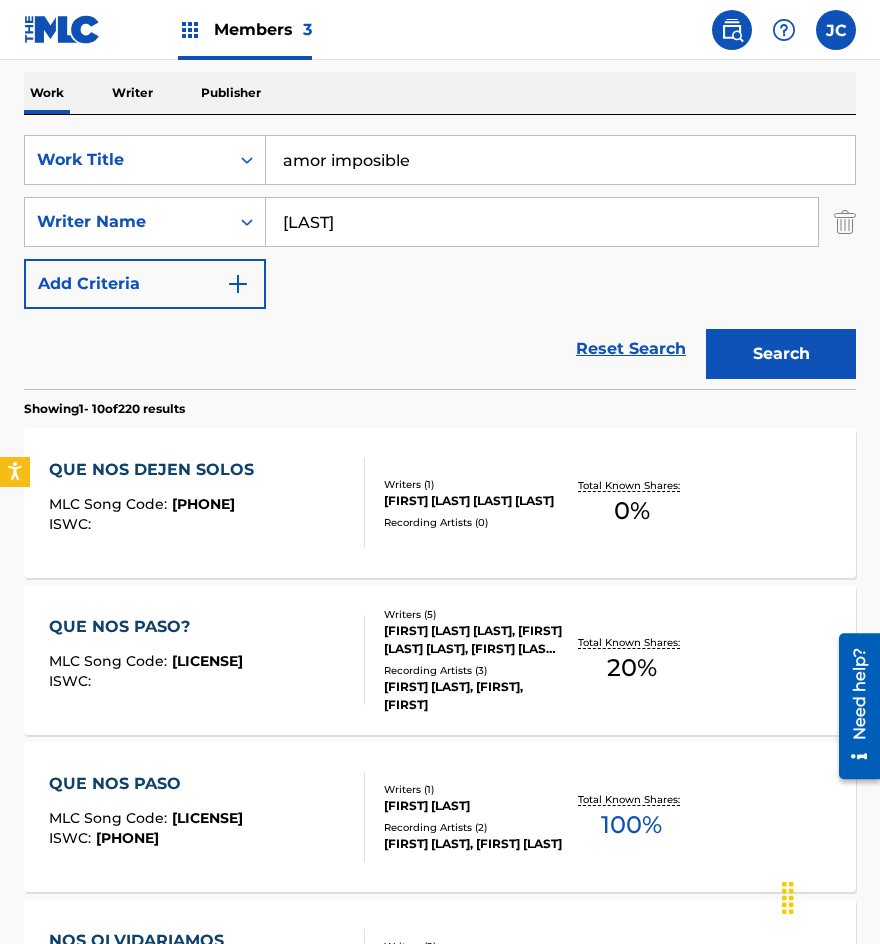 type on "amor imposible" 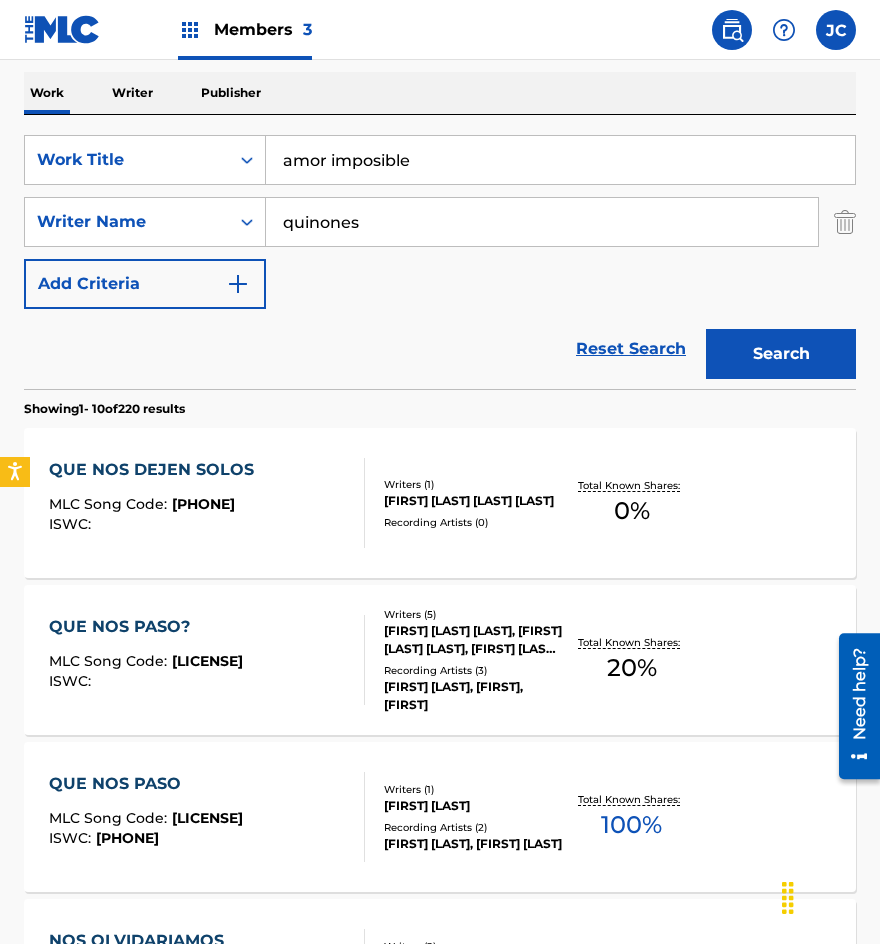 type on "quinones" 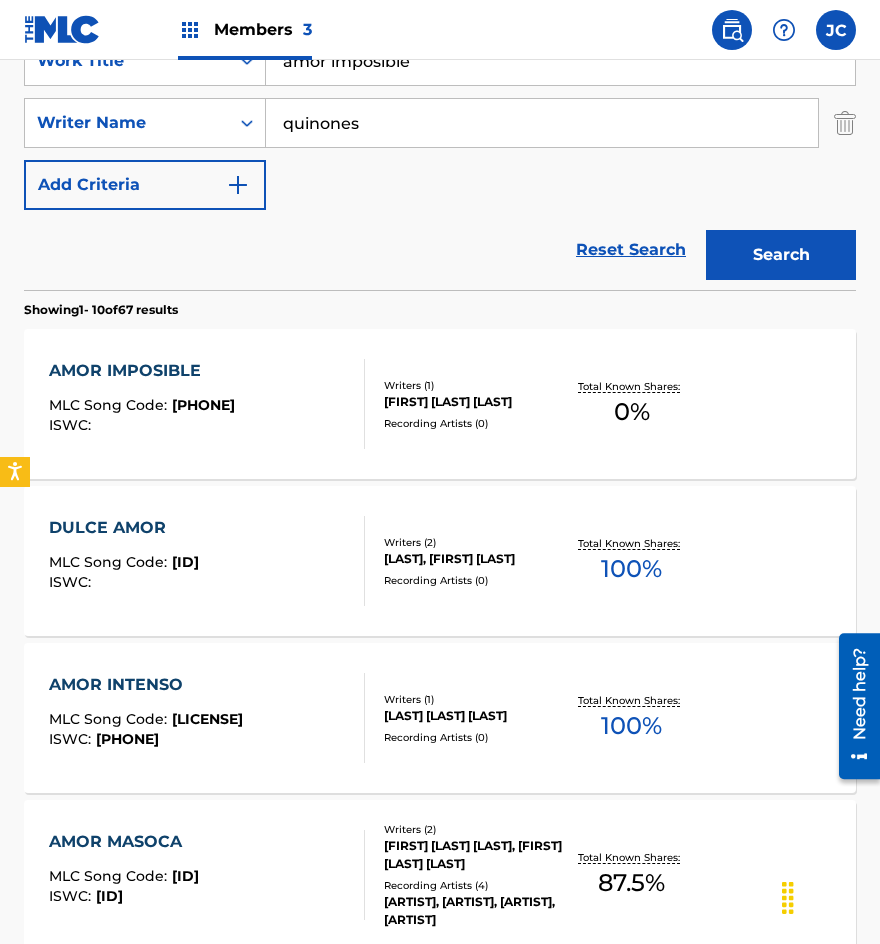 scroll, scrollTop: 400, scrollLeft: 0, axis: vertical 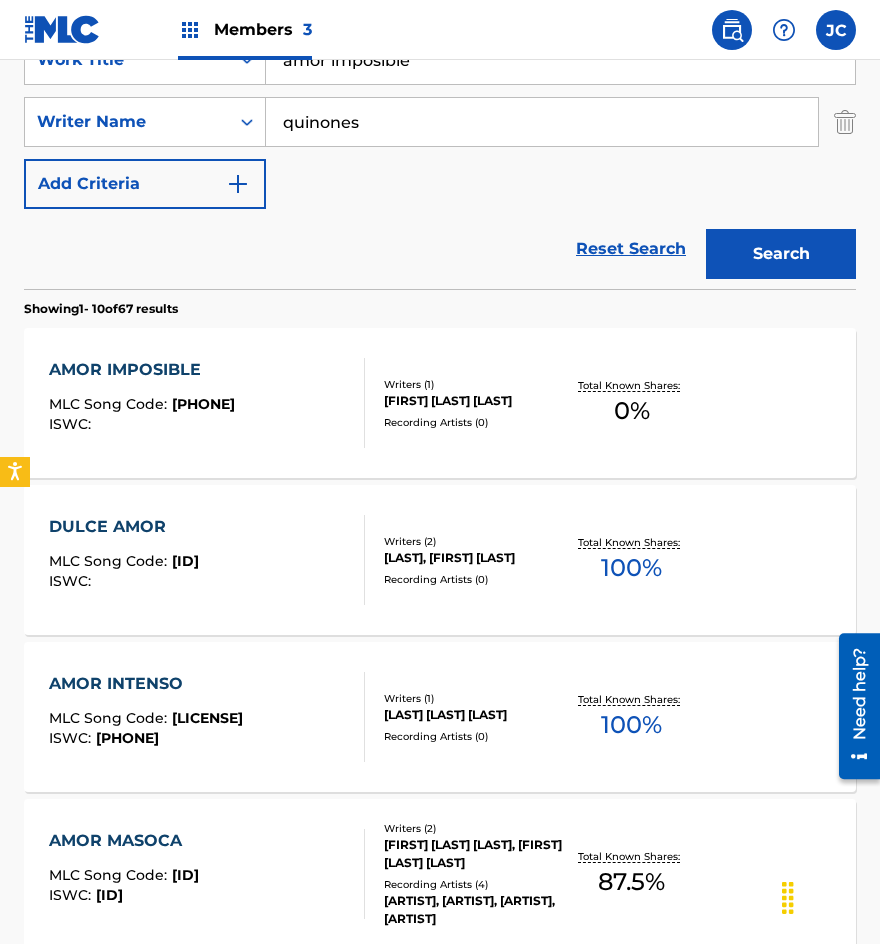 click on "Writers ( 1 ) [FIRST] [LAST] [LAST] Recording Artists ( 0 )" at bounding box center (464, 403) 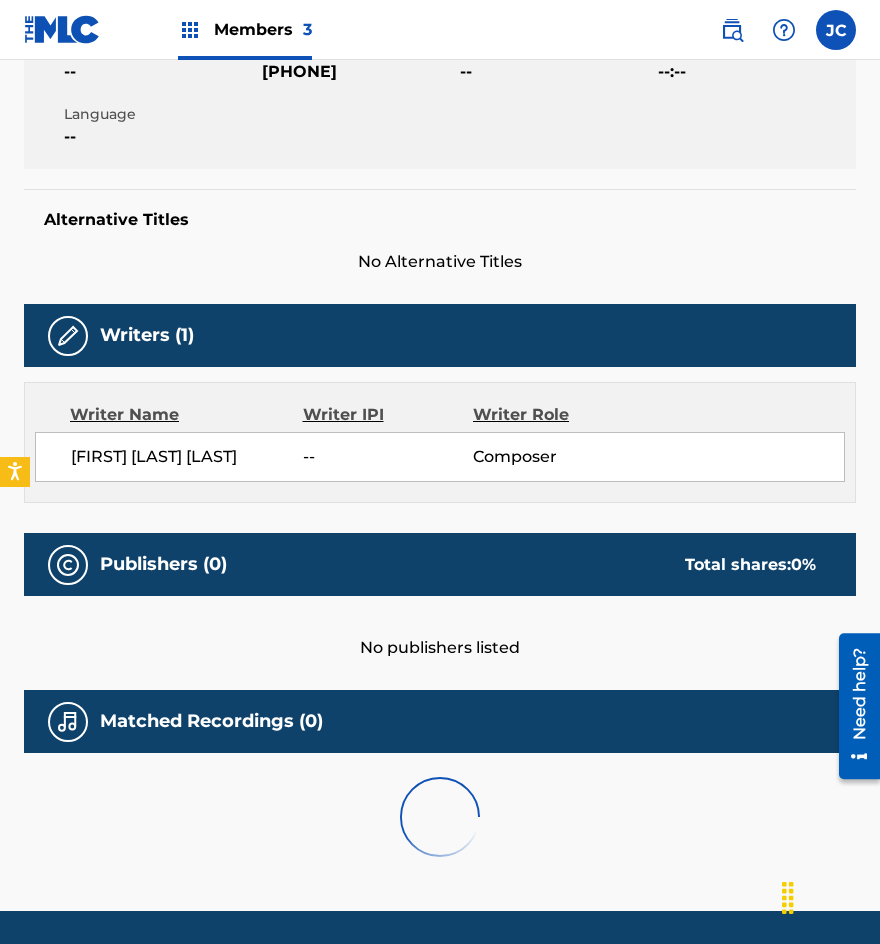 scroll, scrollTop: 0, scrollLeft: 0, axis: both 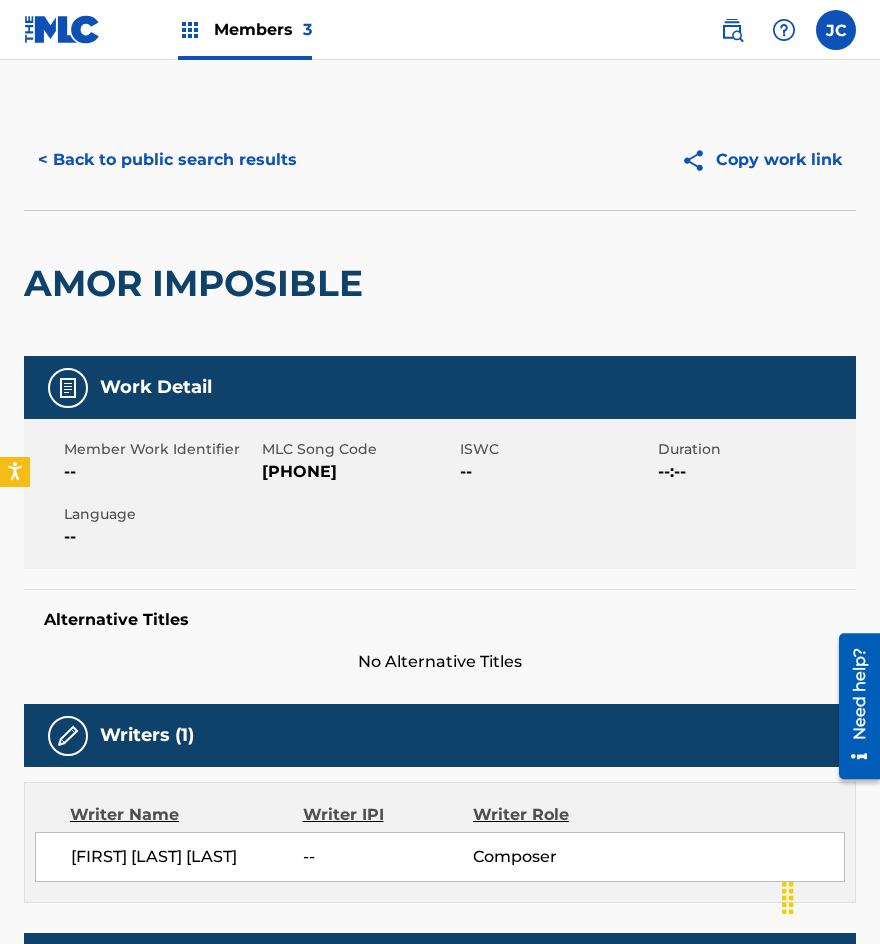 click on "[PHONE]" at bounding box center (358, 472) 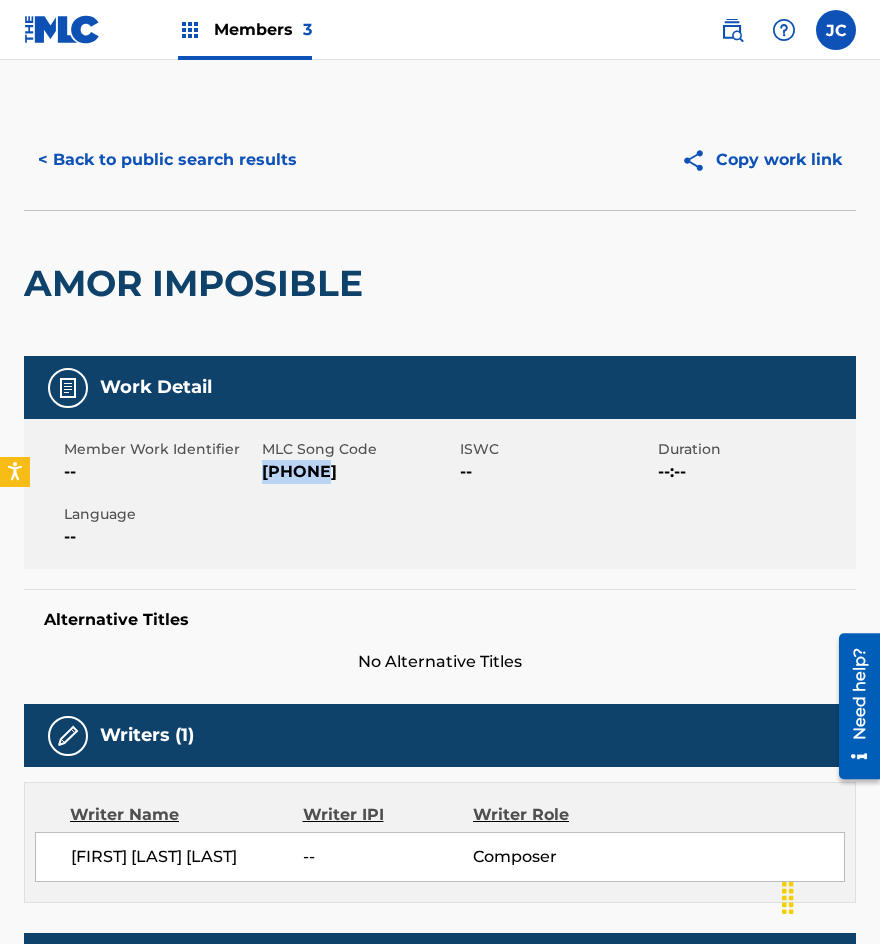 click on "[PHONE]" at bounding box center (358, 472) 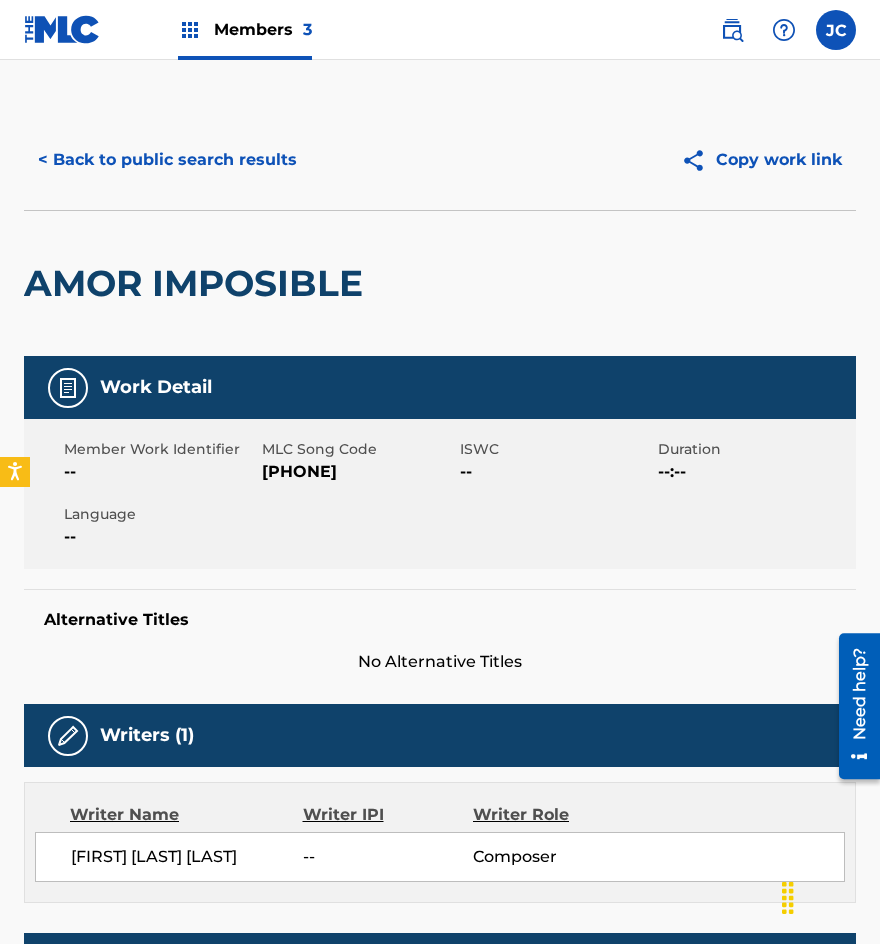 click on "AMOR IMPOSIBLE" at bounding box center (198, 283) 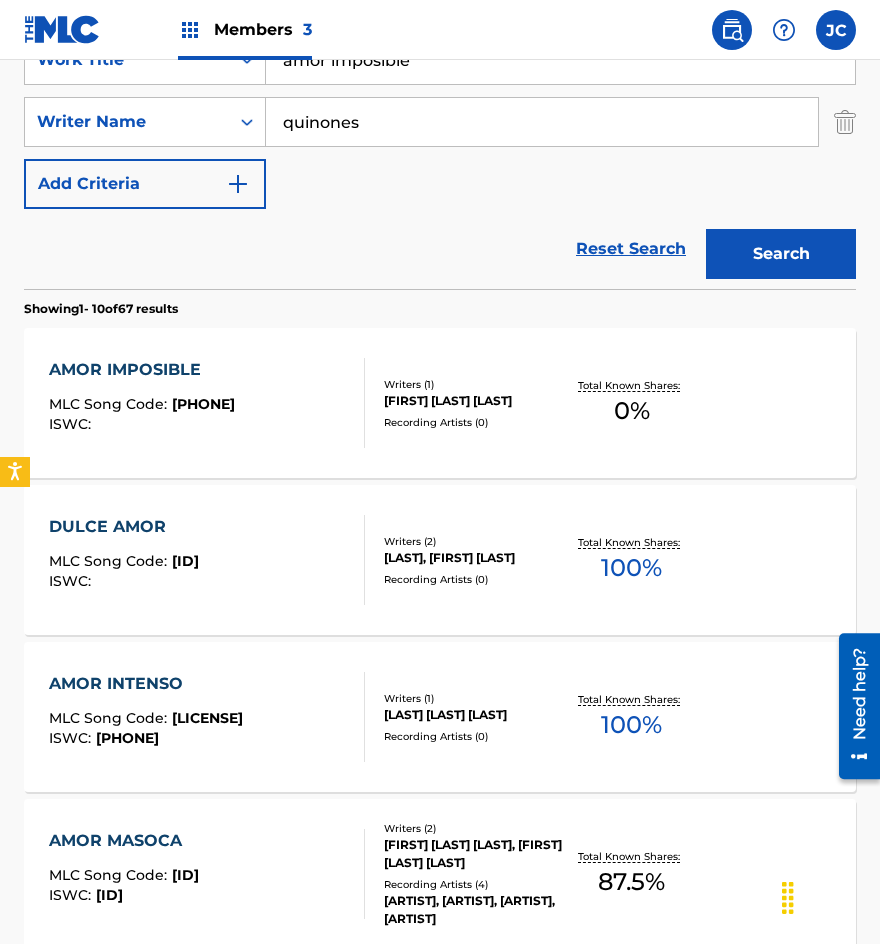 click on "amor imposible" at bounding box center (560, 60) 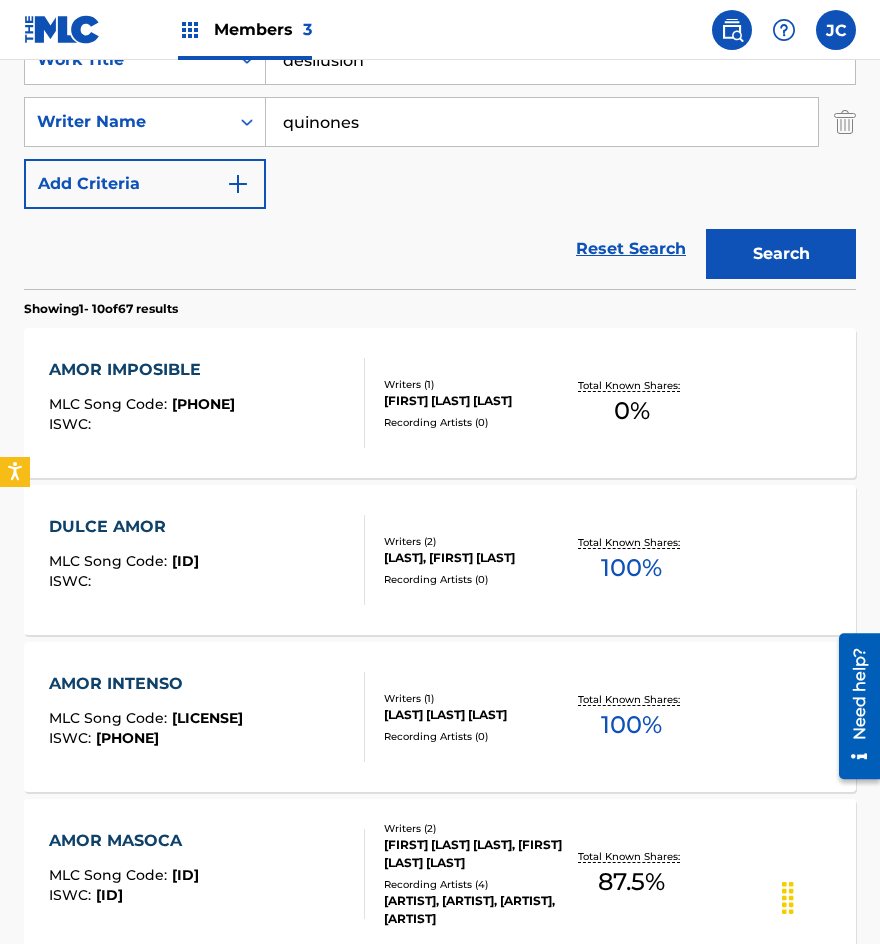 type on "desilusion" 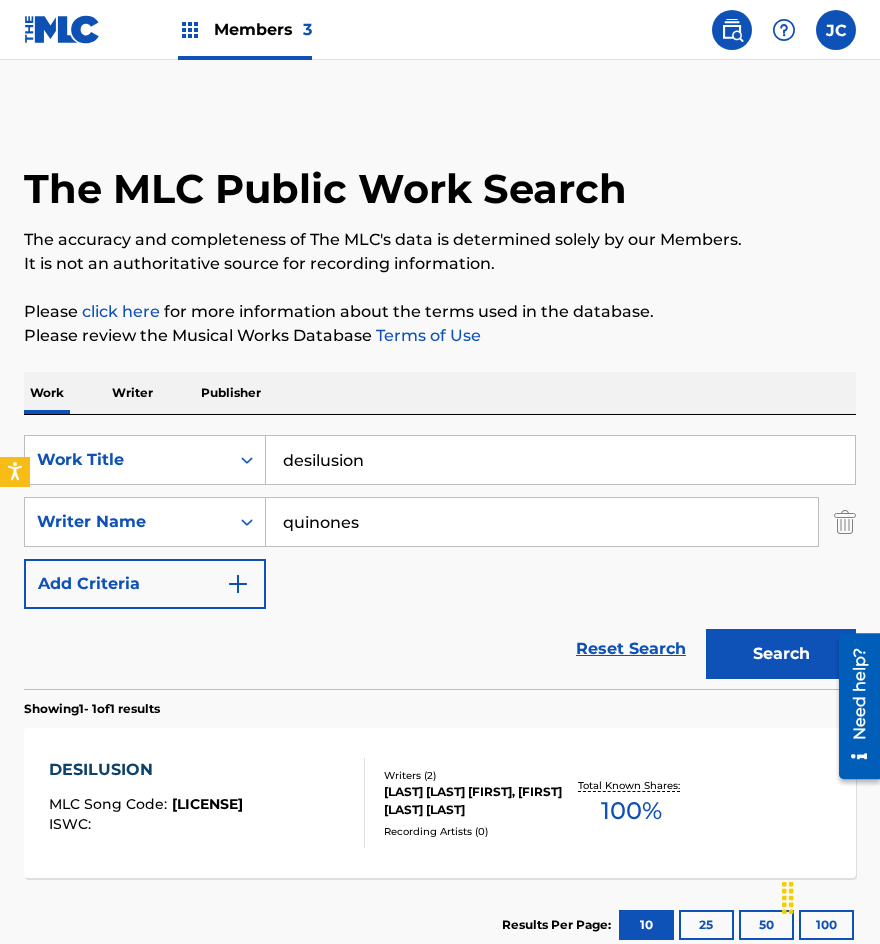 click on "Reset Search Search" at bounding box center [440, 649] 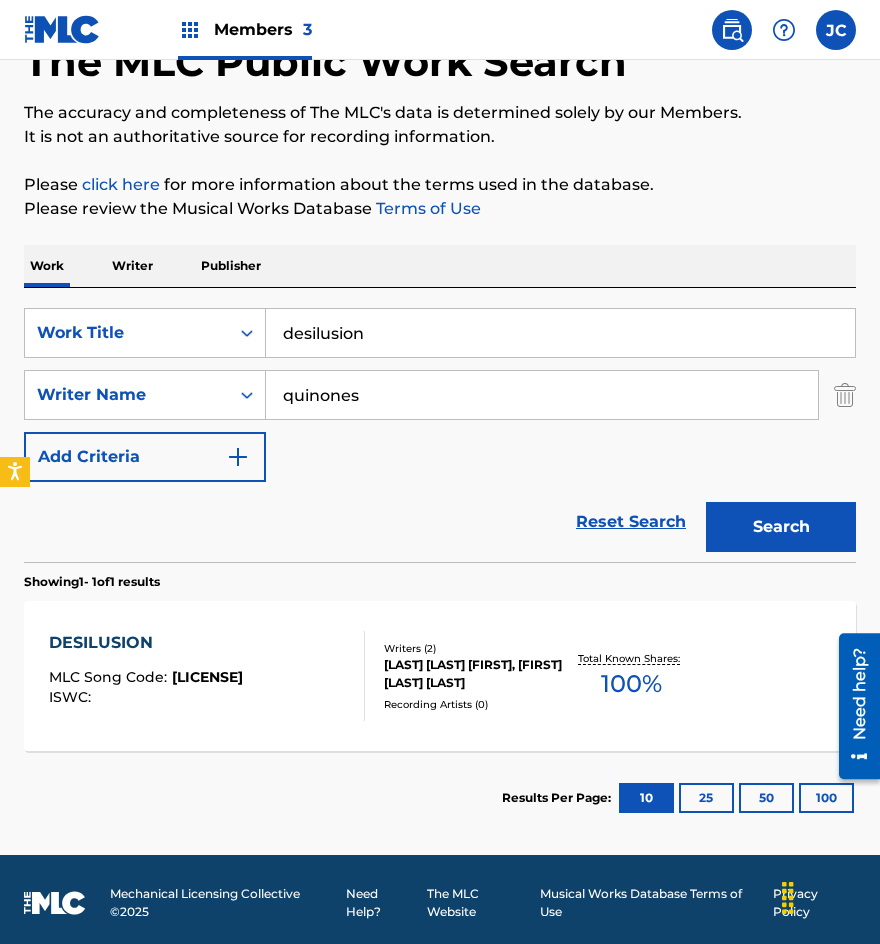scroll, scrollTop: 134, scrollLeft: 0, axis: vertical 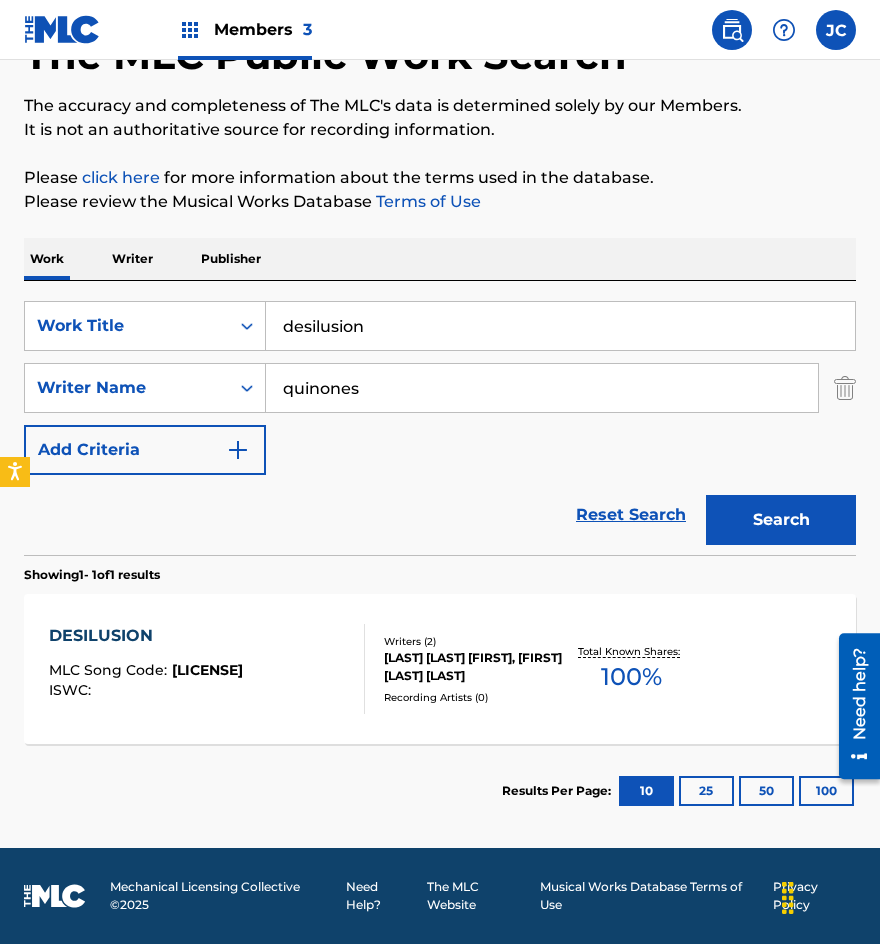 click on "[TEXT] MLC Song Code : [CODE] ISWC : Writers ( 2 ) [LAST] [LAST] [FIRST], [FIRST] [LAST] [LAST] Recording Artists ( 0 ) Total Known Shares: 100 %" at bounding box center [440, 669] 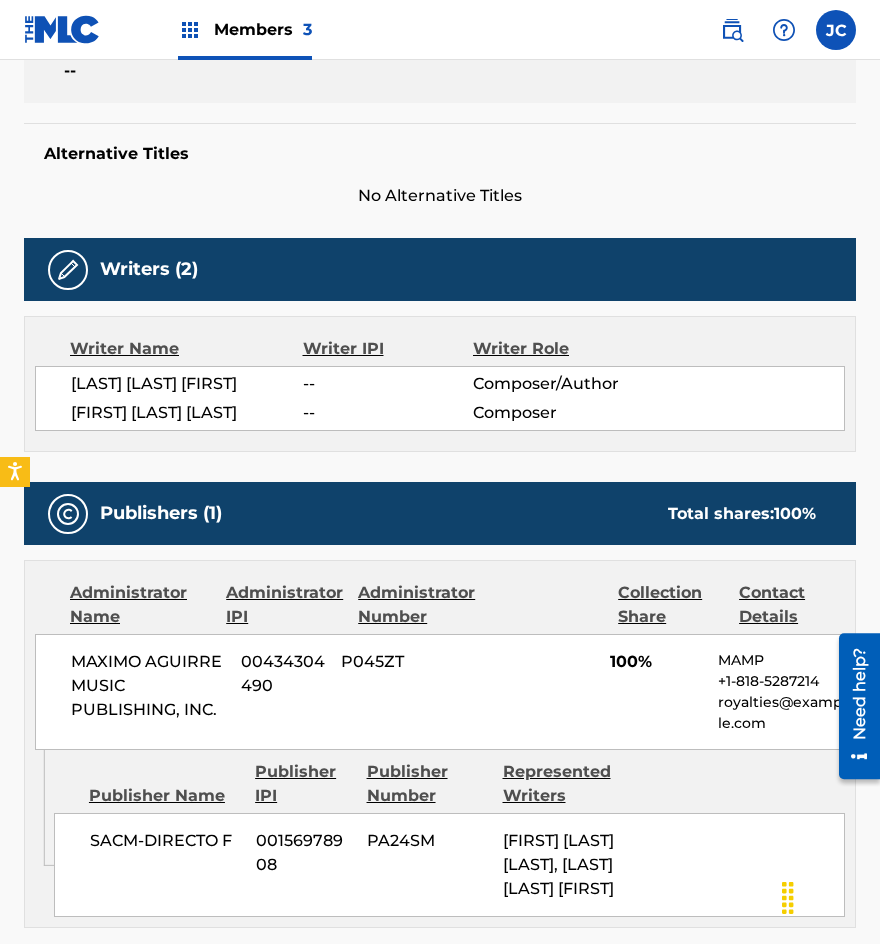 scroll, scrollTop: 374, scrollLeft: 0, axis: vertical 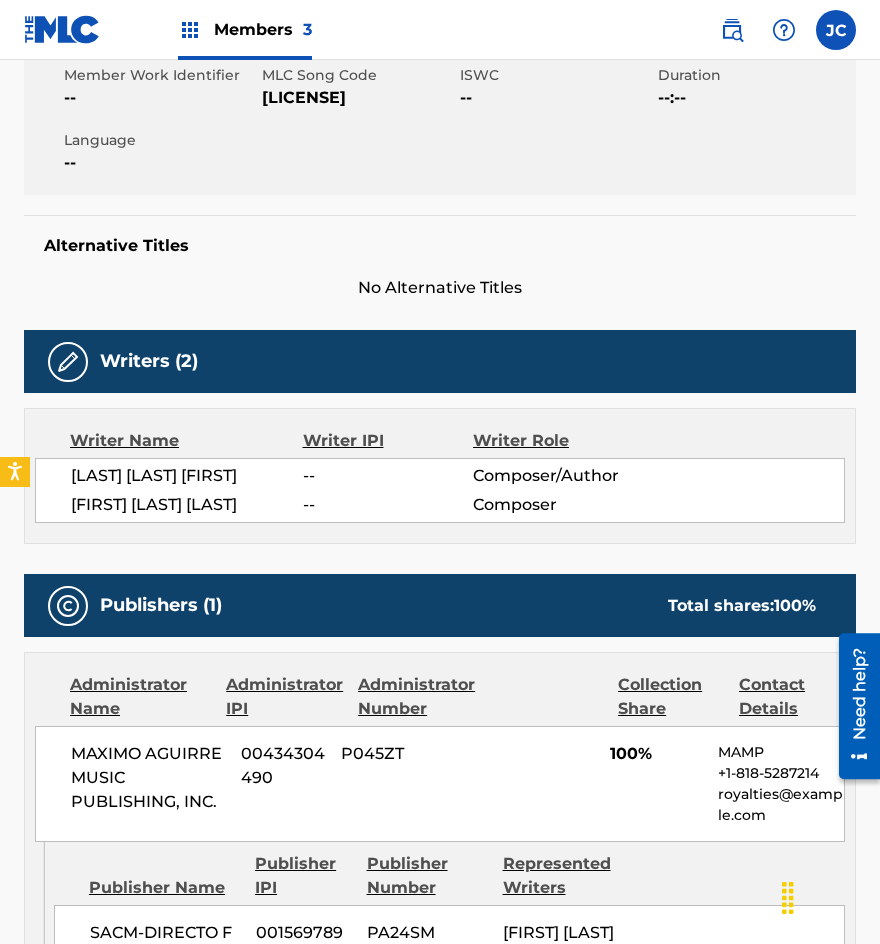 click on "[LICENSE]" at bounding box center (358, 98) 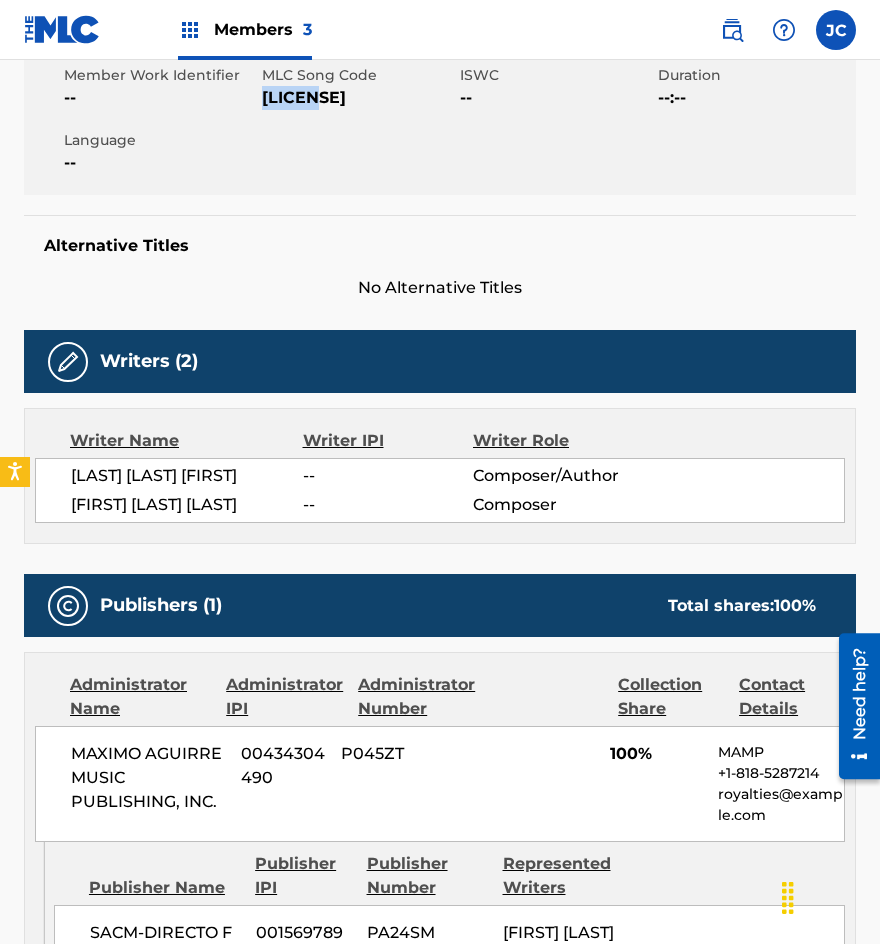 click on "[LICENSE]" at bounding box center [358, 98] 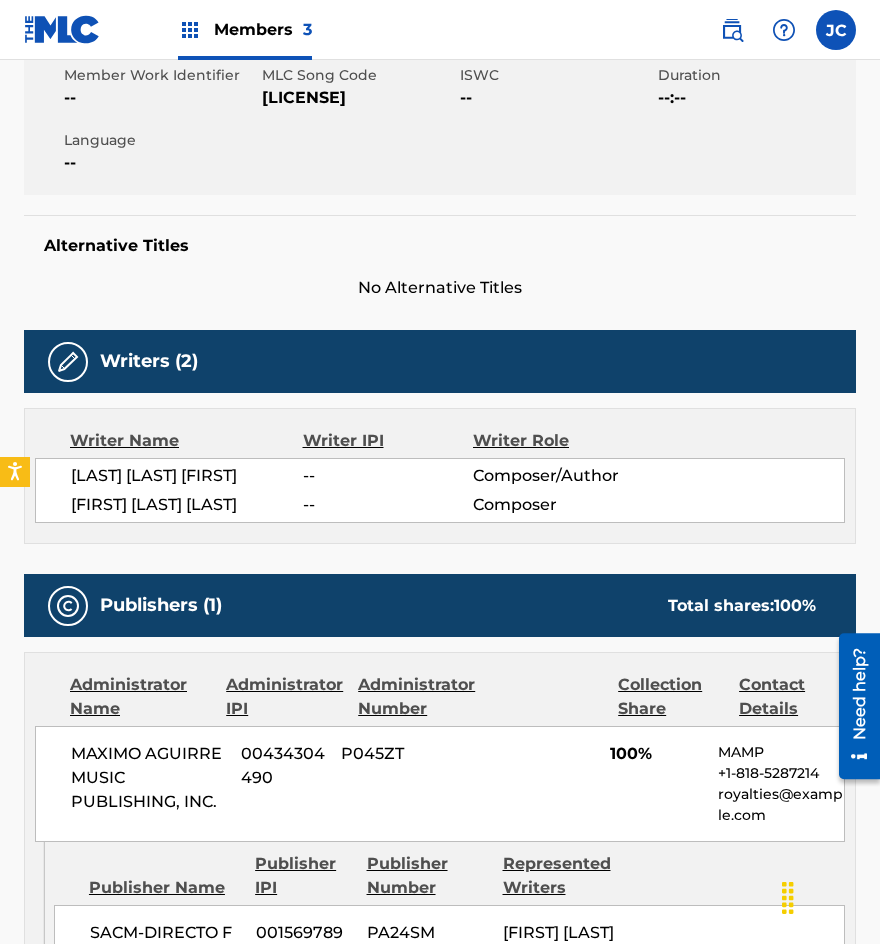 drag, startPoint x: 191, startPoint y: 237, endPoint x: 221, endPoint y: 189, distance: 56.603886 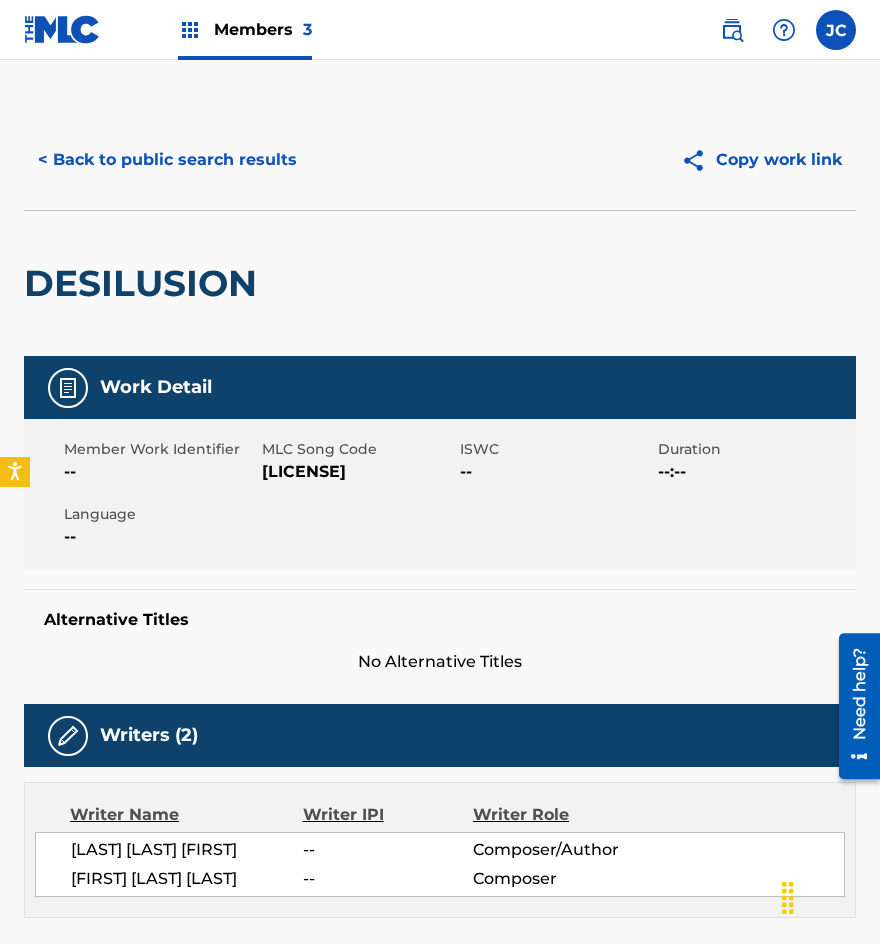 click on "< Back to public search results" at bounding box center [167, 160] 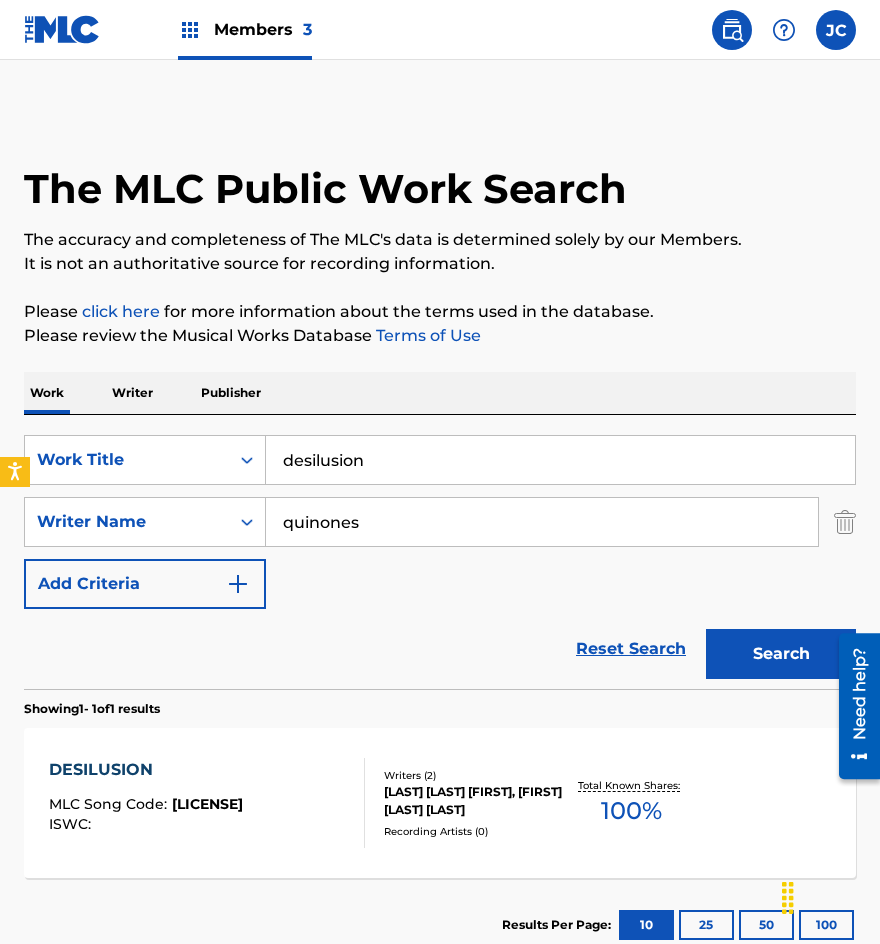 scroll, scrollTop: 20, scrollLeft: 0, axis: vertical 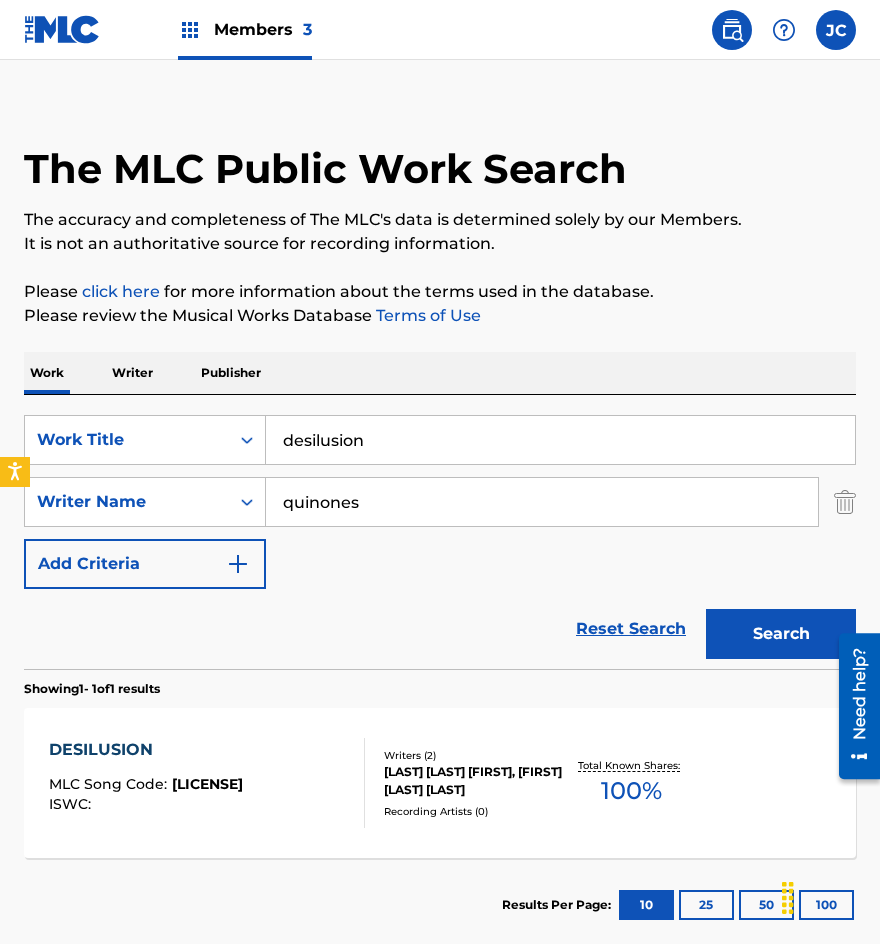 click on "desilusion" at bounding box center (560, 440) 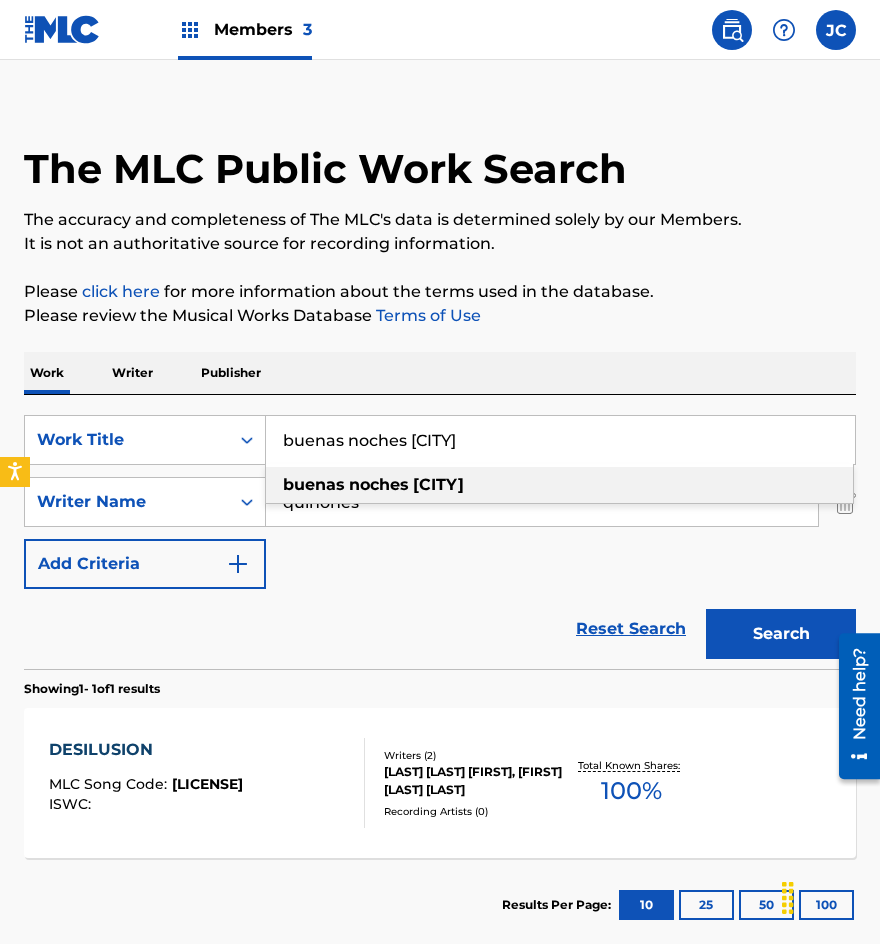 type on "buenas noches [CITY]" 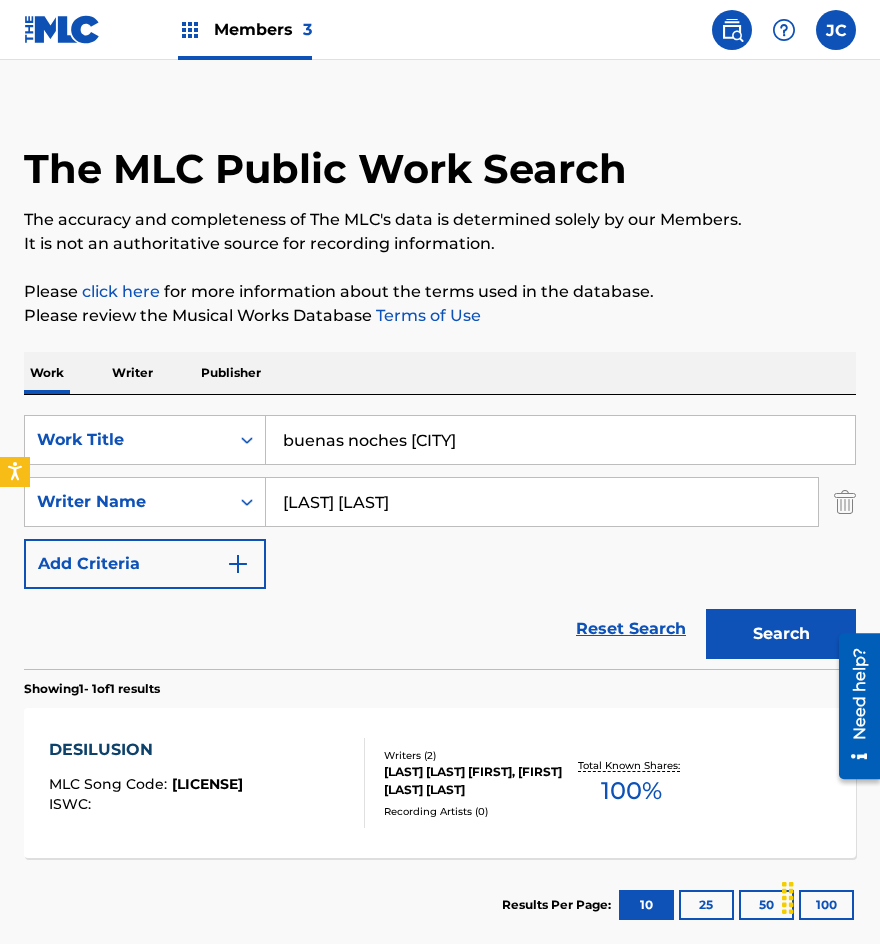 type on "[LAST] [LAST]" 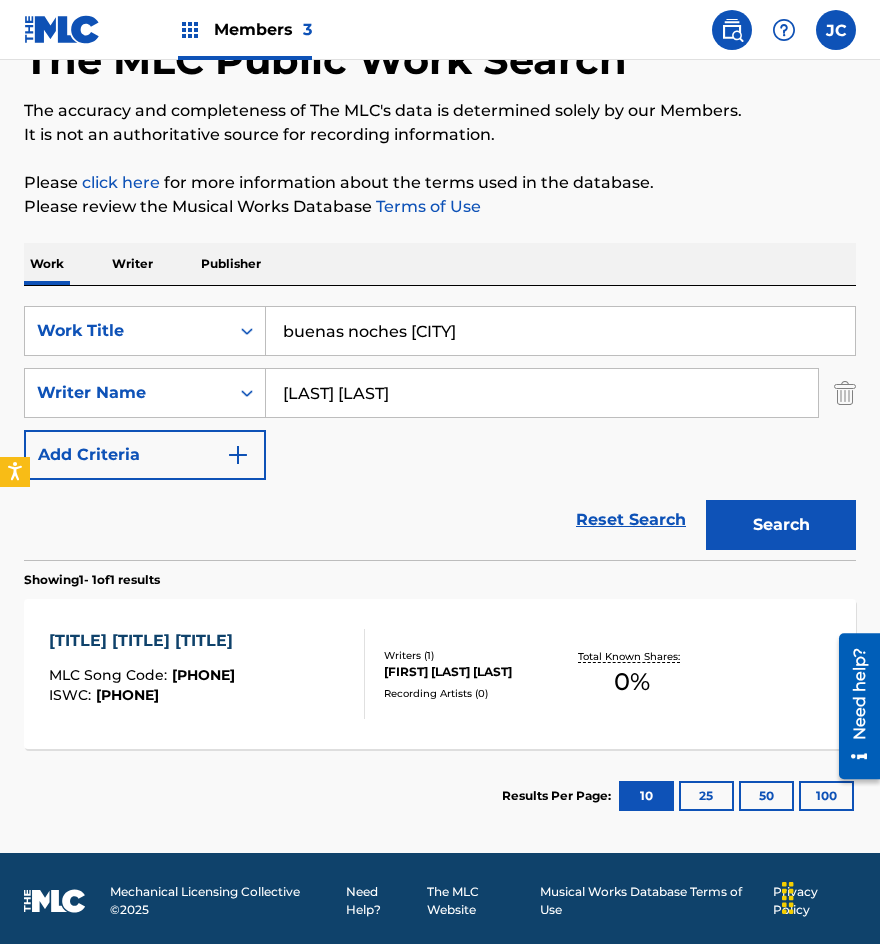 scroll, scrollTop: 134, scrollLeft: 0, axis: vertical 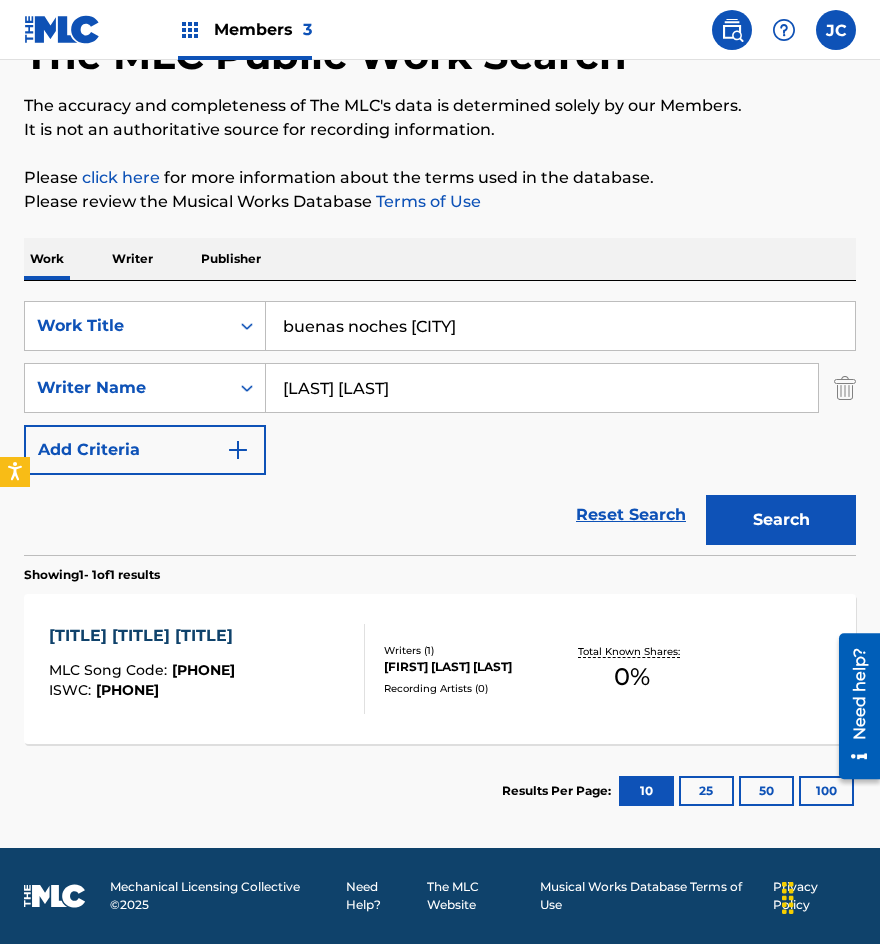 click on "[FIRST] [LAST] [LAST]" at bounding box center [473, 667] 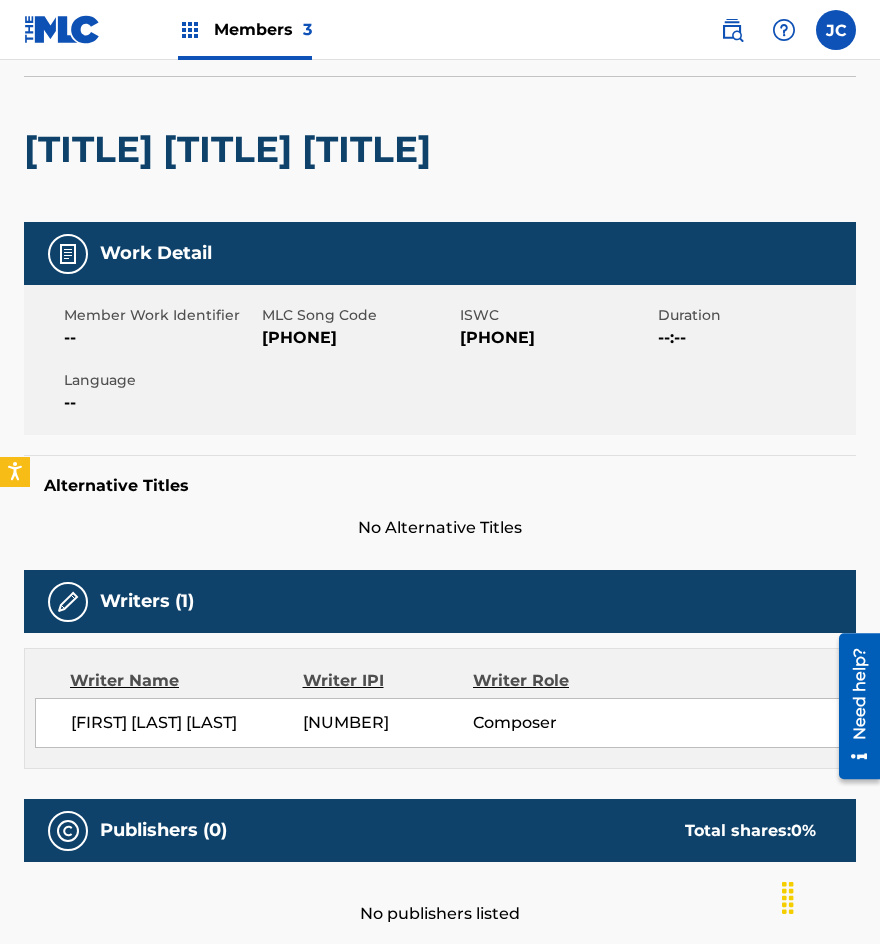scroll, scrollTop: 0, scrollLeft: 0, axis: both 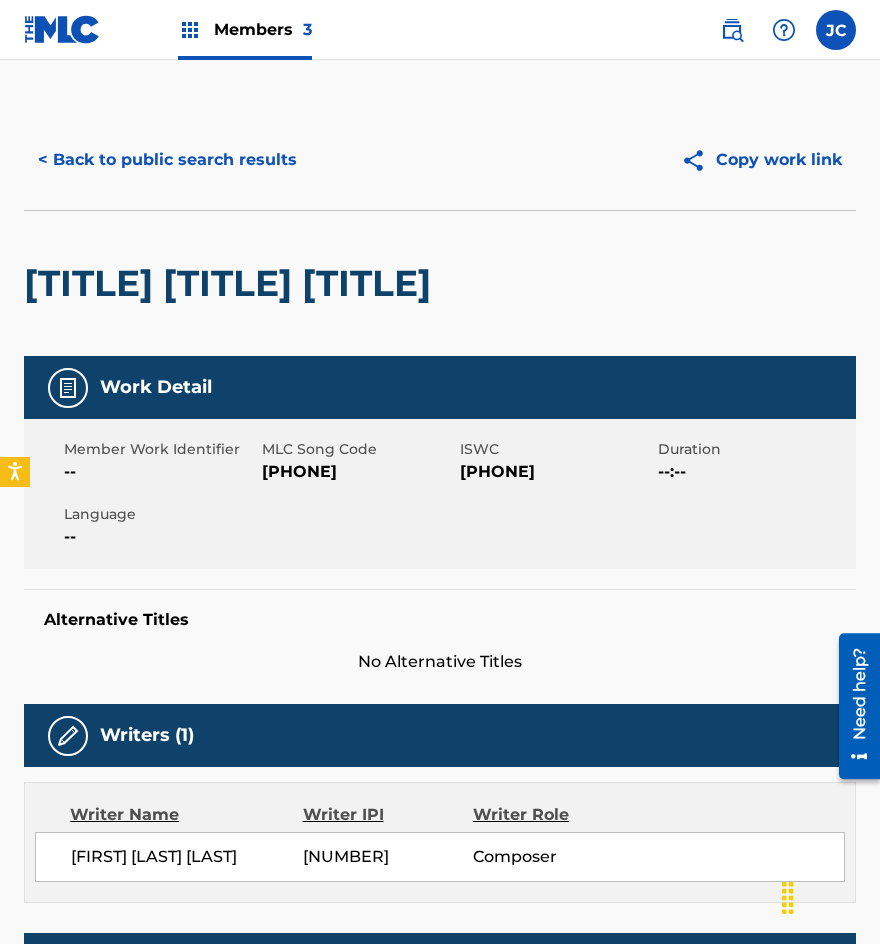 click on "< Back to public search results" at bounding box center (167, 160) 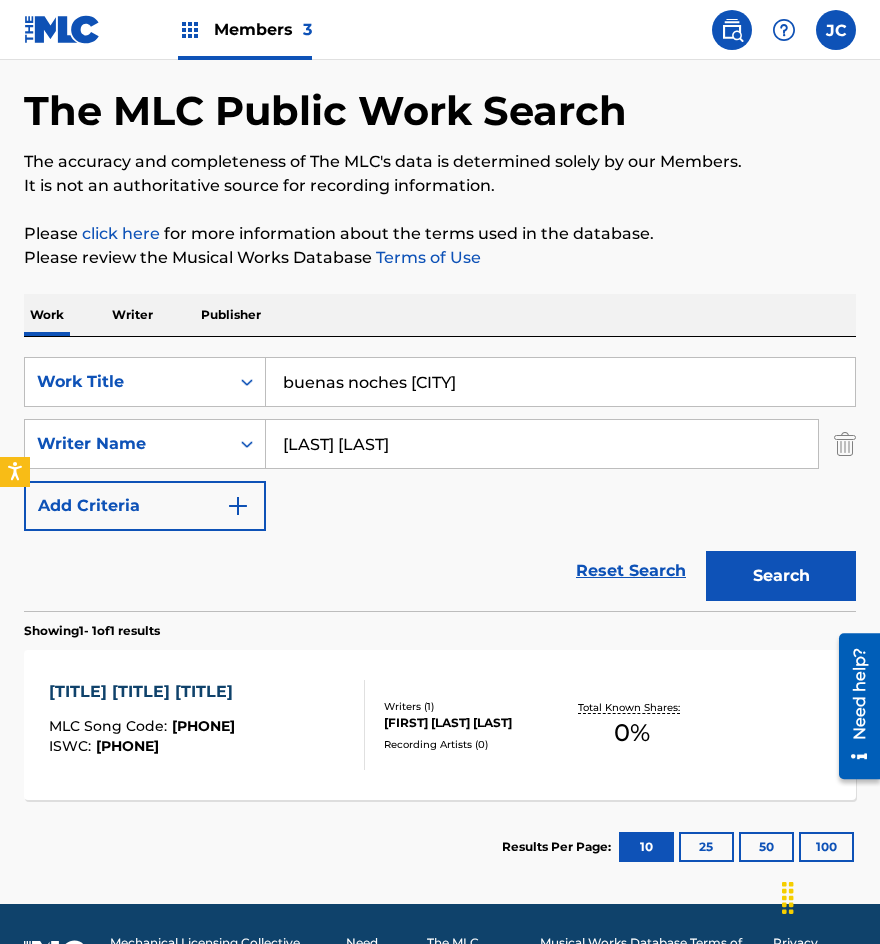 scroll, scrollTop: 134, scrollLeft: 0, axis: vertical 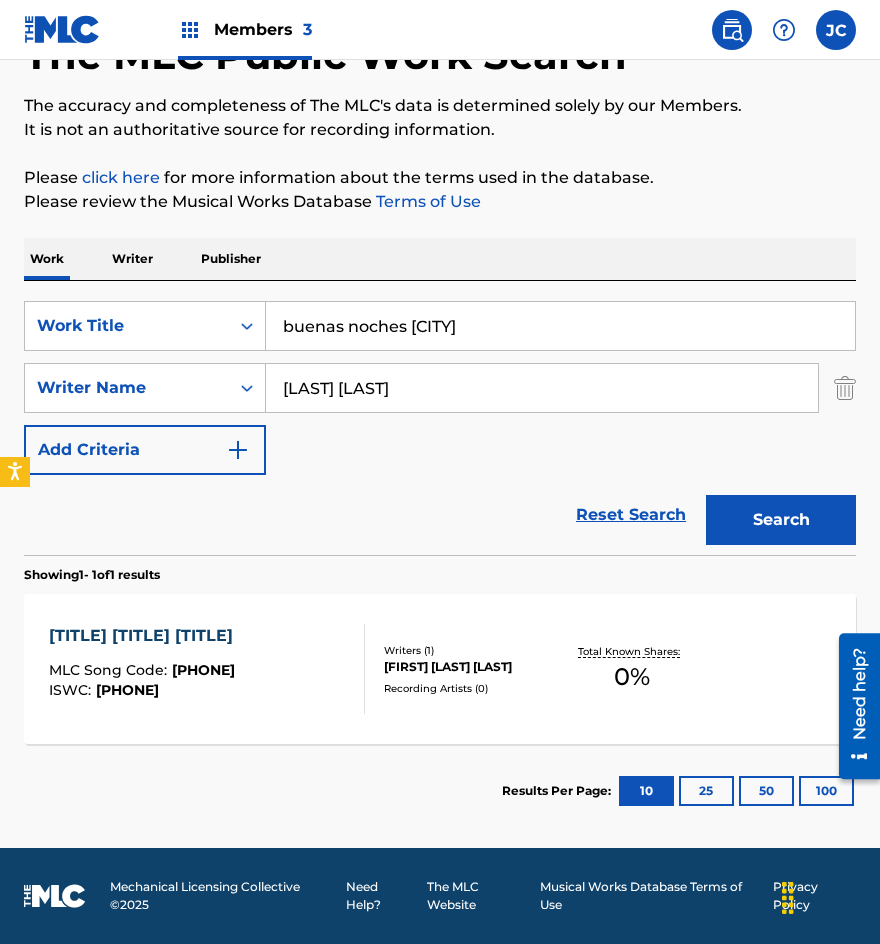 click on "[LAST] [LAST]" at bounding box center [542, 388] 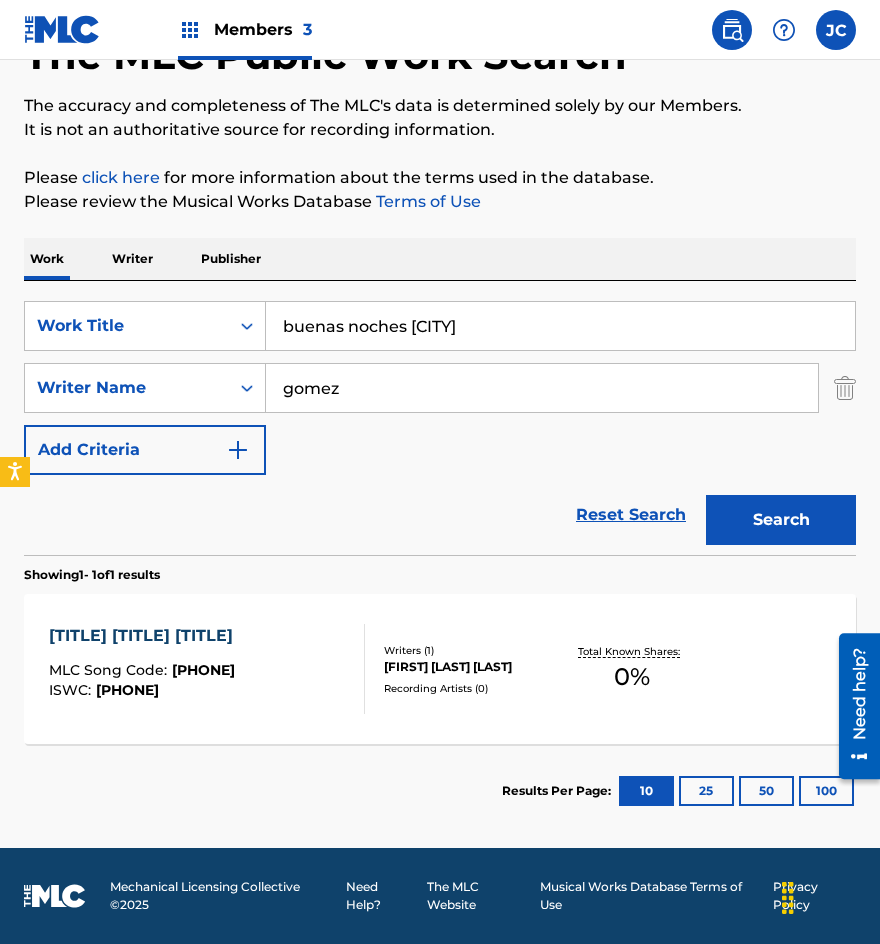 type on "gomez" 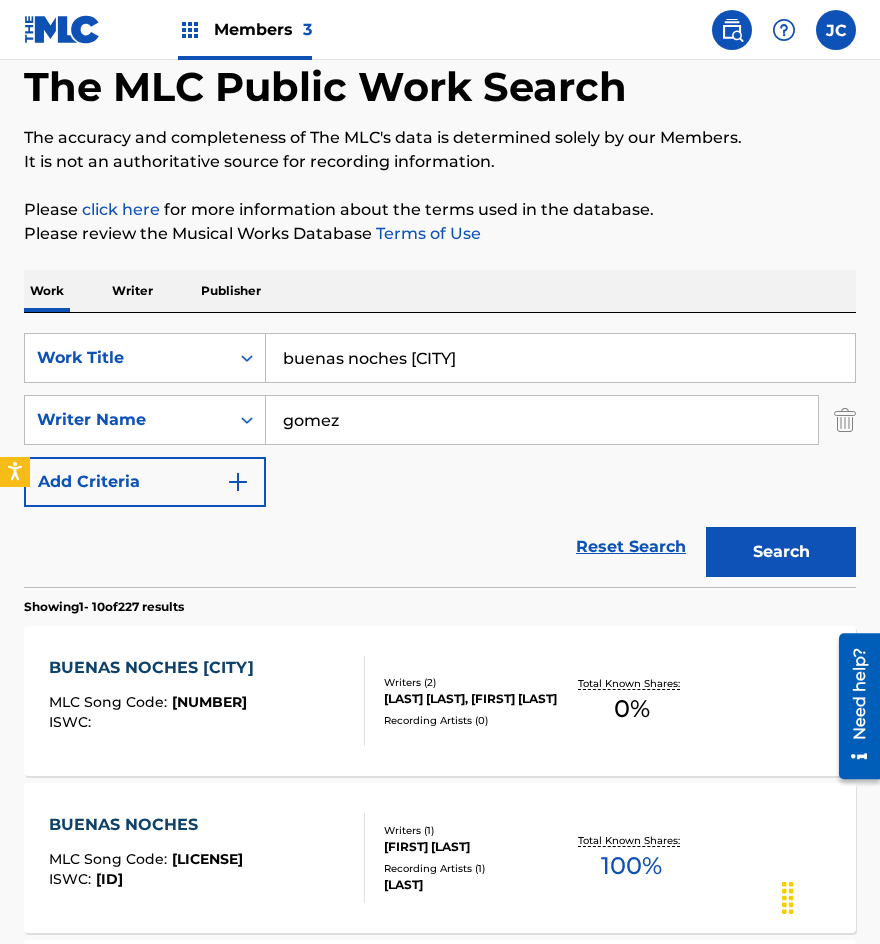 scroll, scrollTop: 200, scrollLeft: 0, axis: vertical 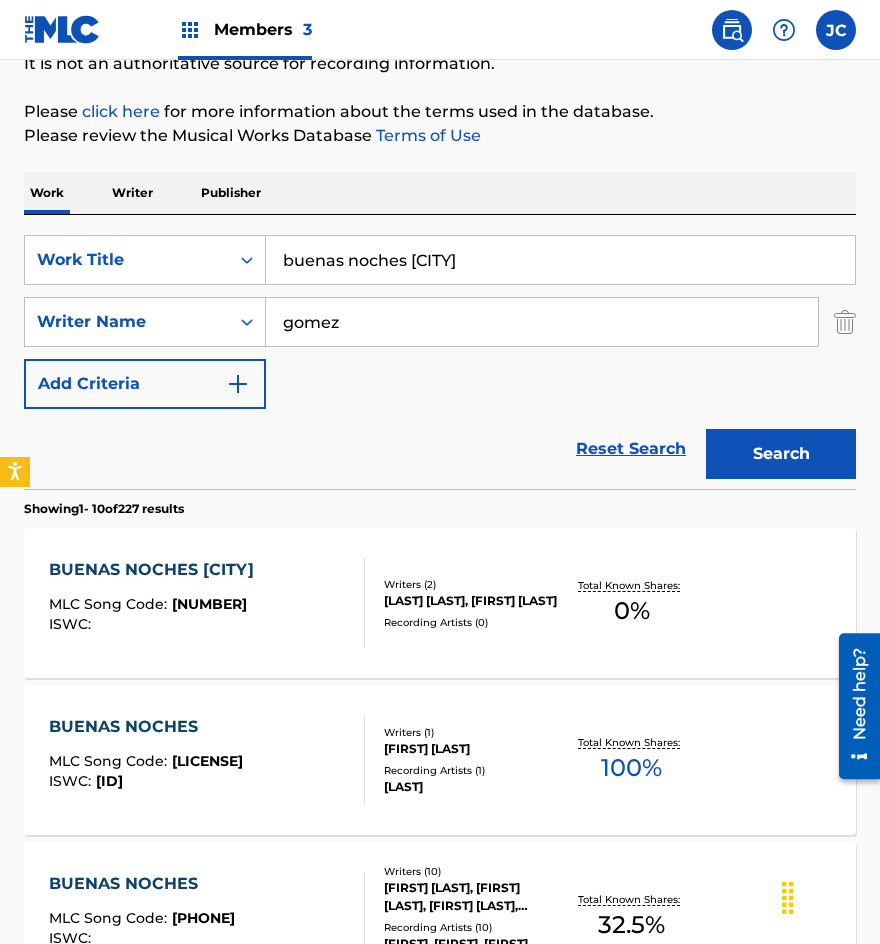 click on "Writers ( 2 )" at bounding box center [473, 584] 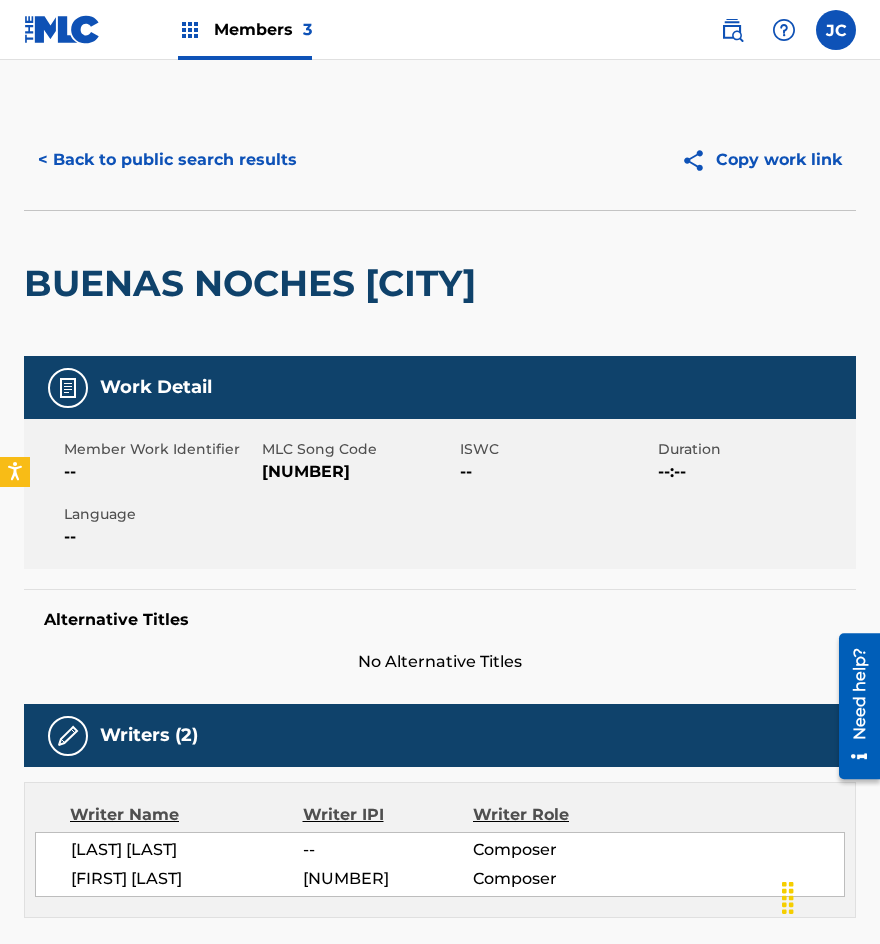 click on "[NUMBER]" at bounding box center (358, 472) 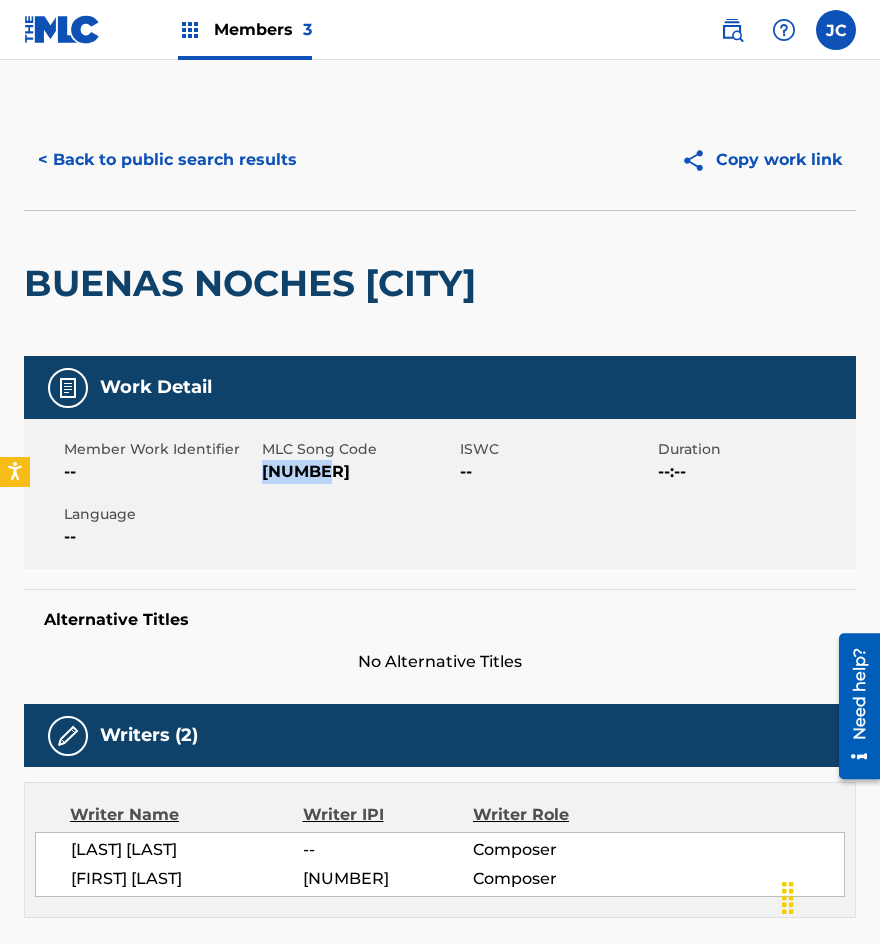 click on "[NUMBER]" at bounding box center [358, 472] 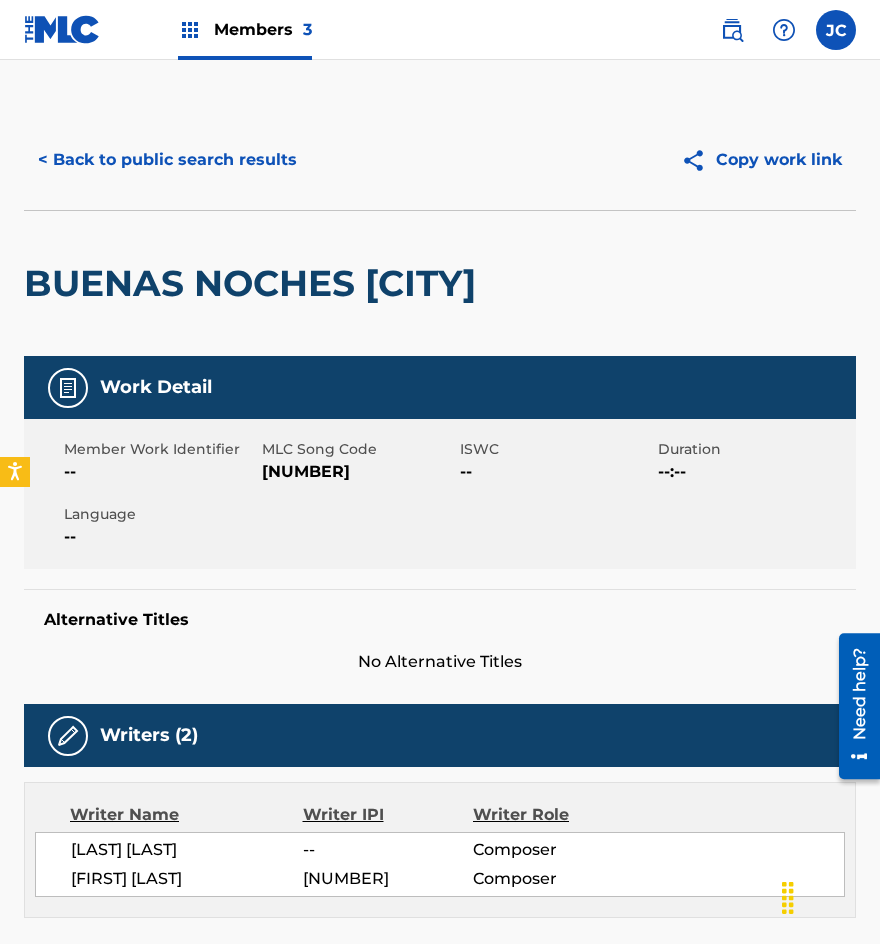 drag, startPoint x: 101, startPoint y: 315, endPoint x: 115, endPoint y: 119, distance: 196.49936 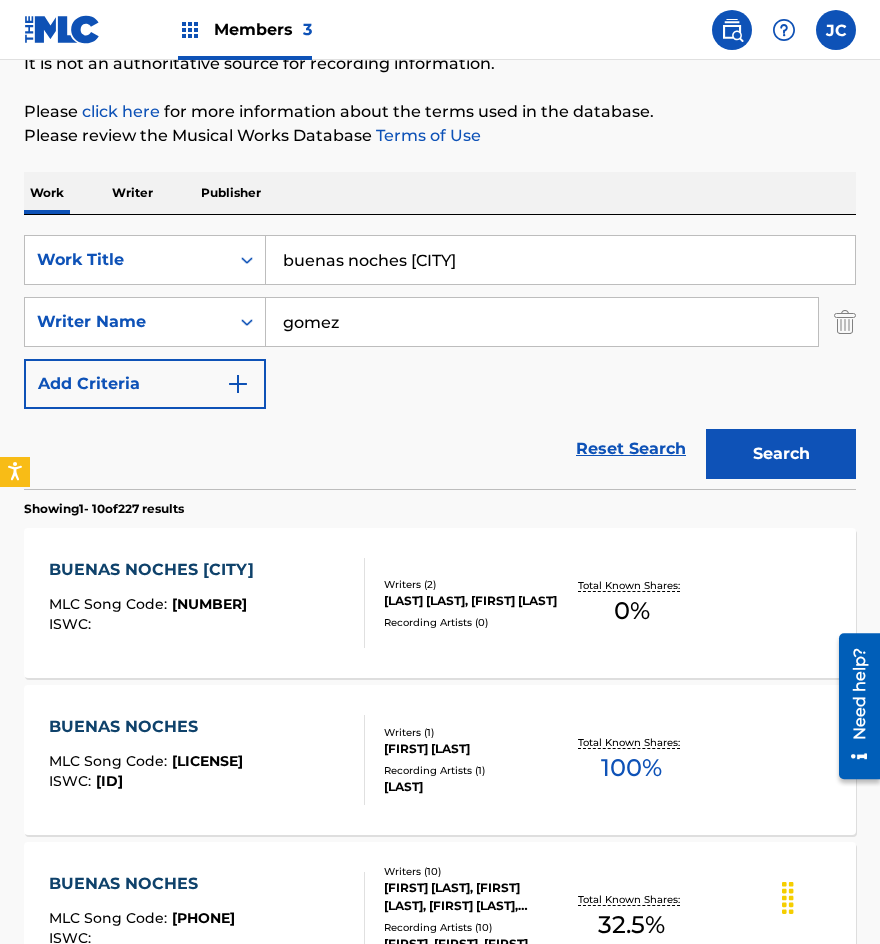 drag, startPoint x: 482, startPoint y: 257, endPoint x: 62, endPoint y: 290, distance: 421.29443 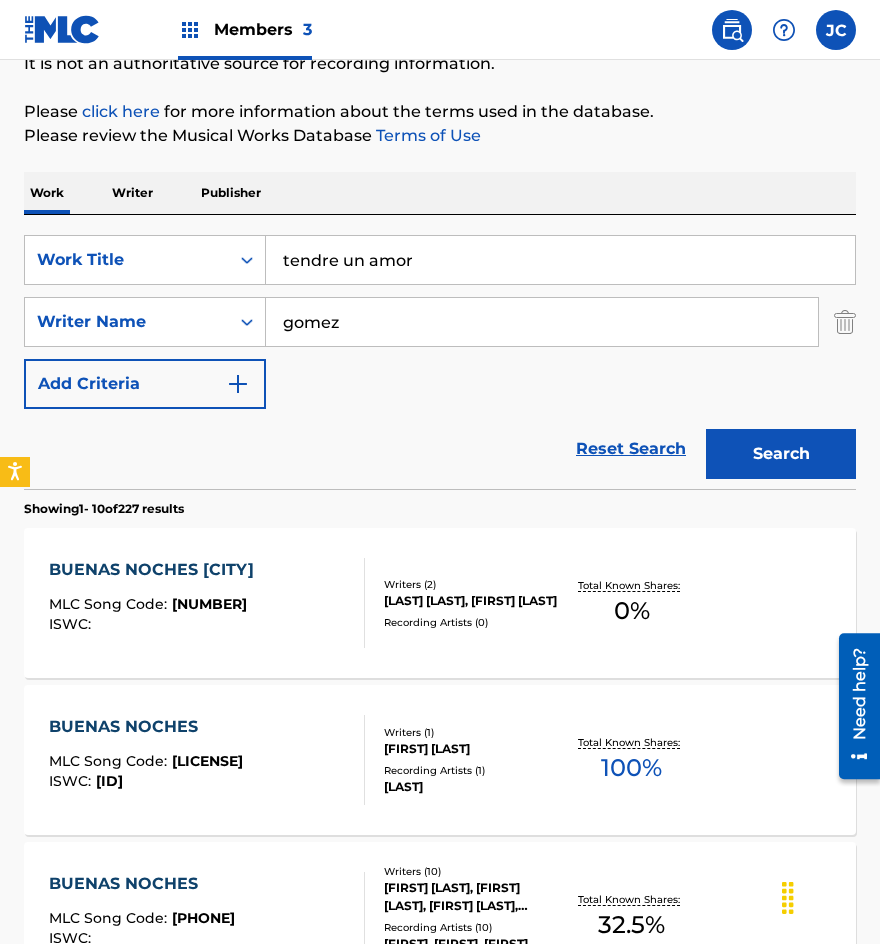 type on "tendre un amor" 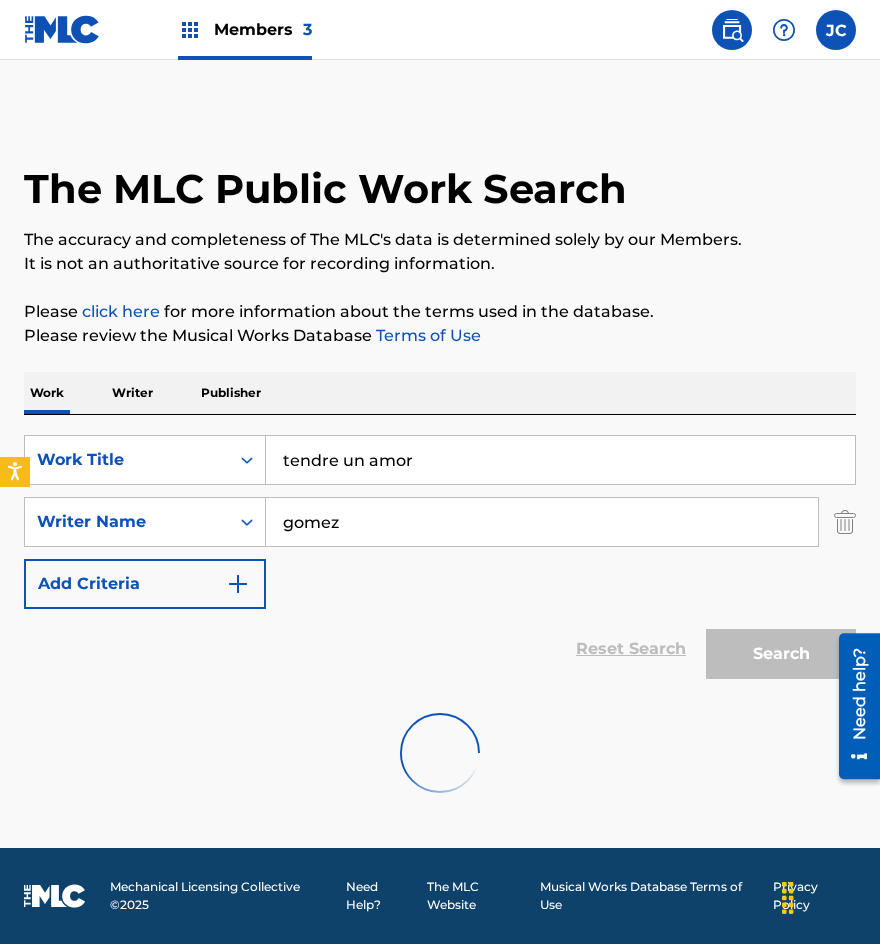scroll, scrollTop: 0, scrollLeft: 0, axis: both 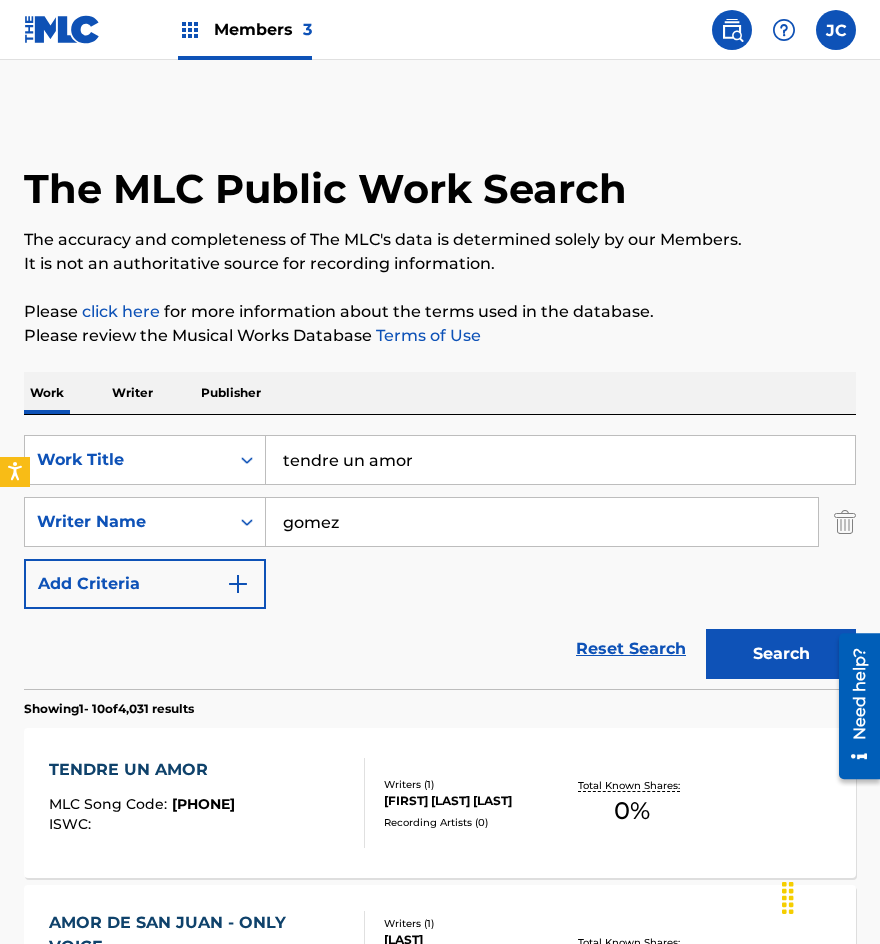 click on "Work Title tendre un amor SearchWithCriteria[UUID] Writer Name [LAST] Add Criteria" at bounding box center [440, 522] 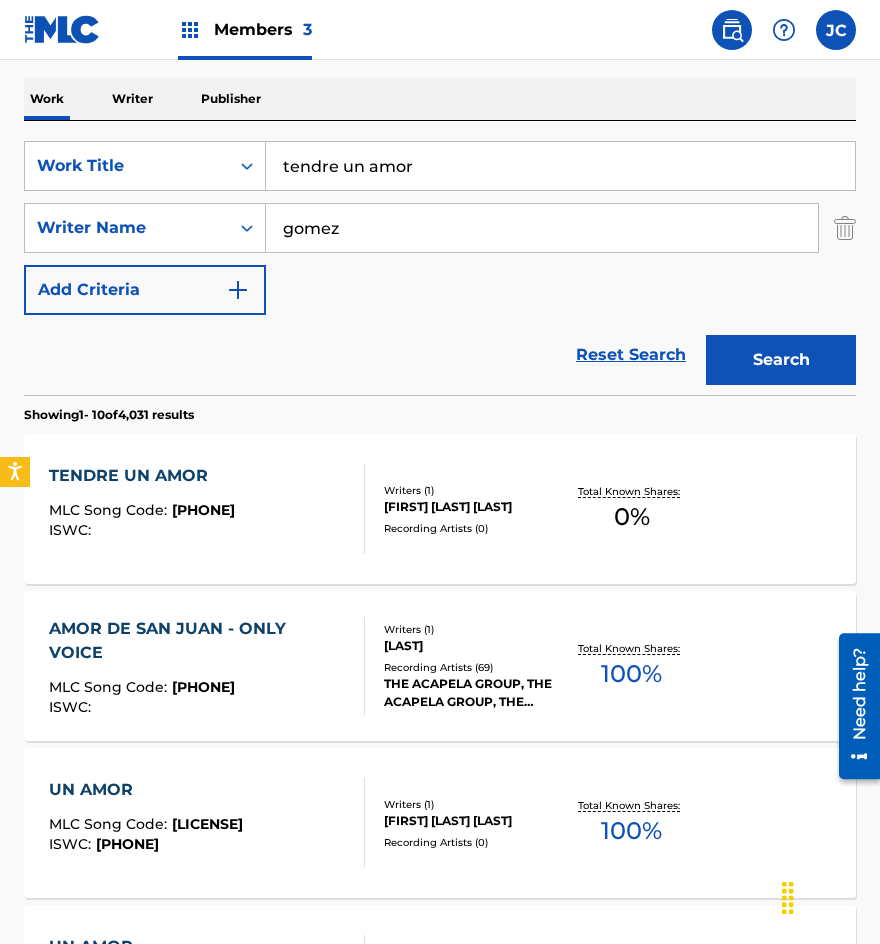 scroll, scrollTop: 300, scrollLeft: 0, axis: vertical 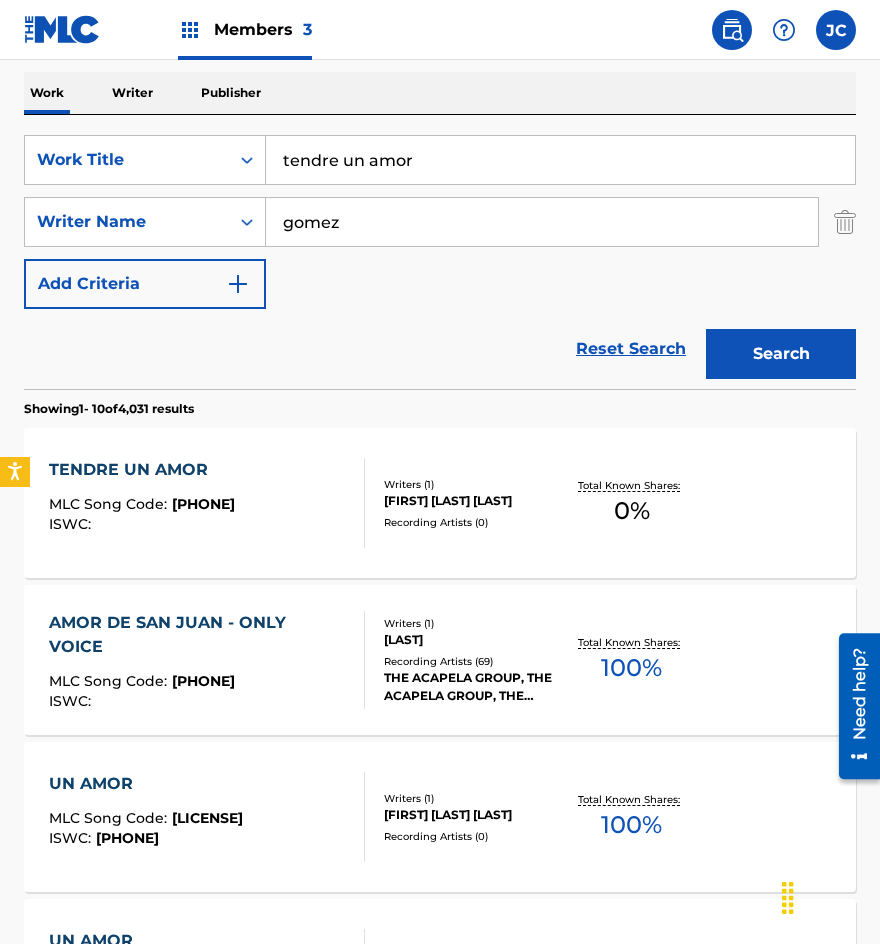 click on "[FIRST] [LAST] [LAST]" at bounding box center (473, 501) 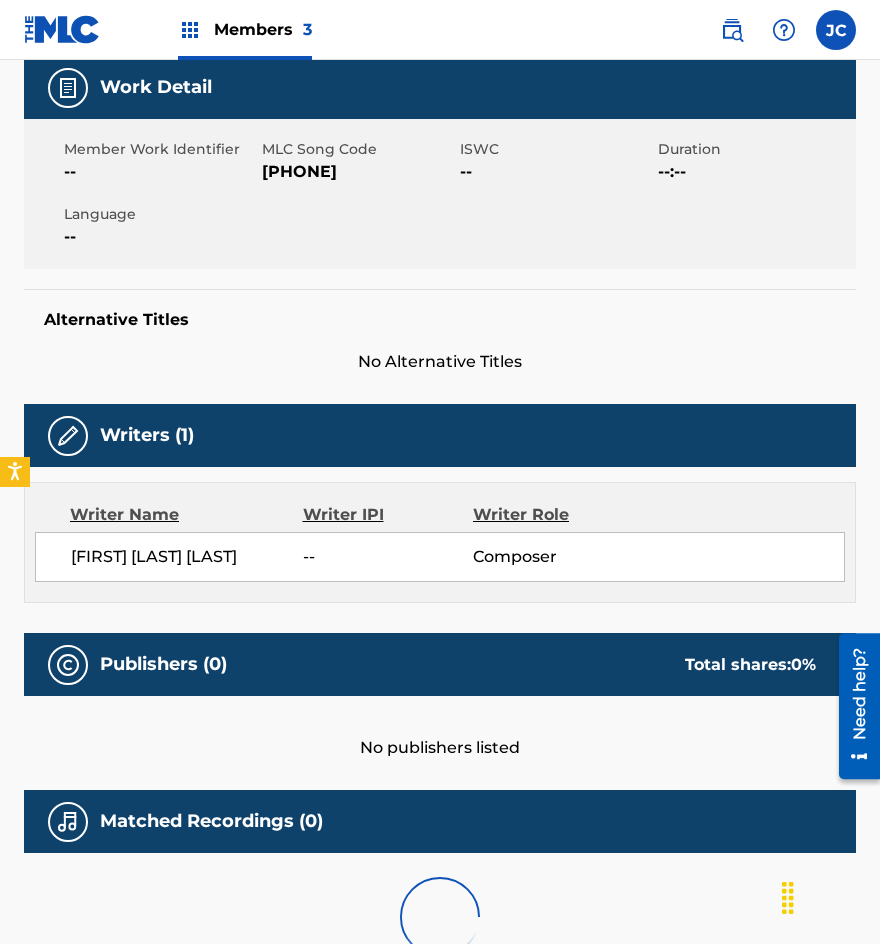 scroll, scrollTop: 0, scrollLeft: 0, axis: both 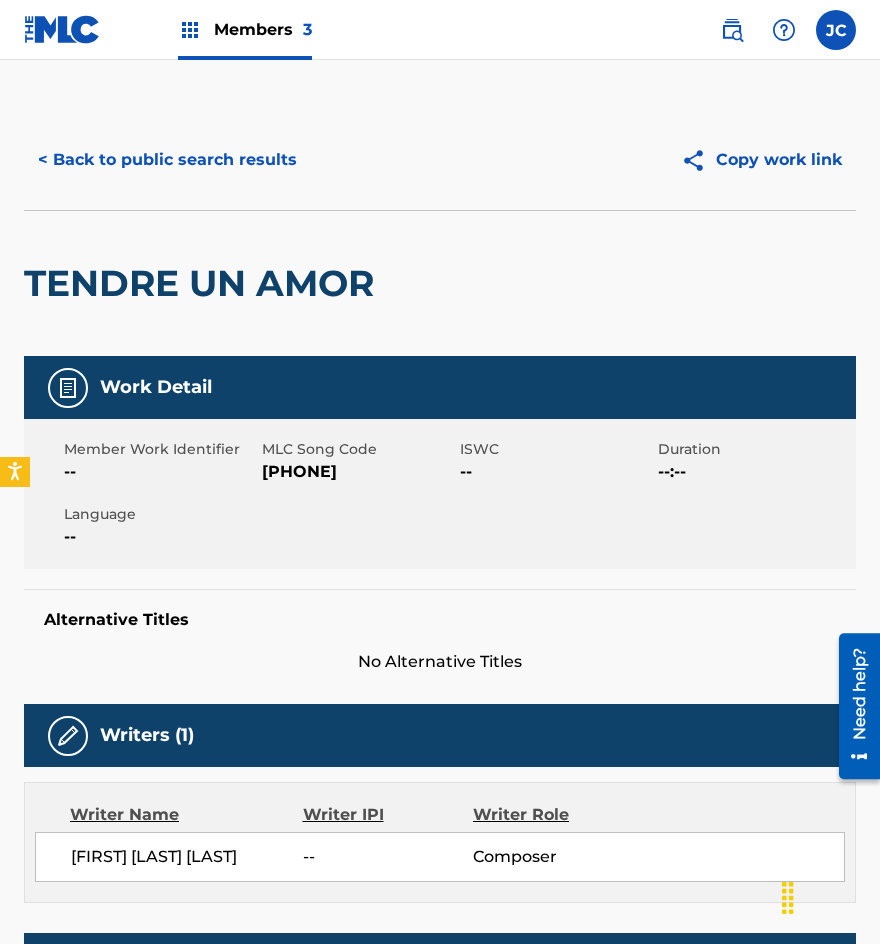 click on "[PHONE]" at bounding box center [358, 472] 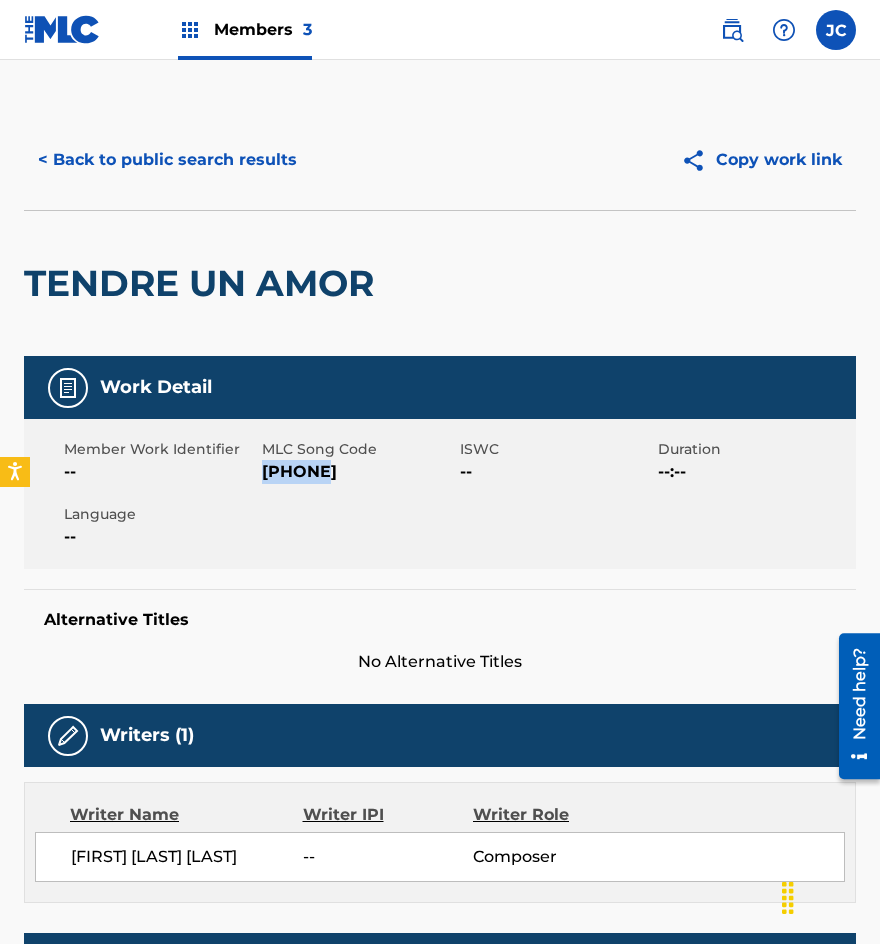 click on "[PHONE]" at bounding box center [358, 472] 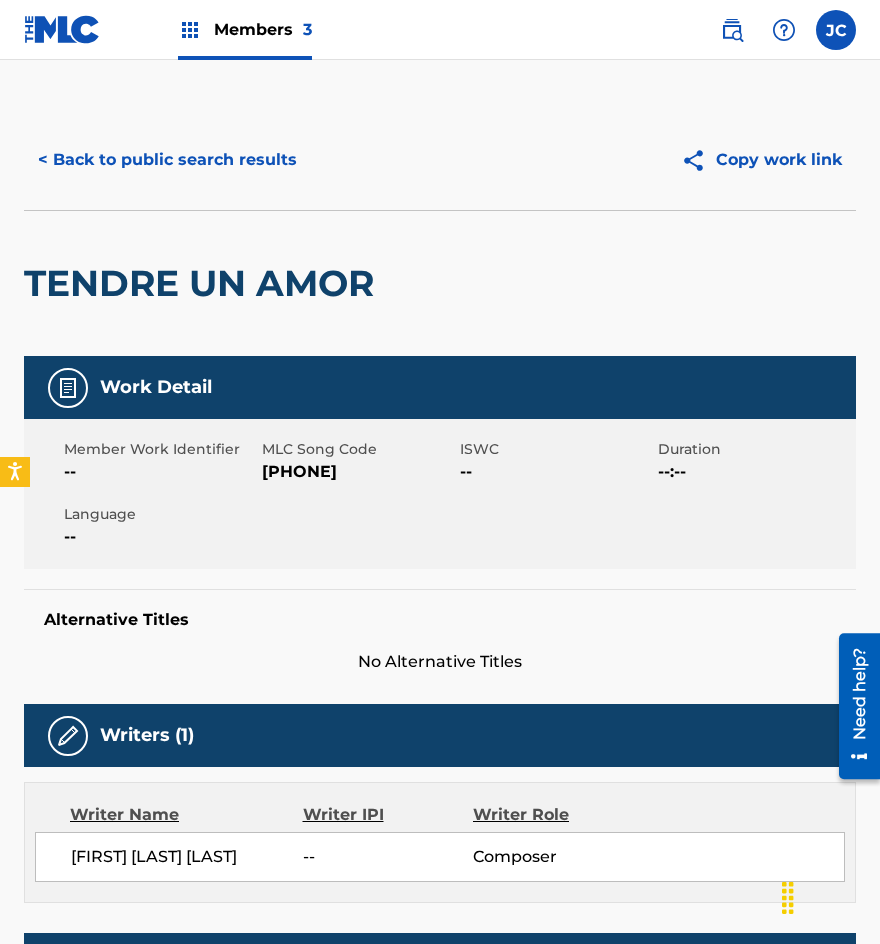 click on "Work Detail" at bounding box center [440, 387] 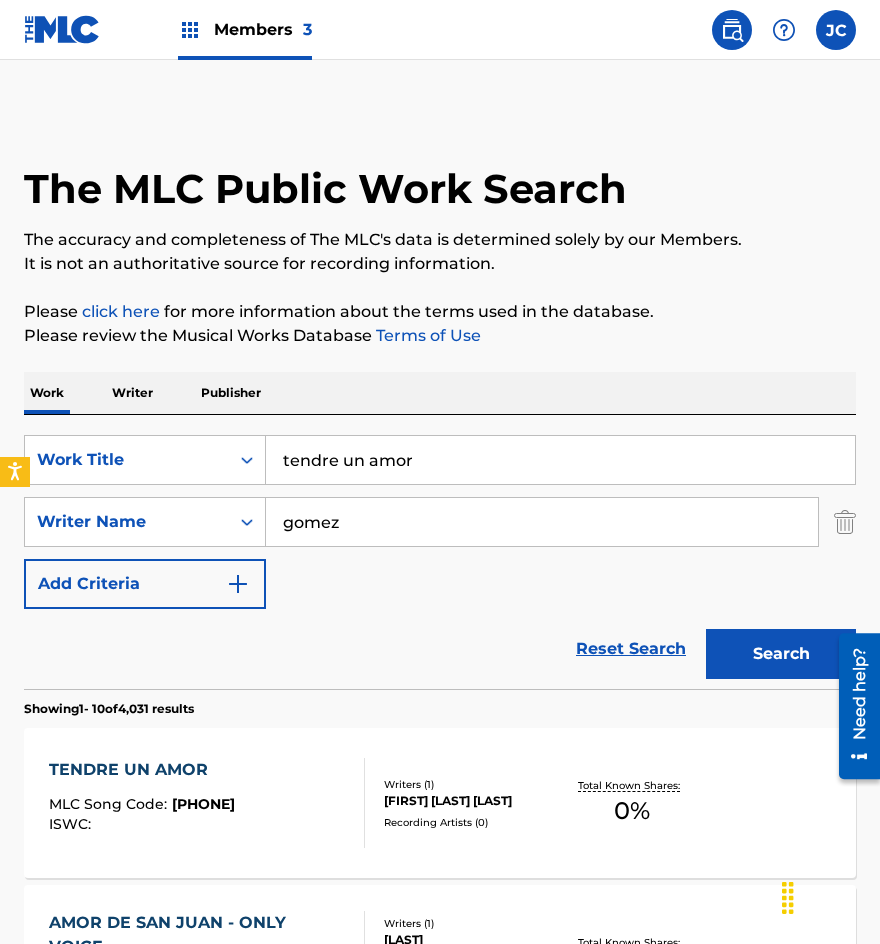scroll, scrollTop: 300, scrollLeft: 0, axis: vertical 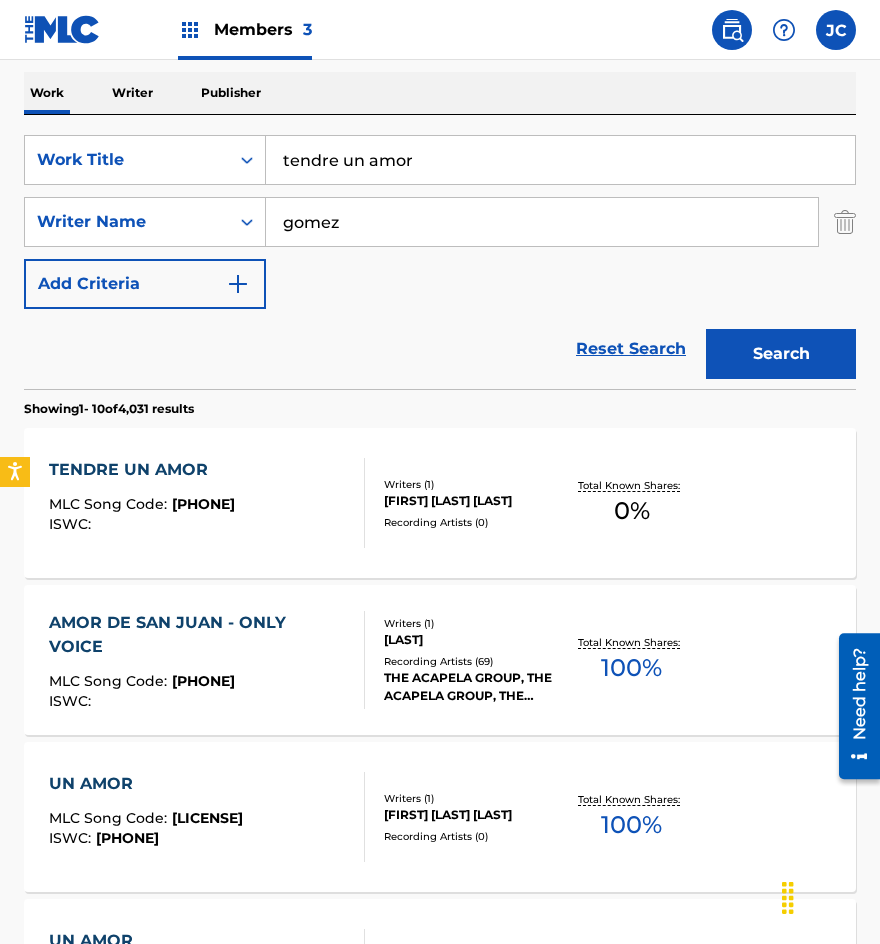 click on "tendre un amor" at bounding box center (560, 160) 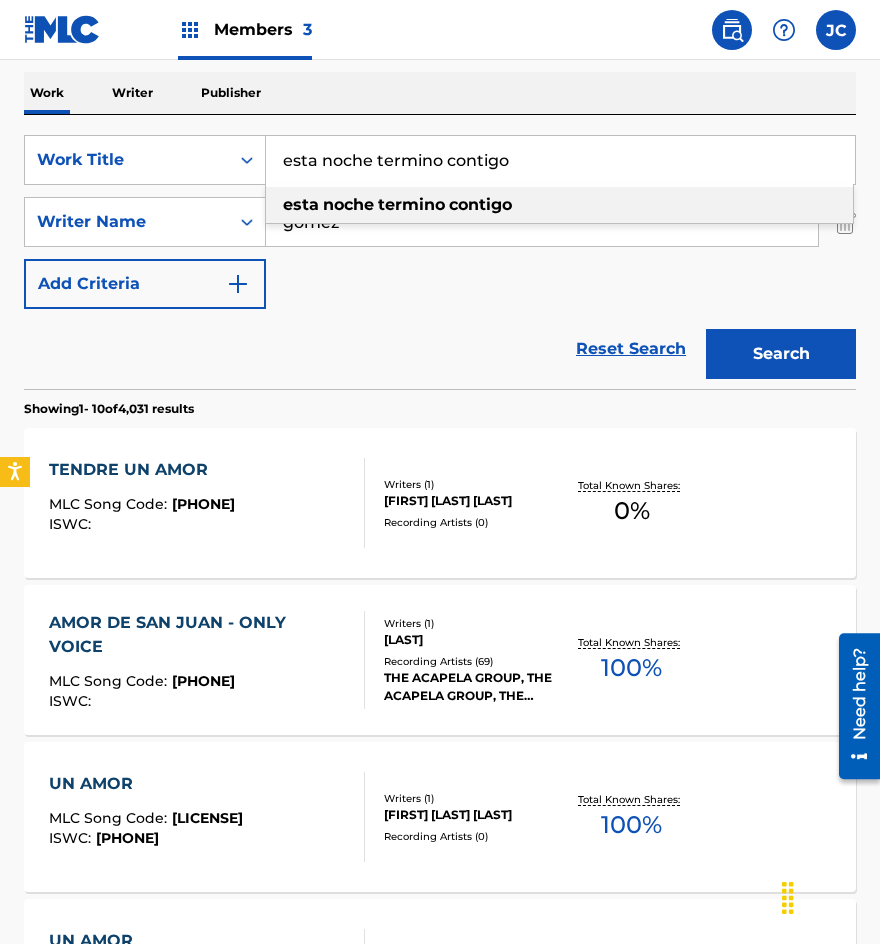 type on "esta noche termino contigo" 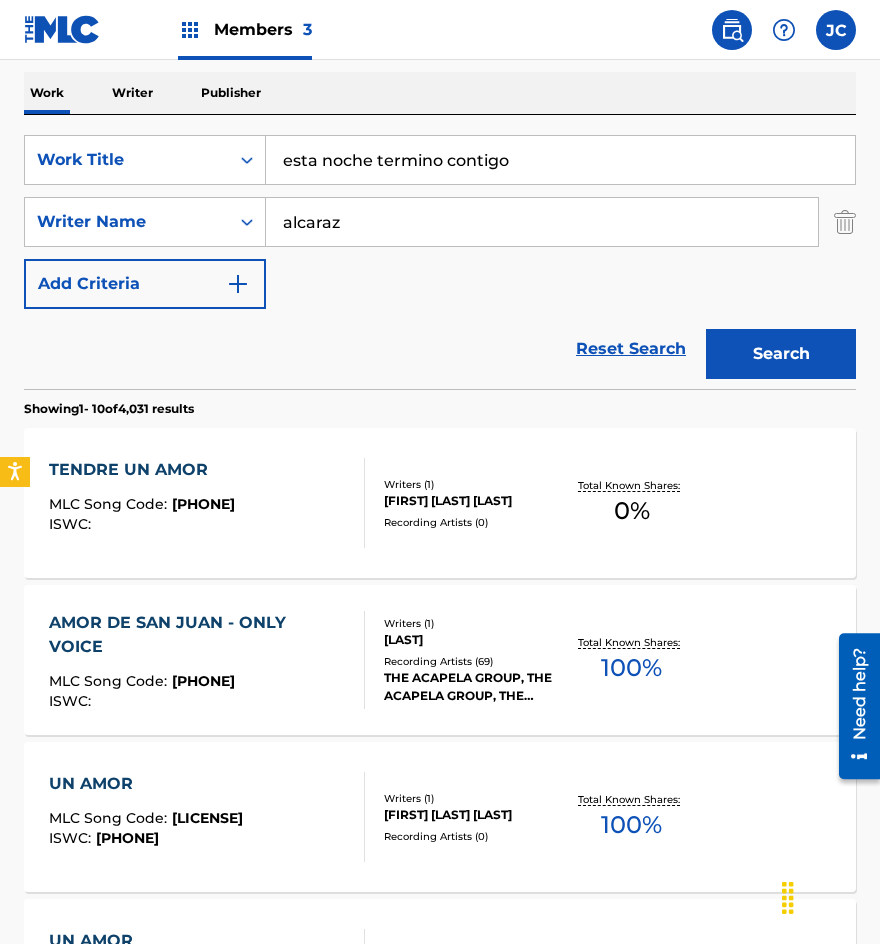 type on "alcaraz" 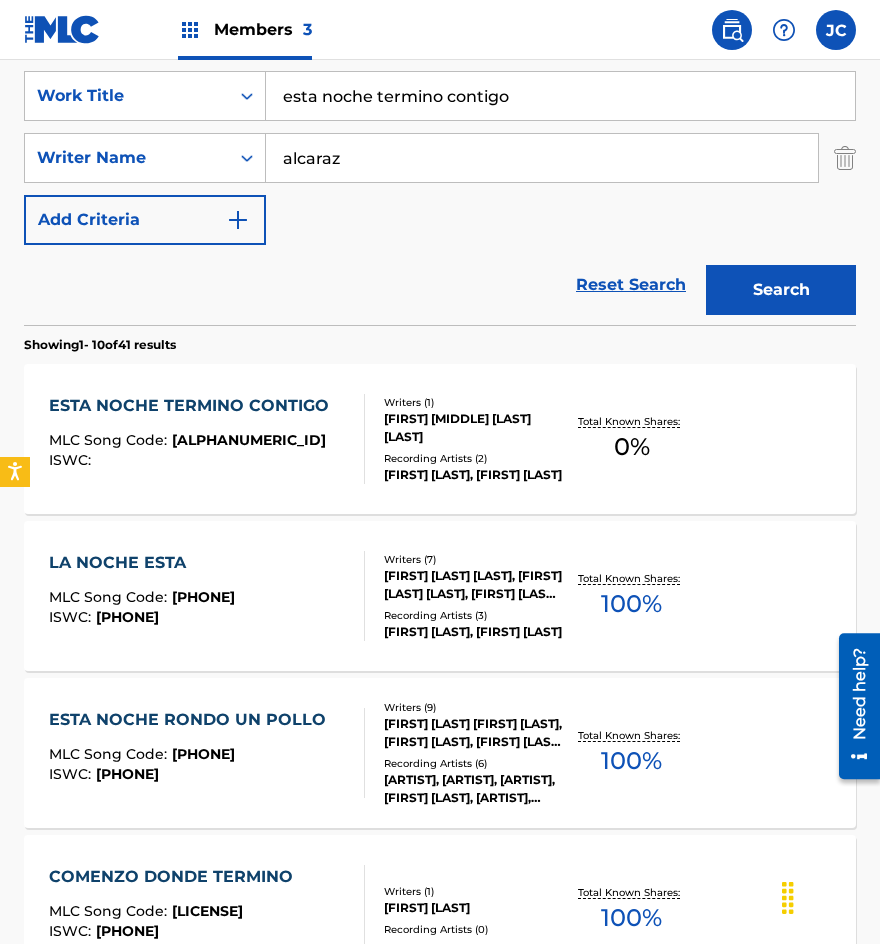 scroll, scrollTop: 400, scrollLeft: 0, axis: vertical 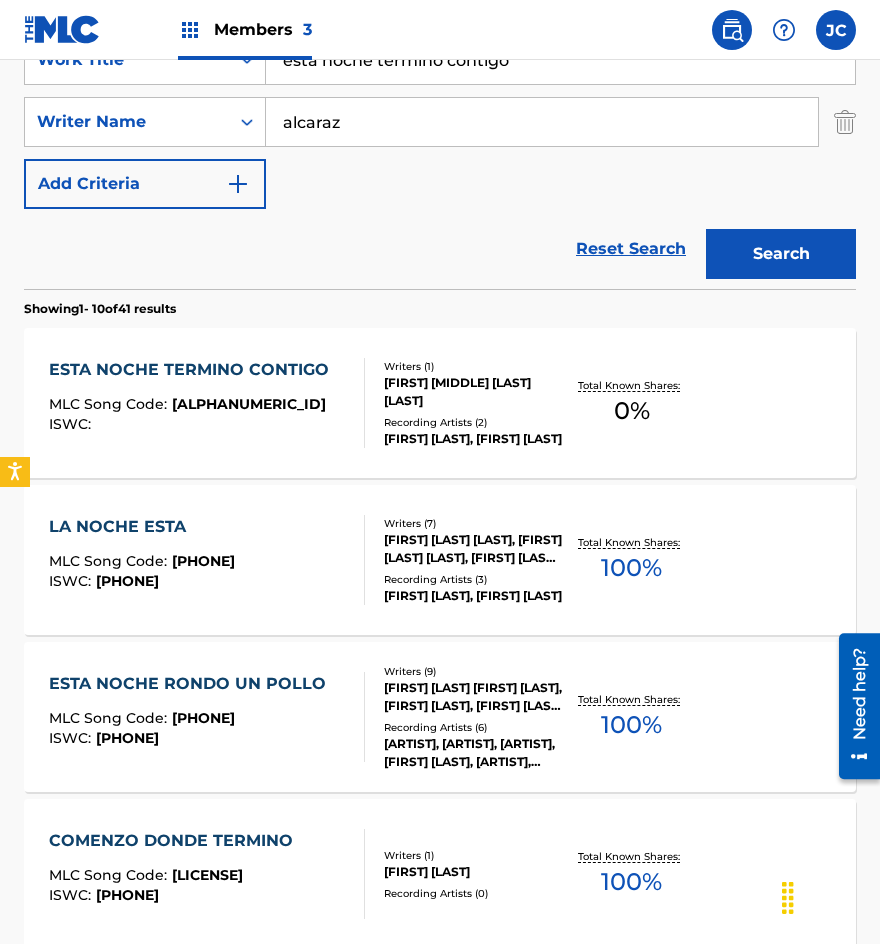 click on "[TITLE] [TITLE] MLC Song Code : [ALPHANUMERIC_ID] ISWC :" at bounding box center [194, 403] 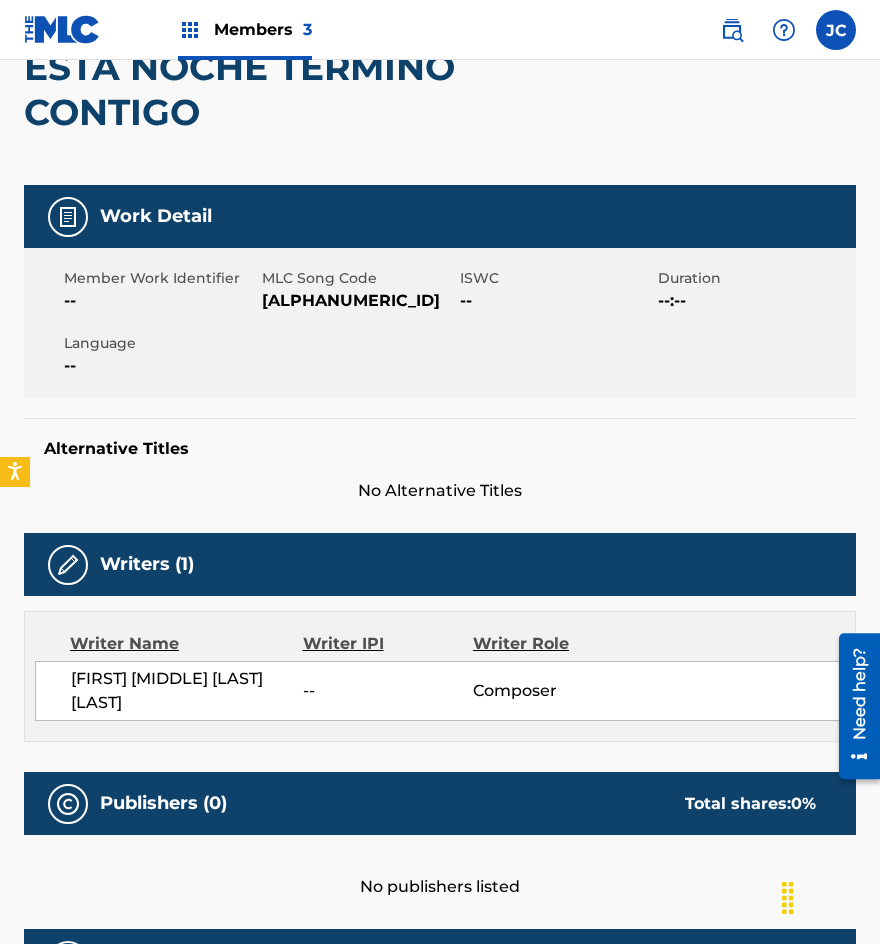 scroll, scrollTop: 116, scrollLeft: 0, axis: vertical 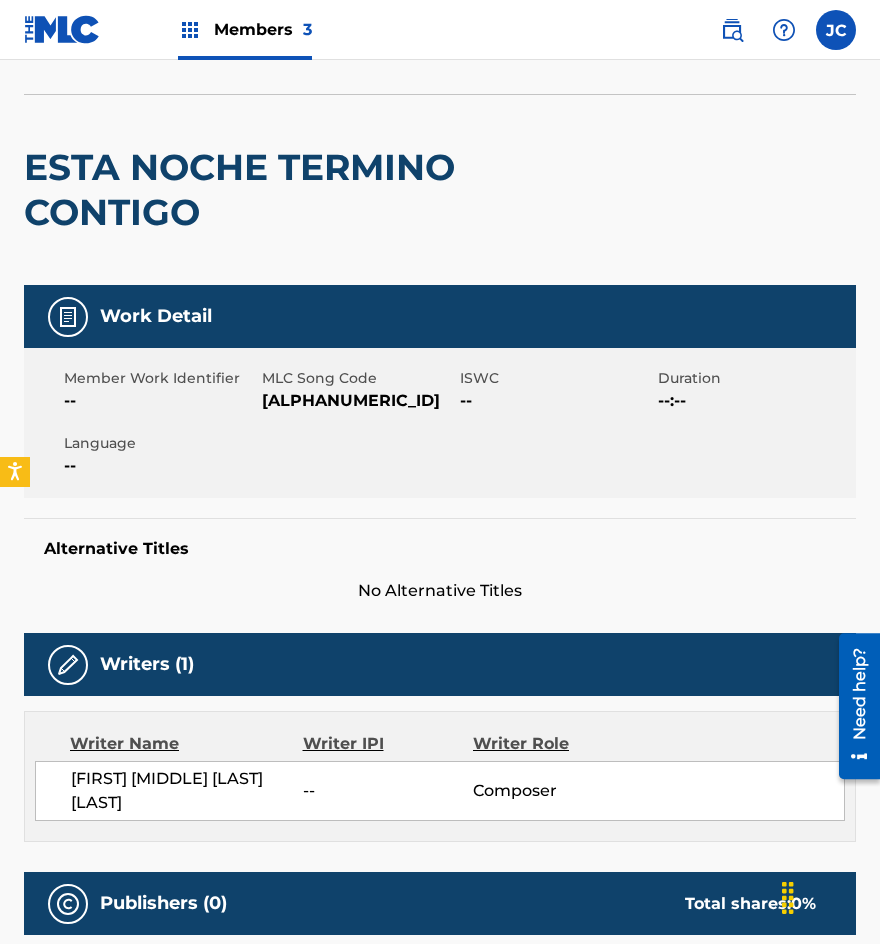 click on "[ALPHANUMERIC_ID]" at bounding box center [358, 401] 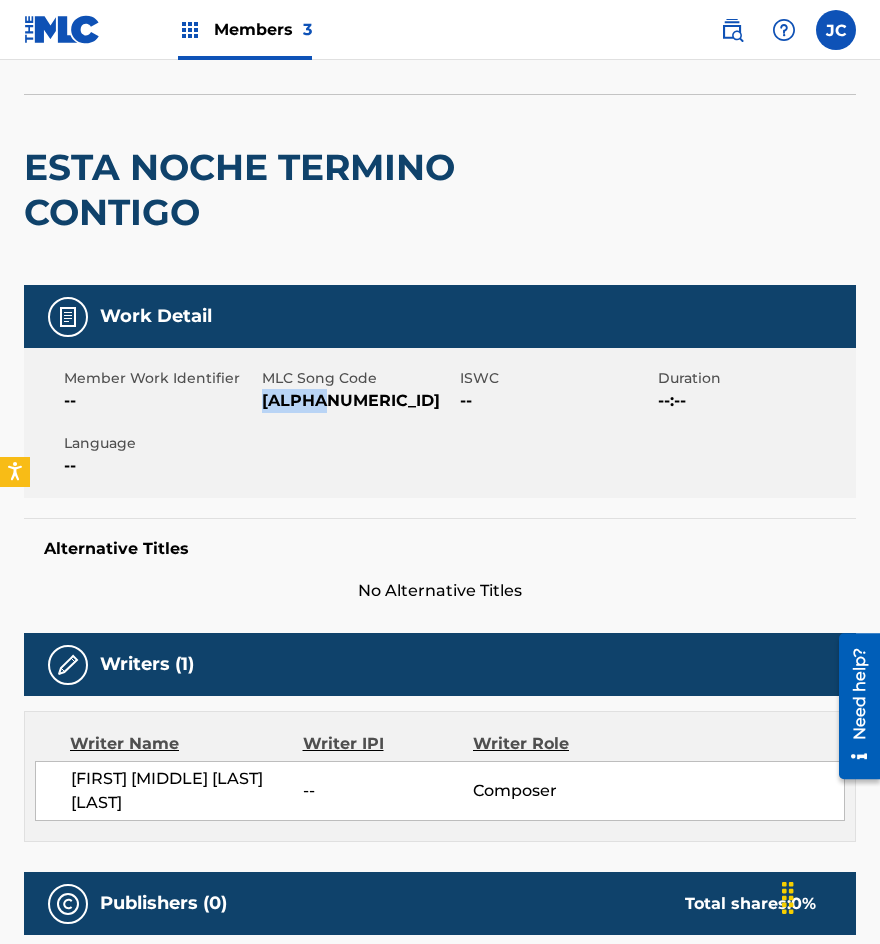click on "[ALPHANUMERIC_ID]" at bounding box center [358, 401] 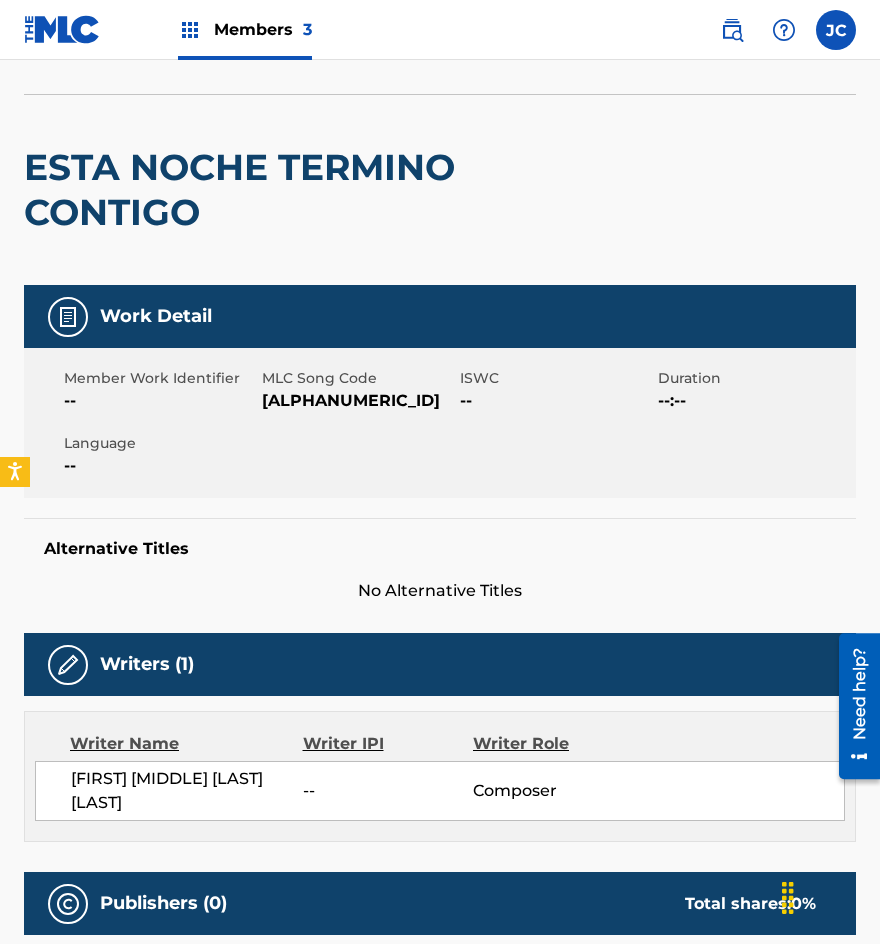 click on "Member Work Identifier -- MLC Song Code E3630P ISWC -- Duration --:-- Language --" at bounding box center (440, 423) 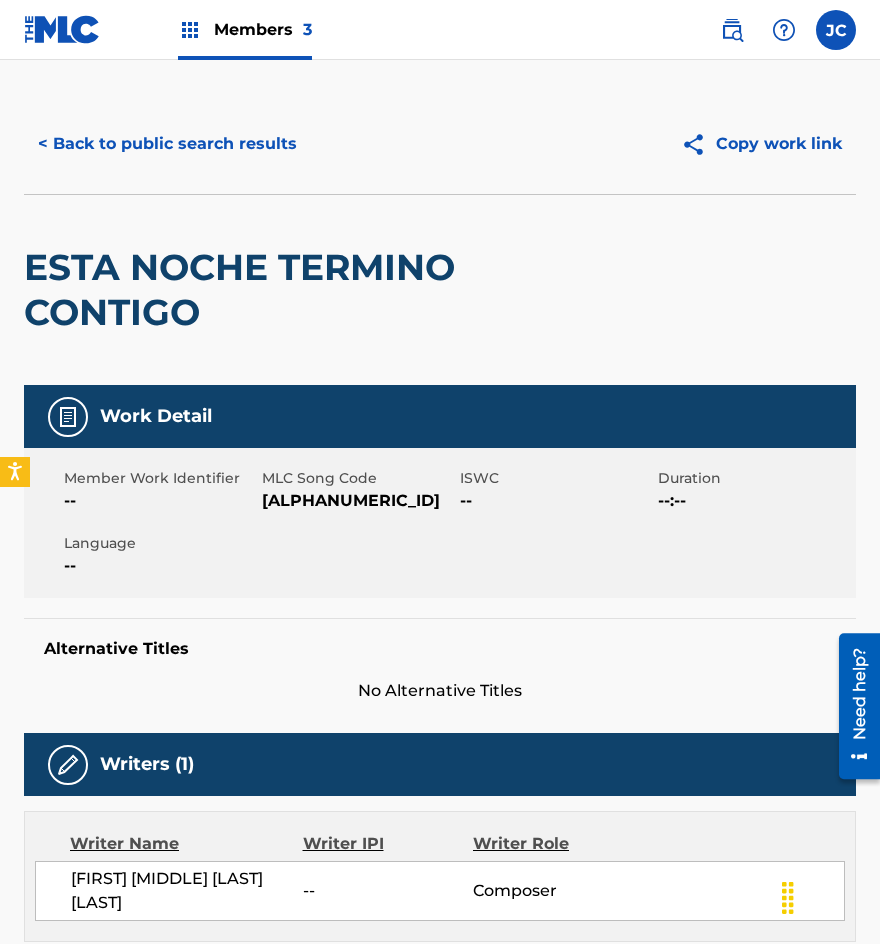 click on "< Back to public search results" at bounding box center (167, 144) 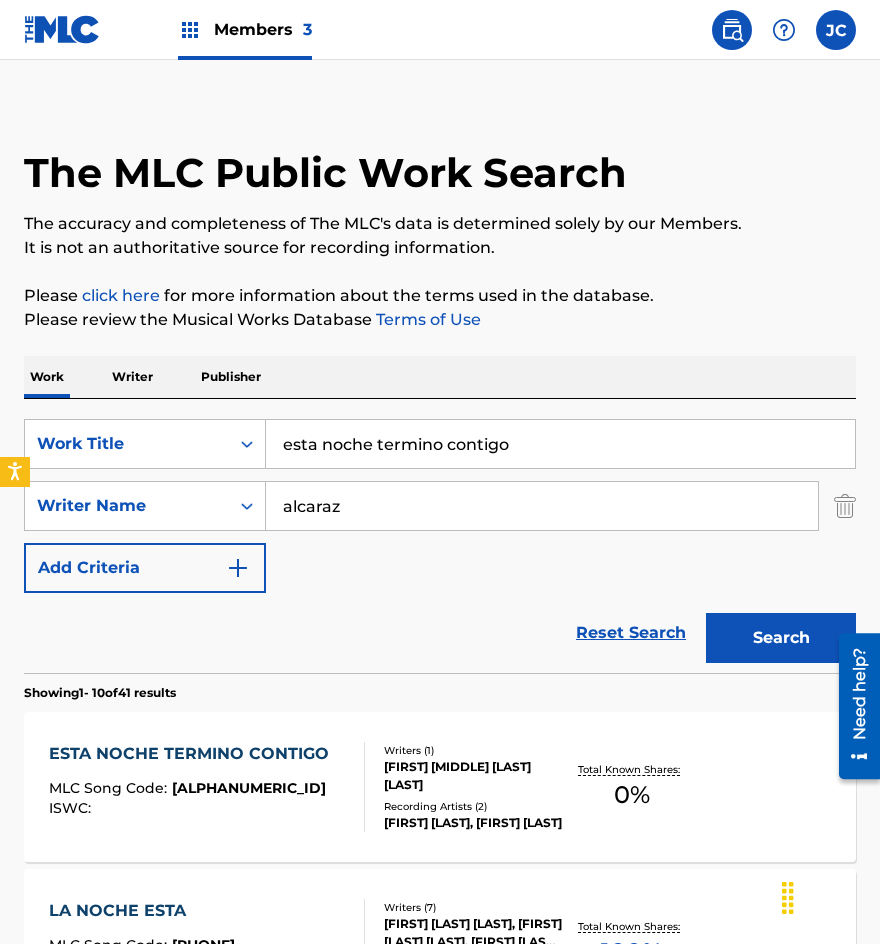 scroll, scrollTop: 400, scrollLeft: 0, axis: vertical 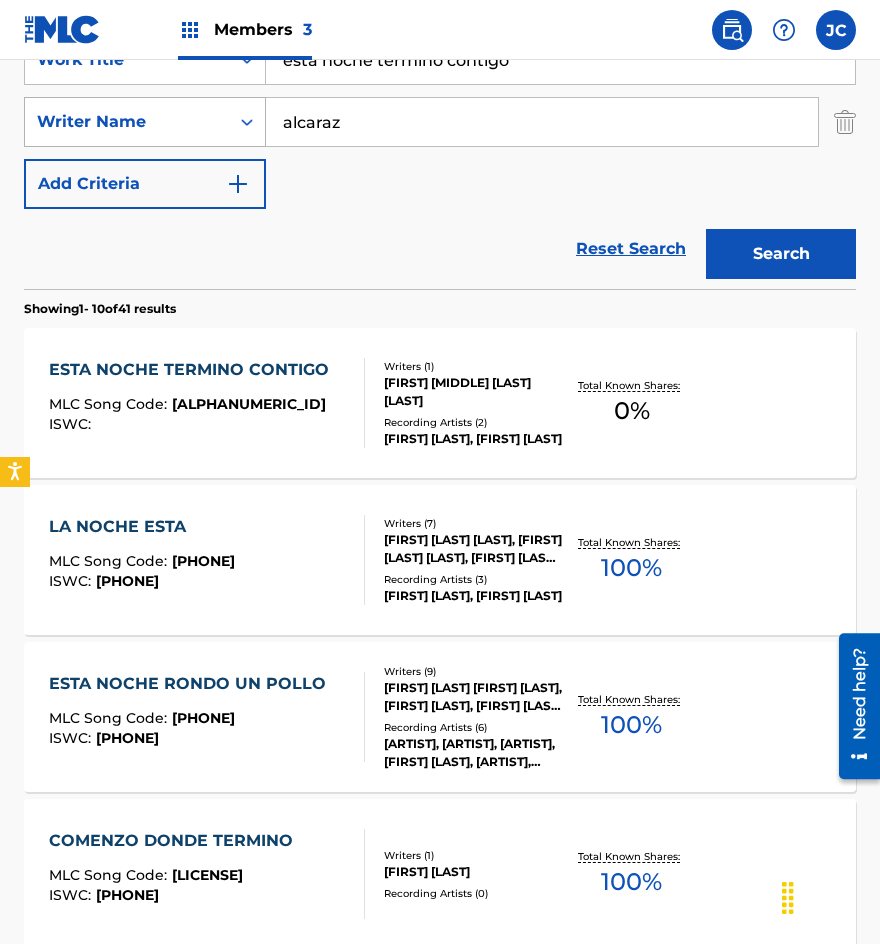 drag, startPoint x: 553, startPoint y: 61, endPoint x: 211, endPoint y: 109, distance: 345.352 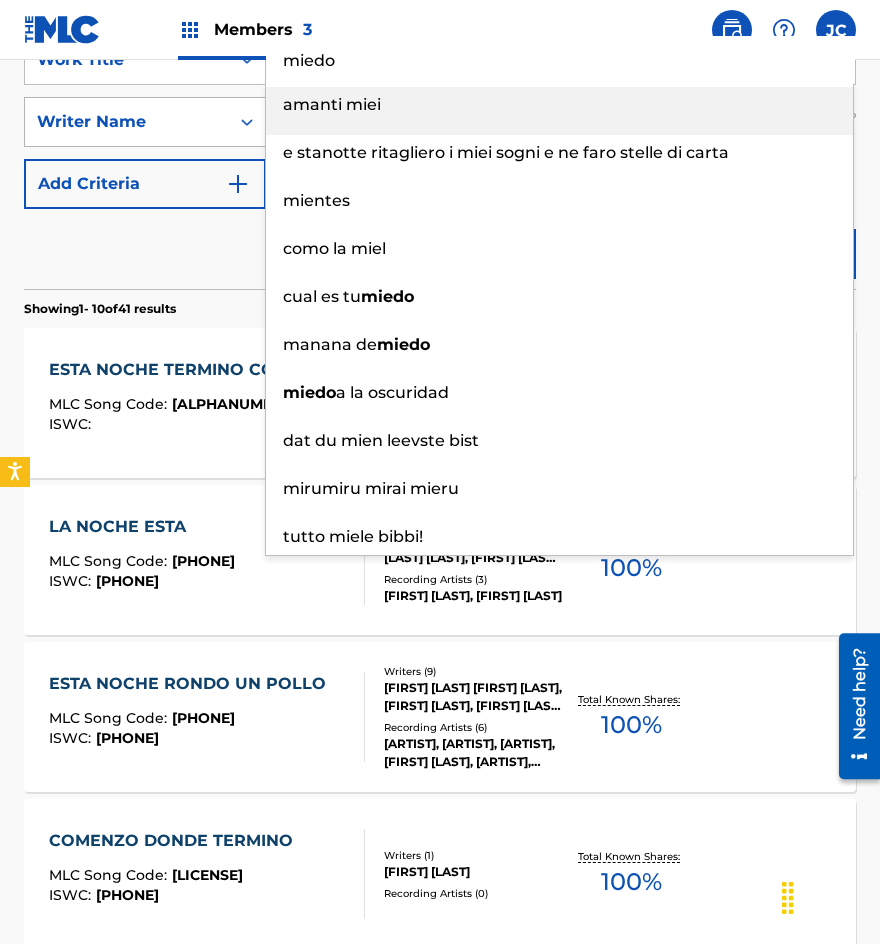 type on "miedo" 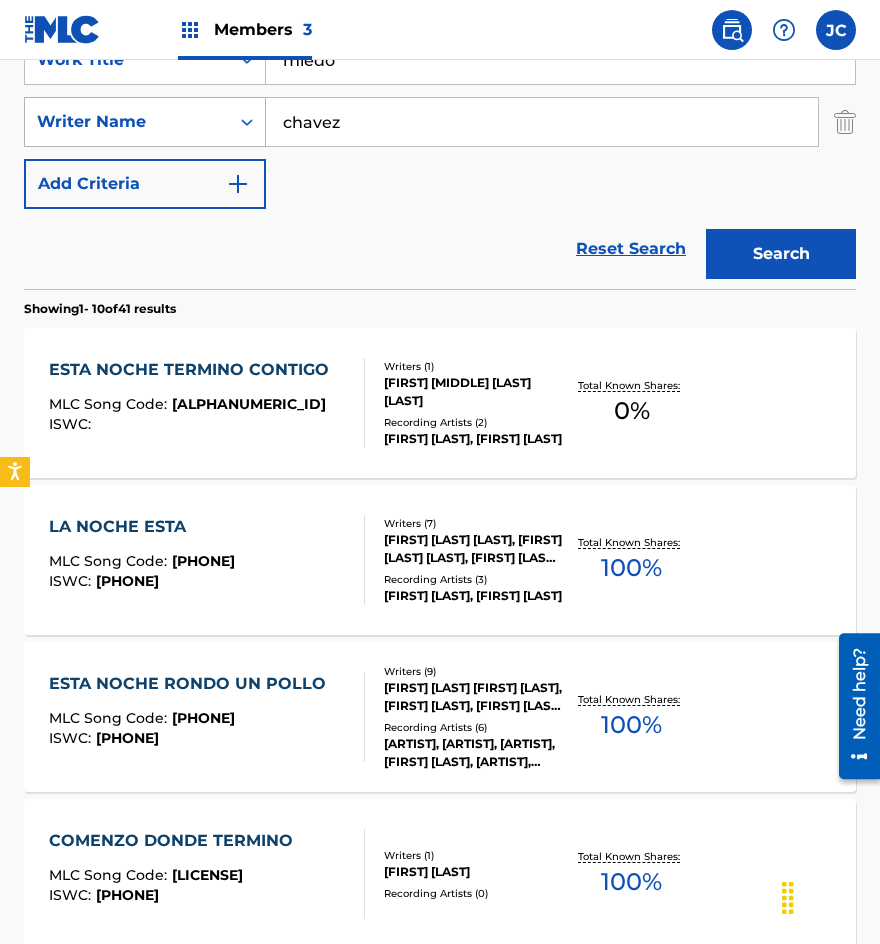 click on "Search" at bounding box center (781, 254) 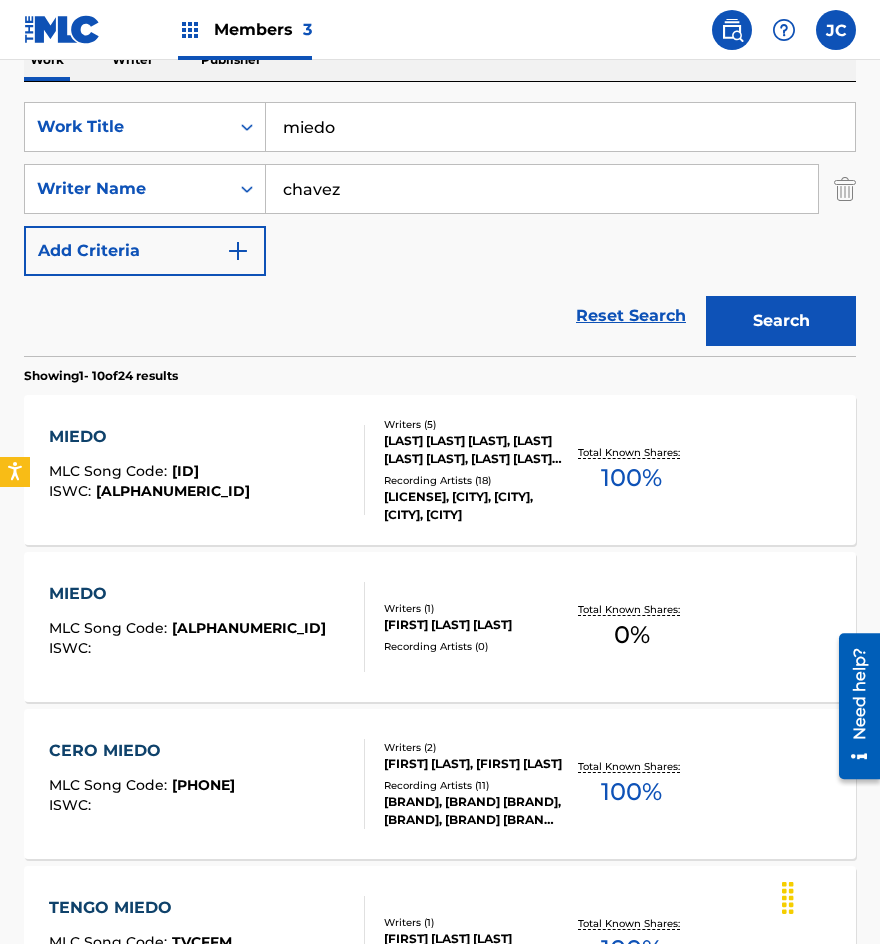 scroll, scrollTop: 300, scrollLeft: 0, axis: vertical 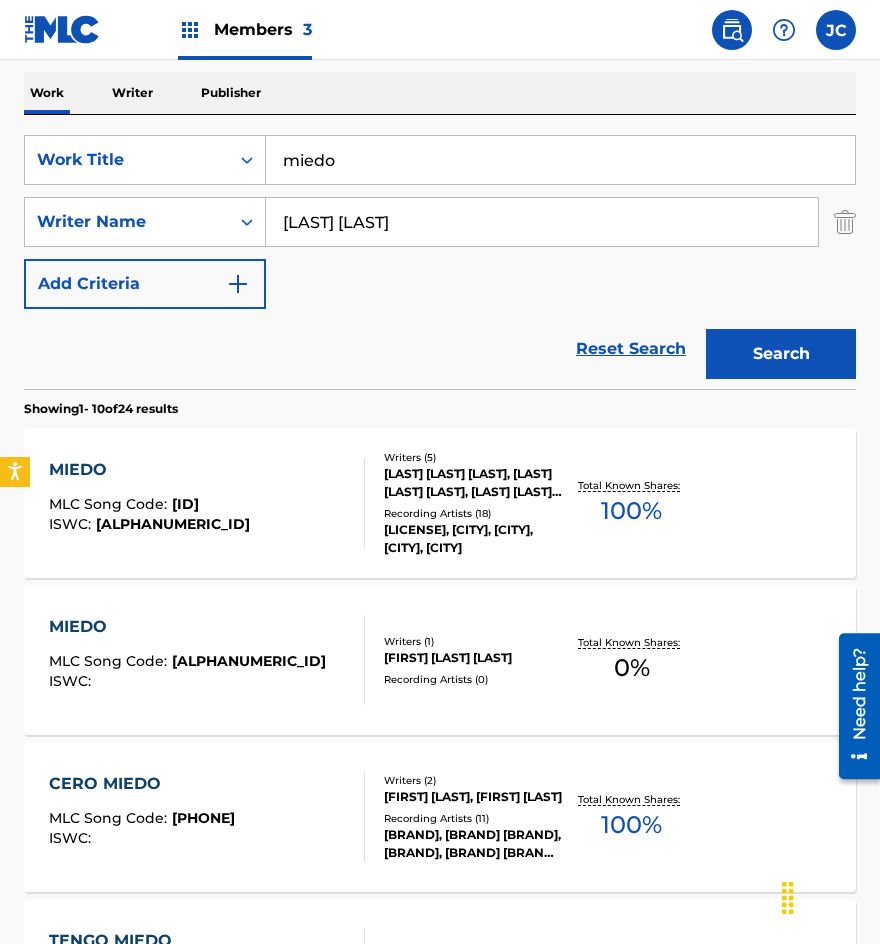 type on "[LAST] [LAST]" 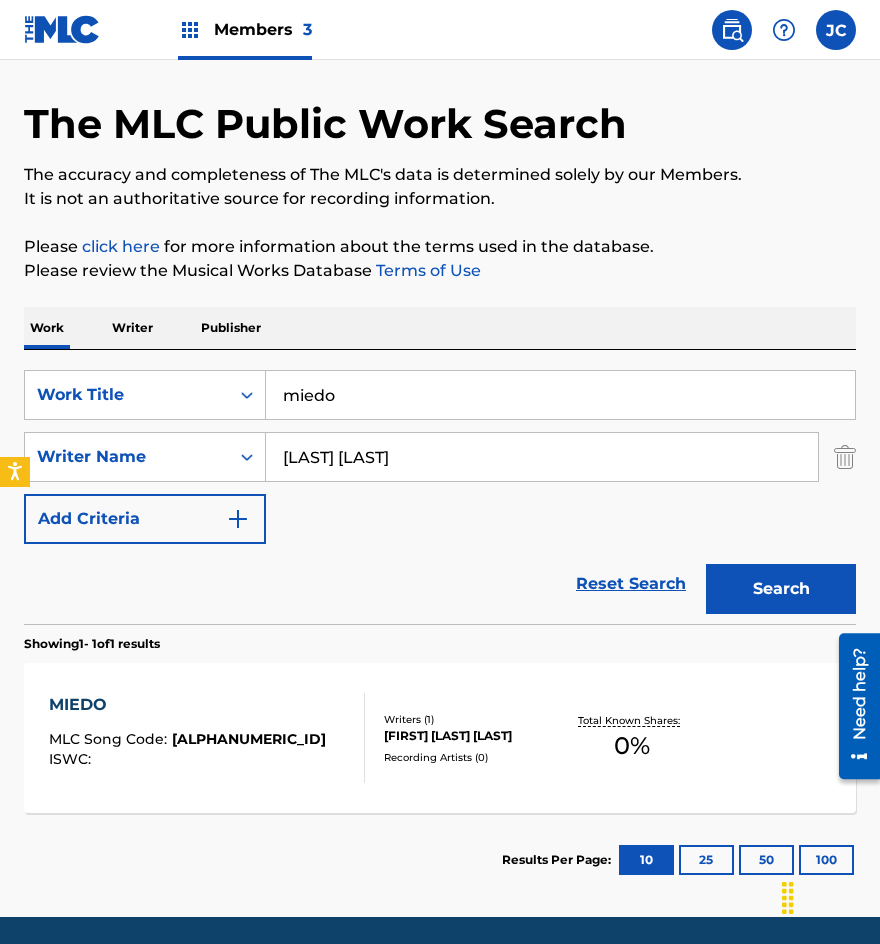 scroll, scrollTop: 100, scrollLeft: 0, axis: vertical 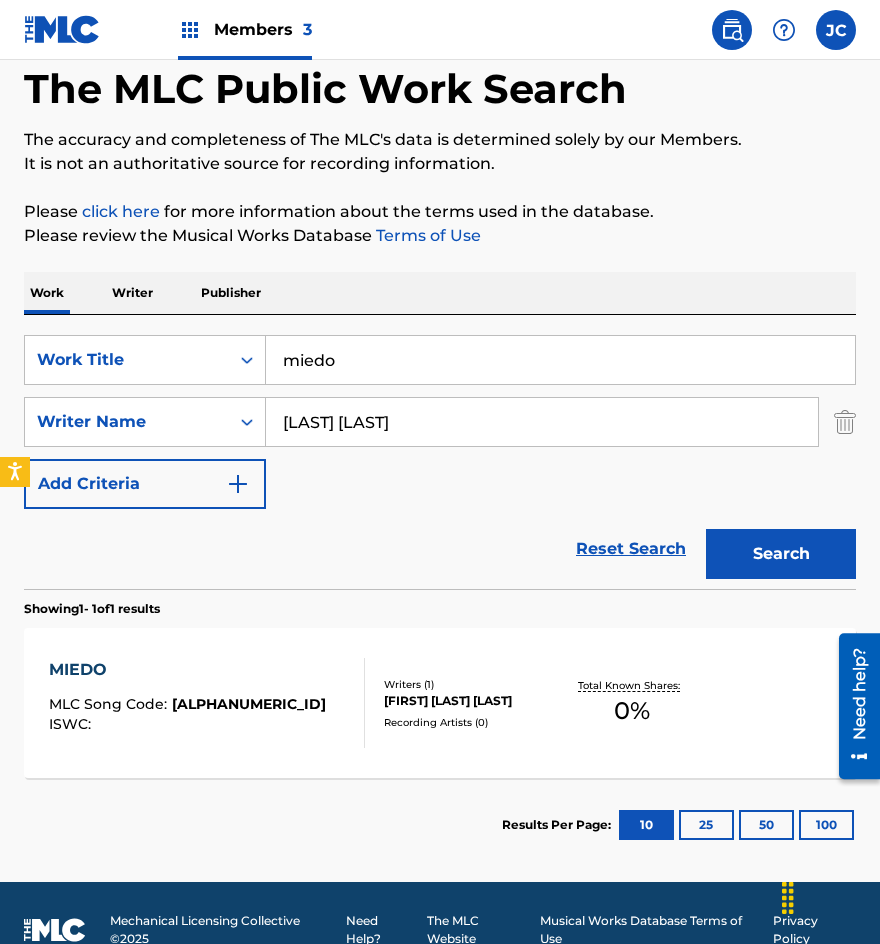 click on "Writers ( 1 )" at bounding box center [473, 684] 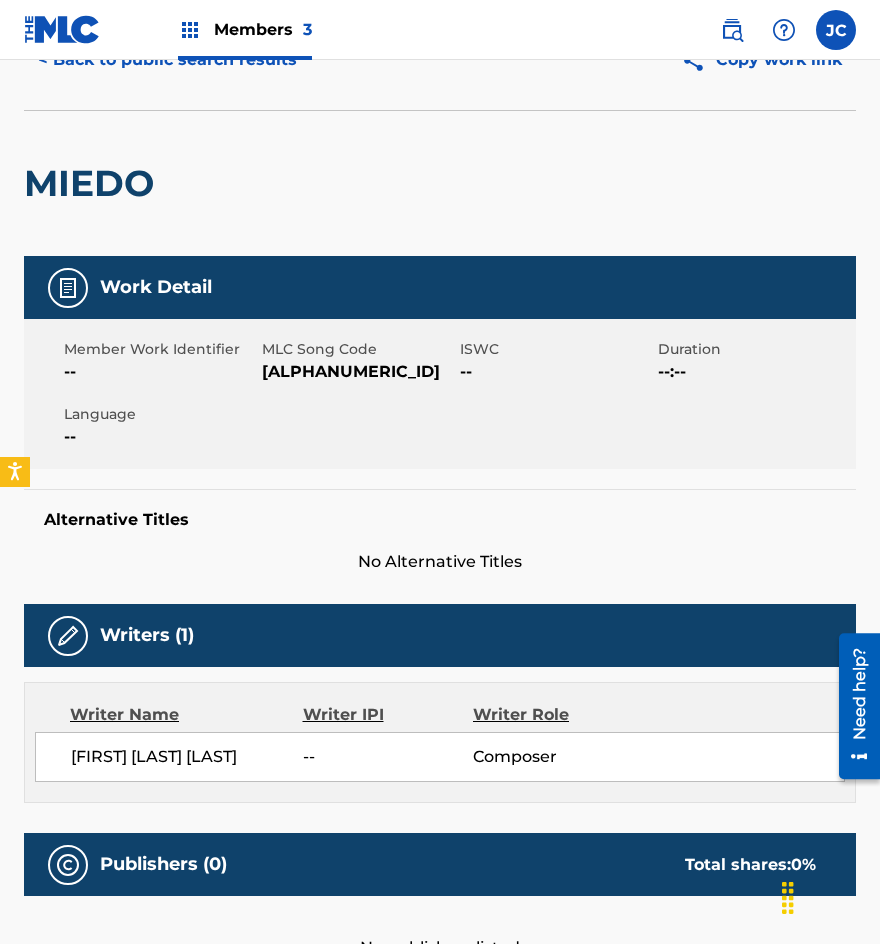 scroll, scrollTop: 0, scrollLeft: 0, axis: both 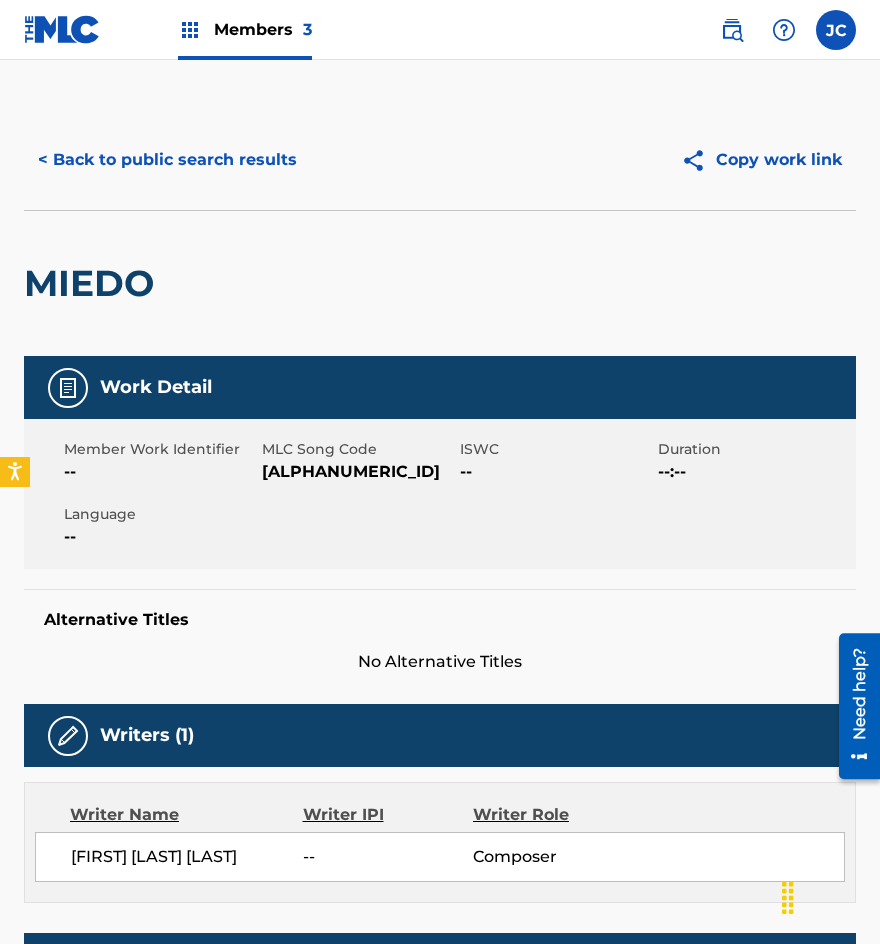 click on "[ALPHANUMERIC_ID]" at bounding box center [358, 472] 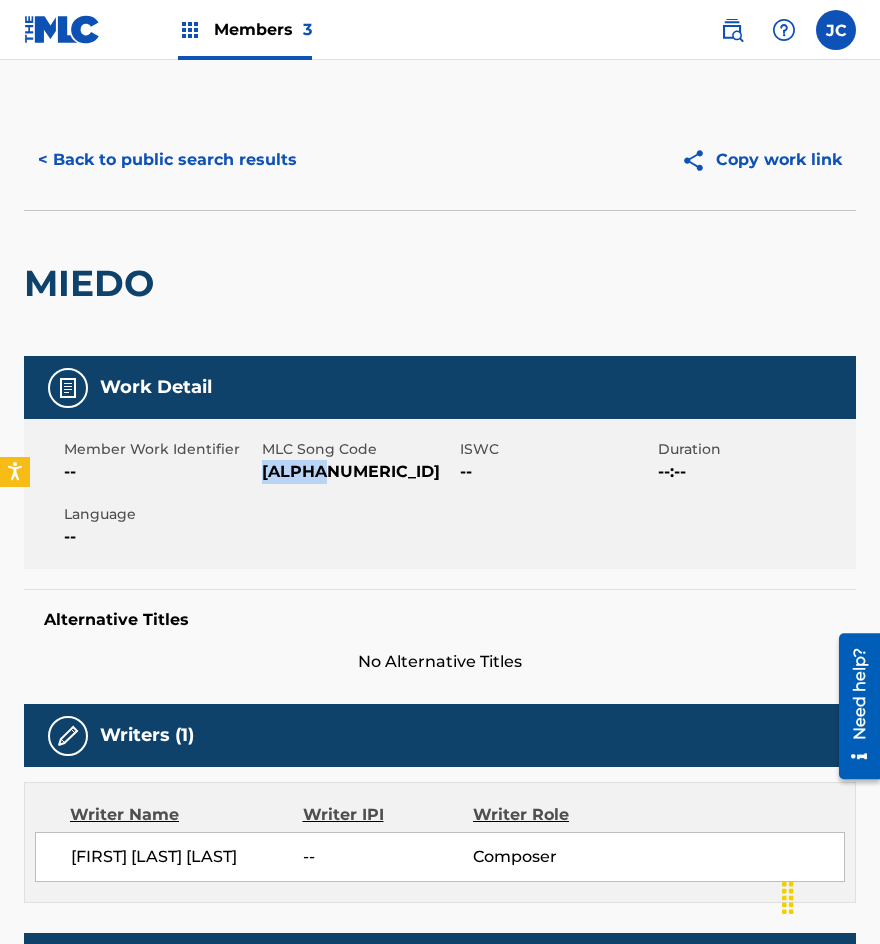 drag, startPoint x: 302, startPoint y: 474, endPoint x: 390, endPoint y: 487, distance: 88.95505 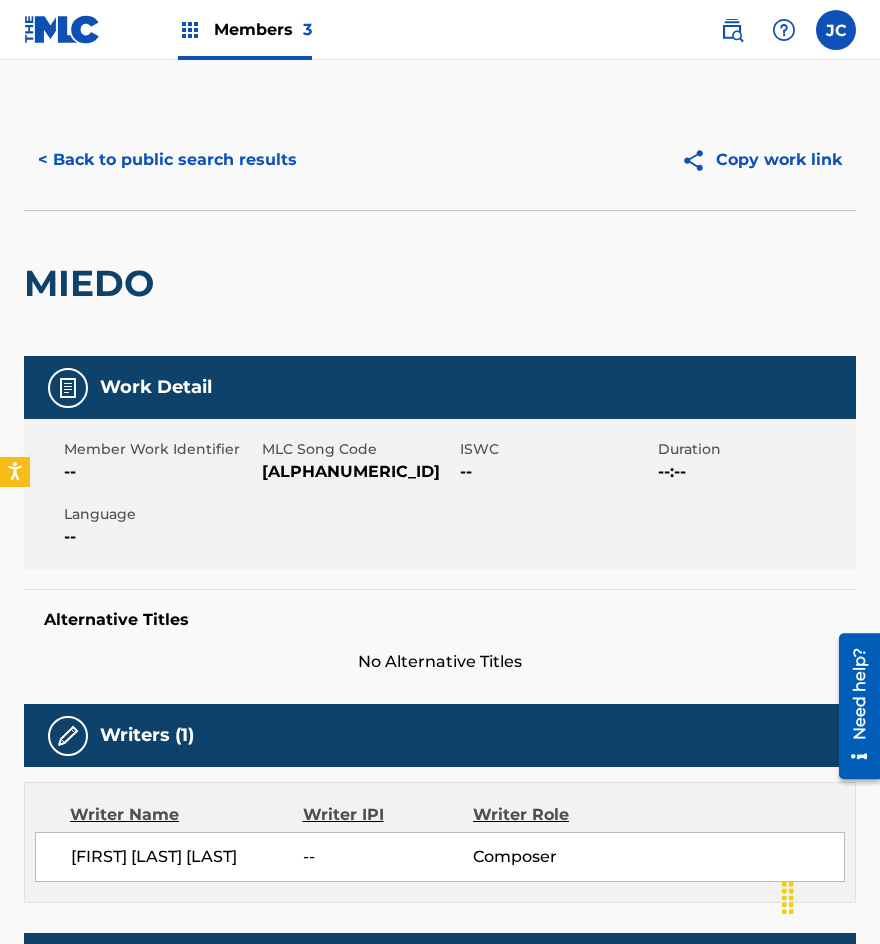 drag, startPoint x: 125, startPoint y: 221, endPoint x: 152, endPoint y: 171, distance: 56.82429 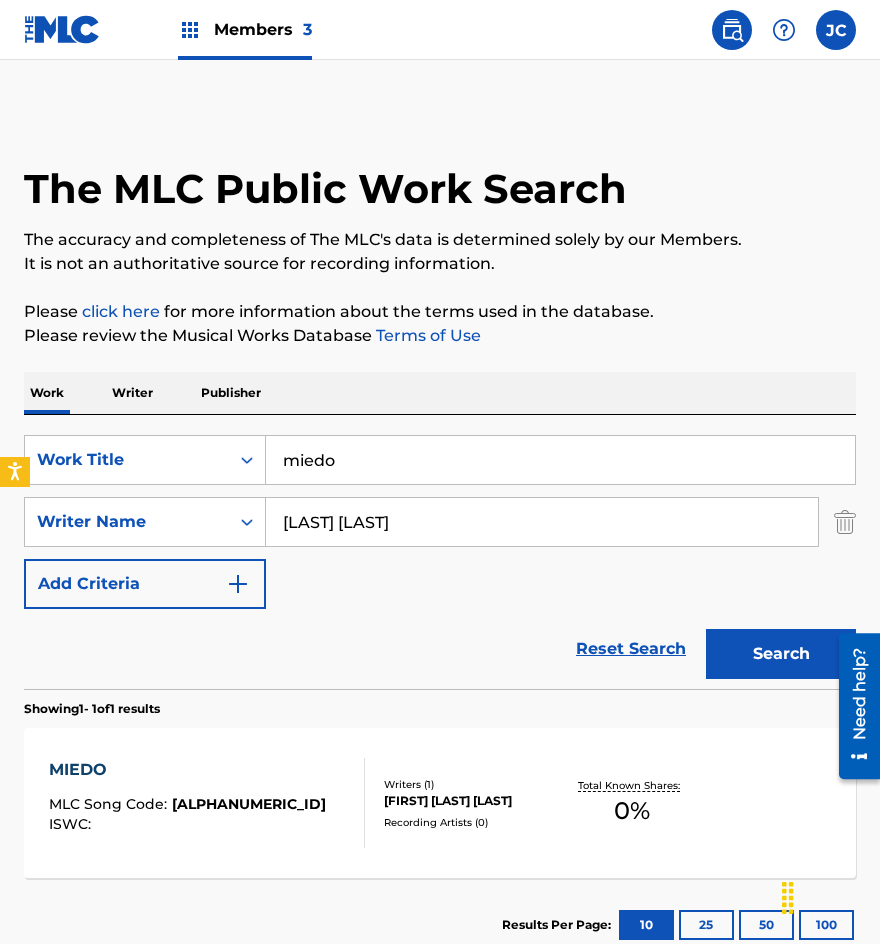 scroll, scrollTop: 20, scrollLeft: 0, axis: vertical 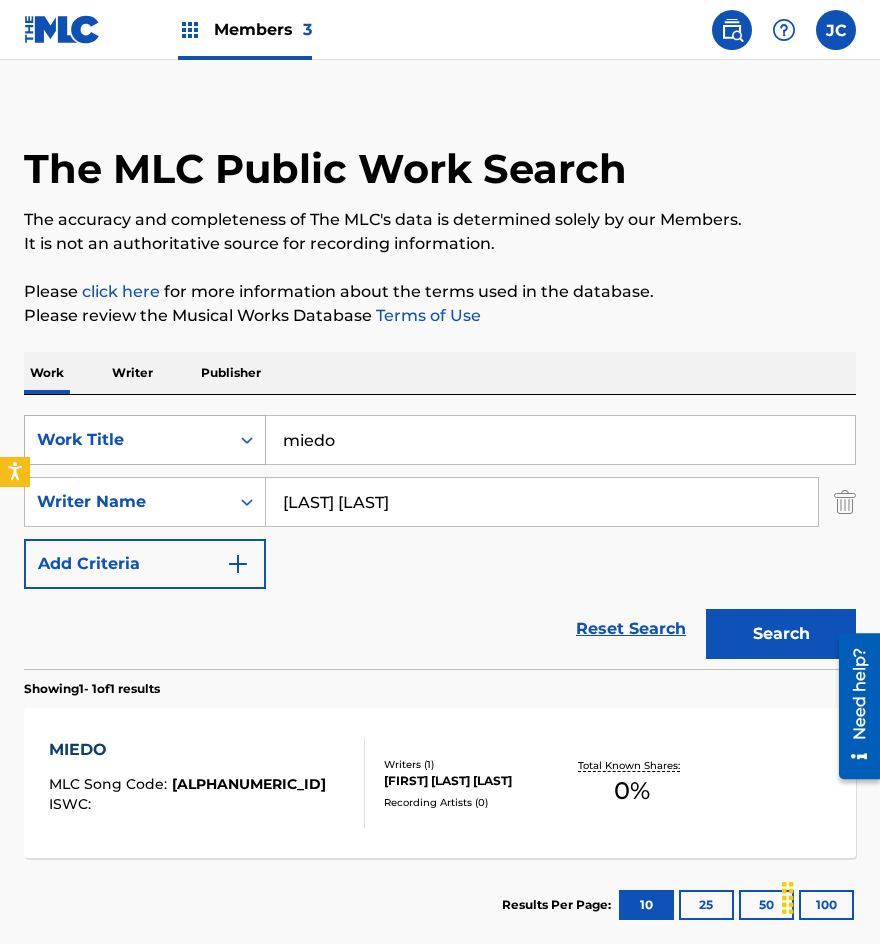 click on "SearchWithCriteria[ID] Work Title miedo" at bounding box center (440, 440) 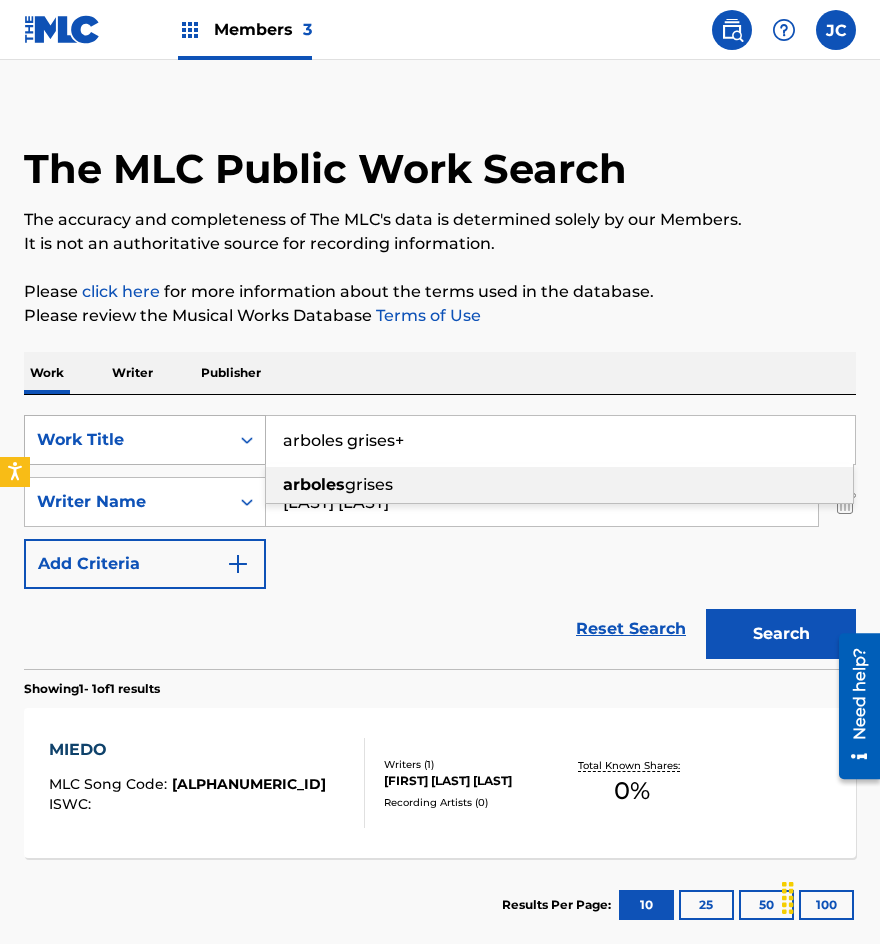 click on "Search" at bounding box center [781, 634] 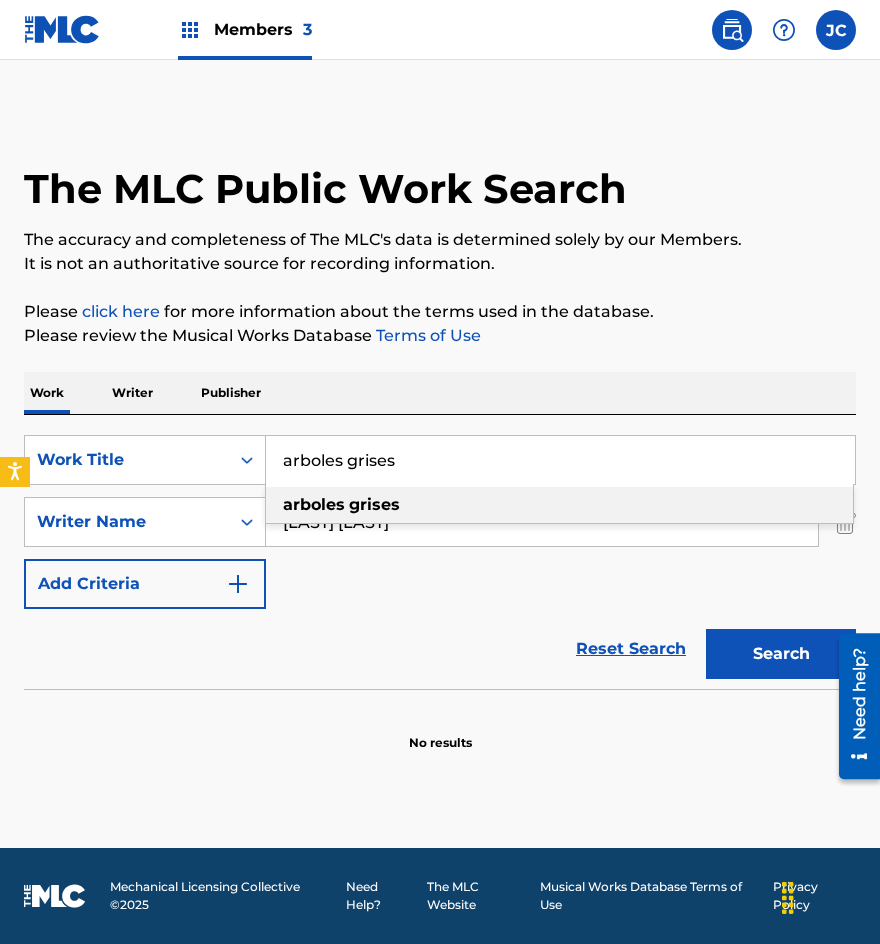 type on "arboles grises" 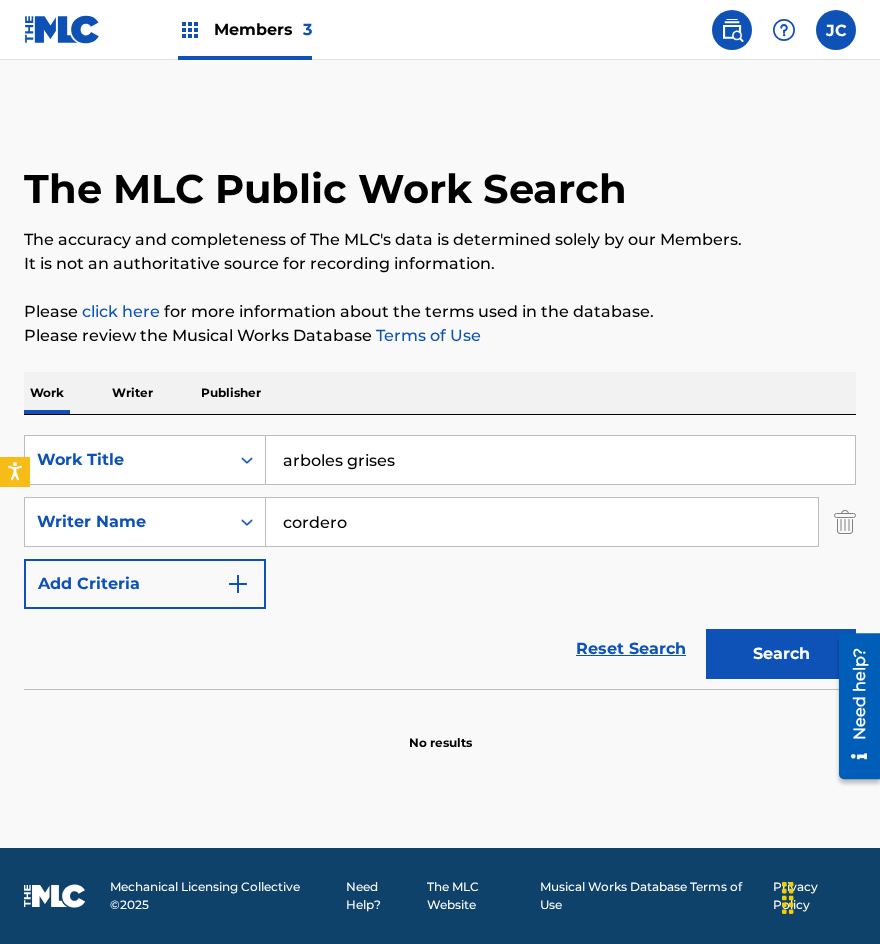 type on "cordero" 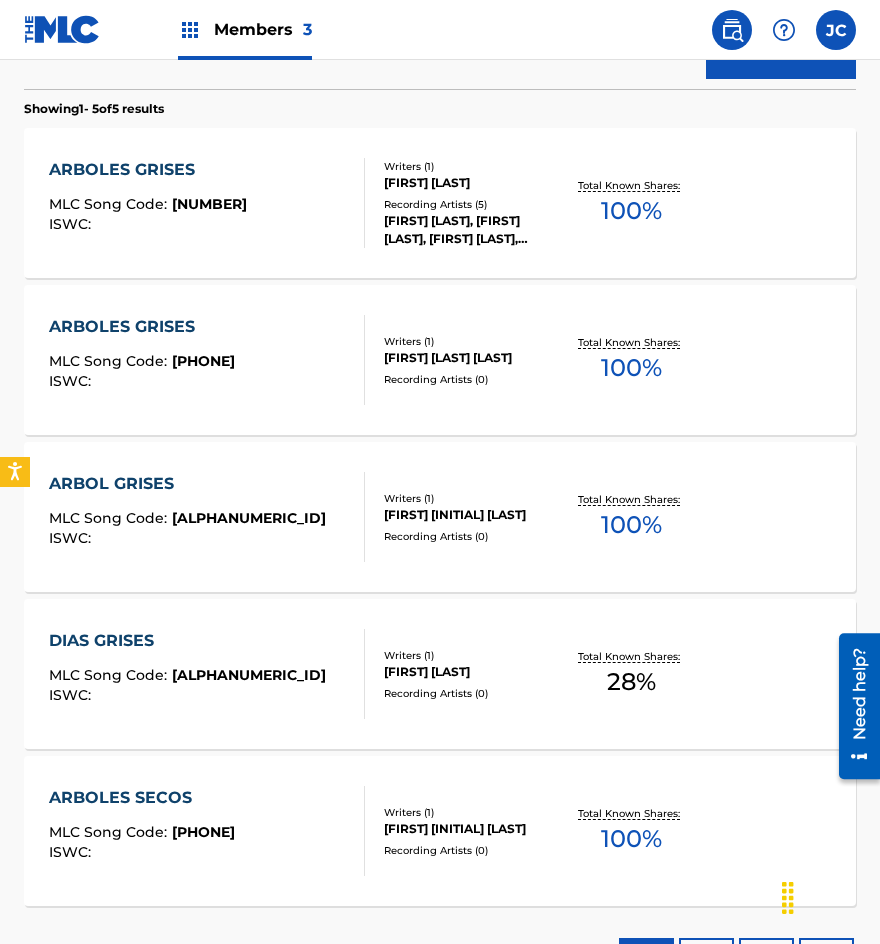 scroll, scrollTop: 500, scrollLeft: 0, axis: vertical 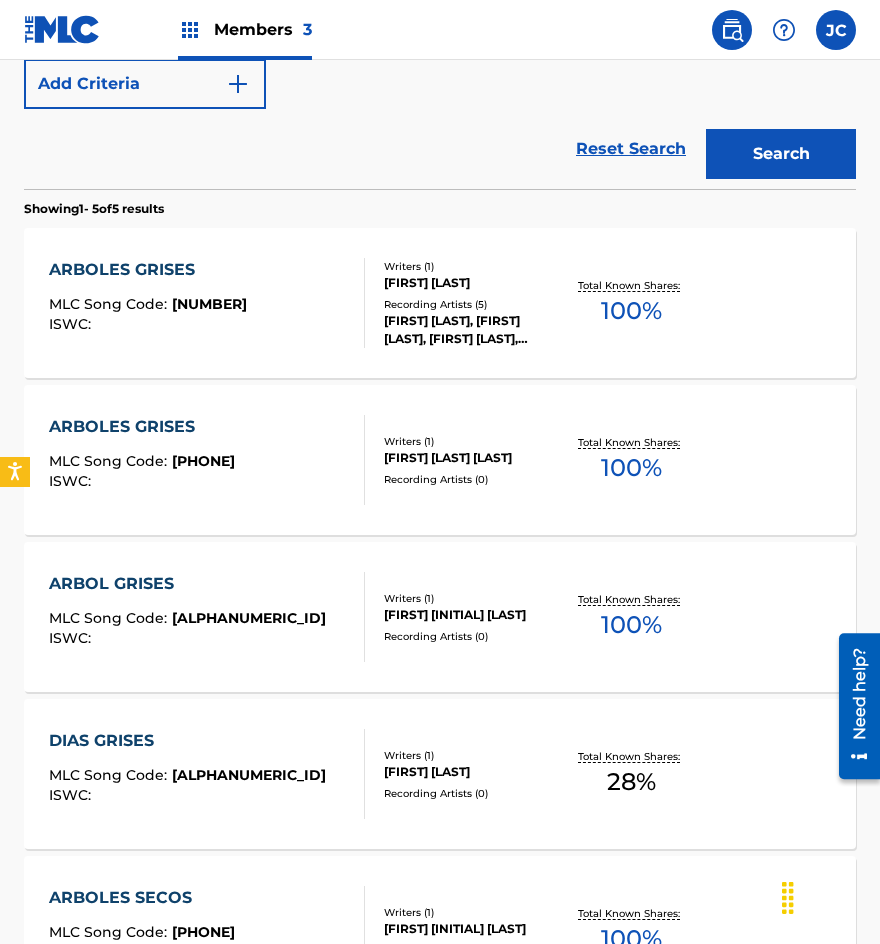 click on "[FIRST] [LAST], [FIRST] [LAST], [FIRST] [LAST], [FIRST] [LAST], [FIRST] [LAST]" at bounding box center [473, 330] 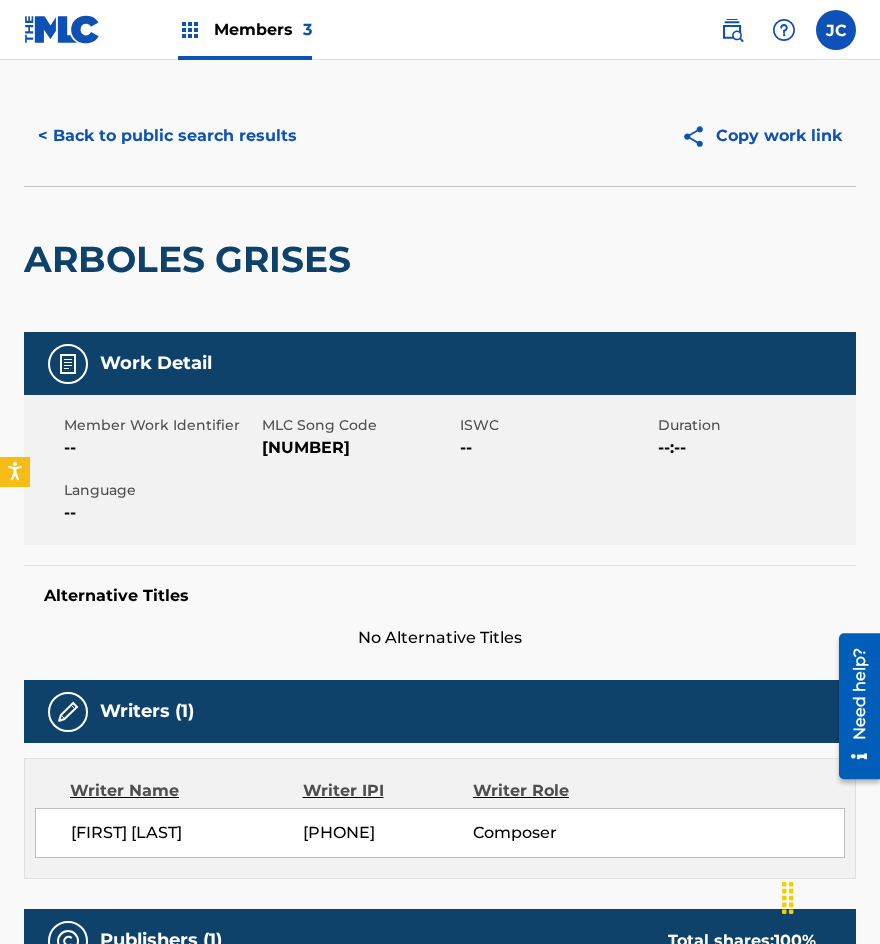 scroll, scrollTop: 0, scrollLeft: 0, axis: both 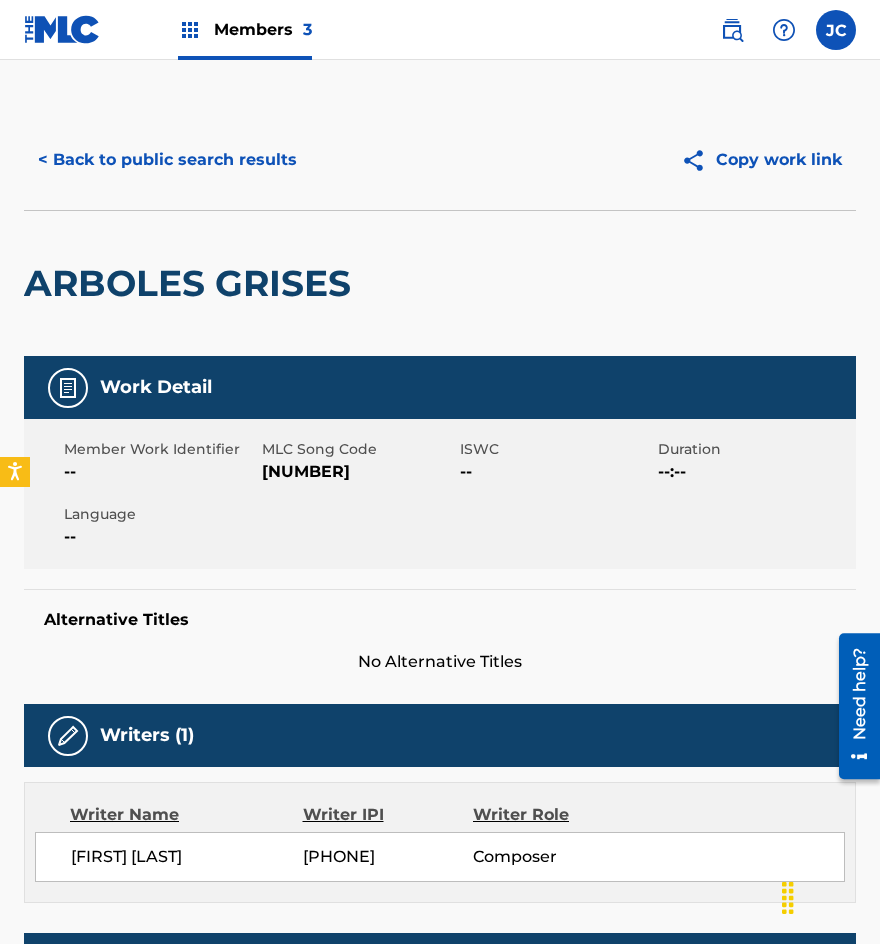 click on "< Back to public search results" at bounding box center [167, 160] 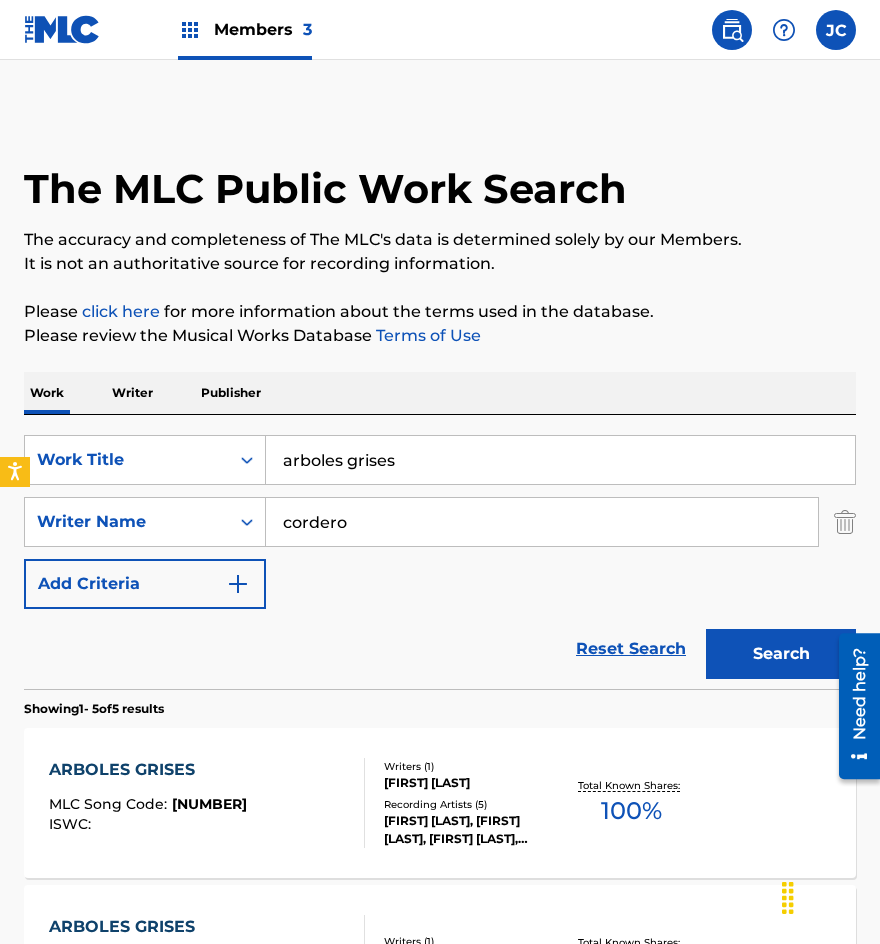 scroll, scrollTop: 614, scrollLeft: 0, axis: vertical 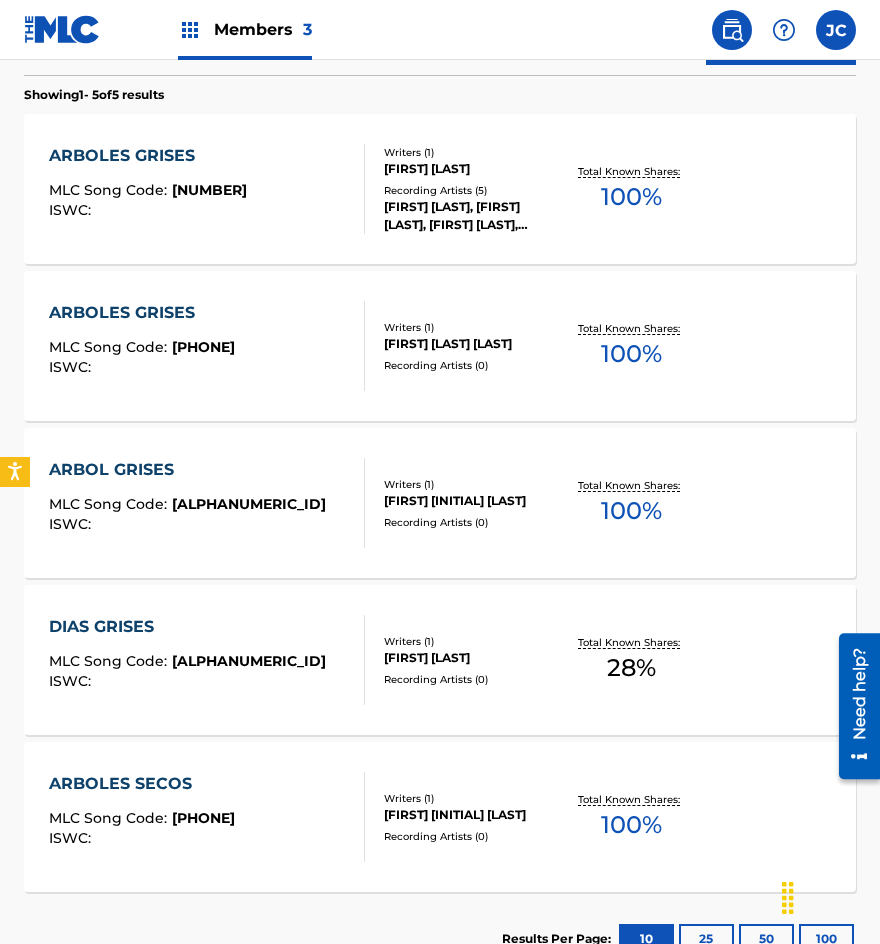 click on "[FIRST] [LAST] [LAST]" at bounding box center (473, 344) 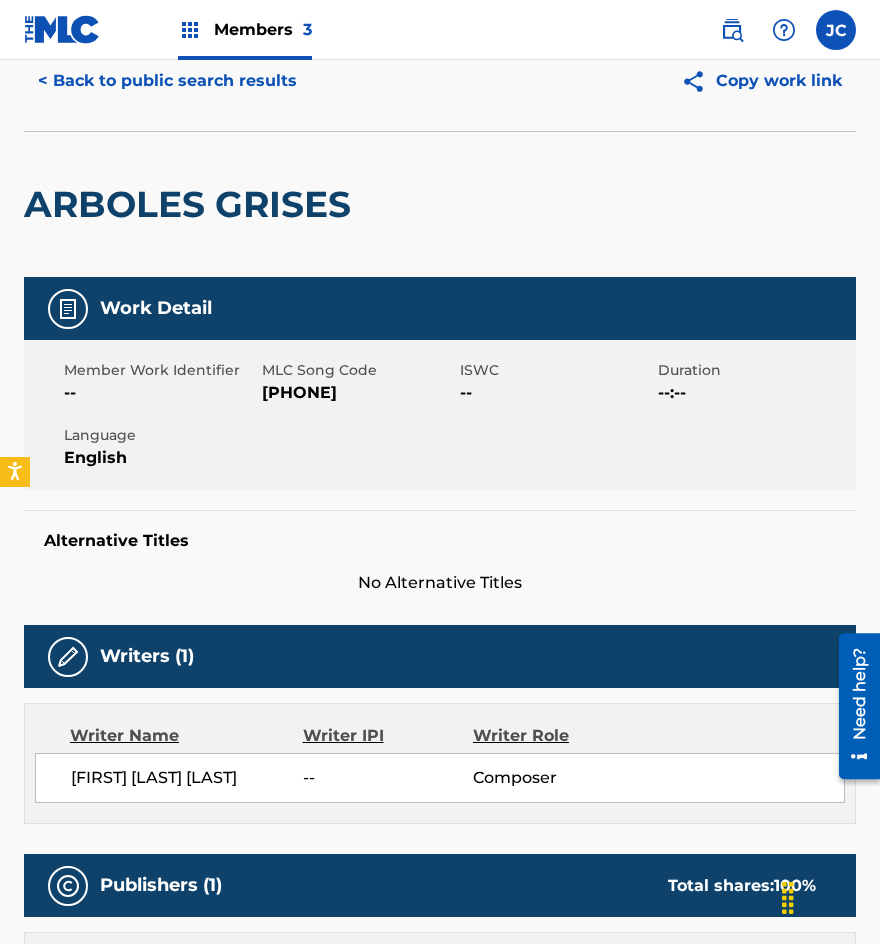 scroll, scrollTop: 0, scrollLeft: 0, axis: both 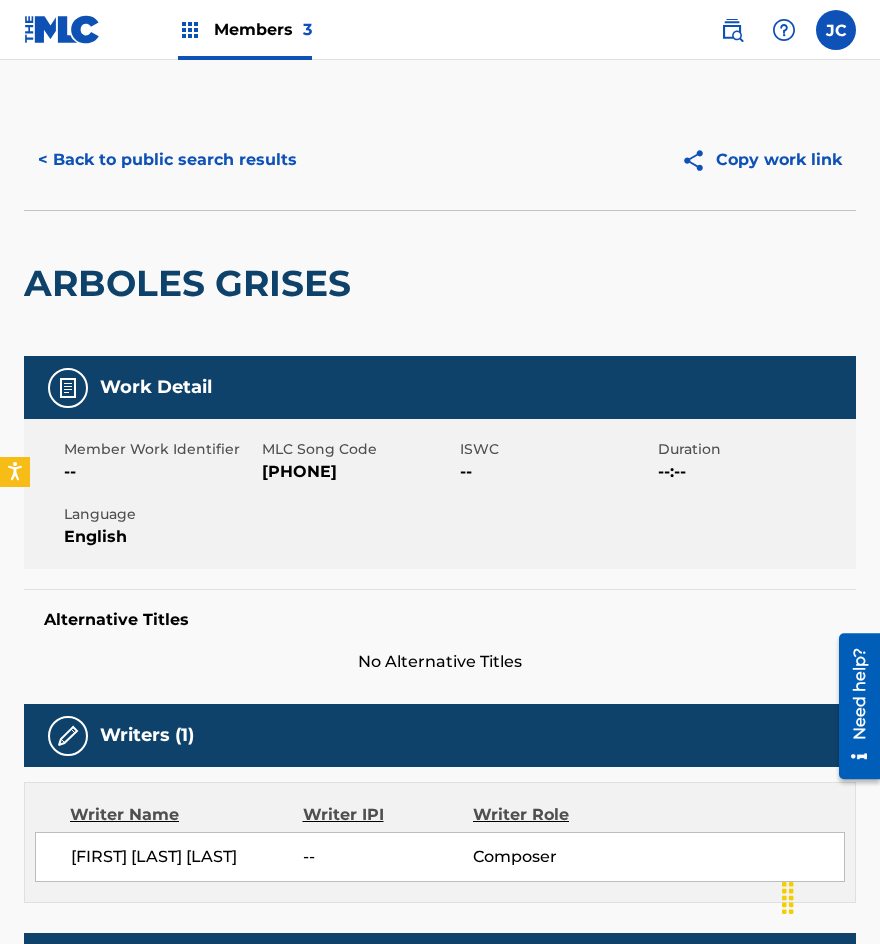 click on "< Back to public search results" at bounding box center (167, 160) 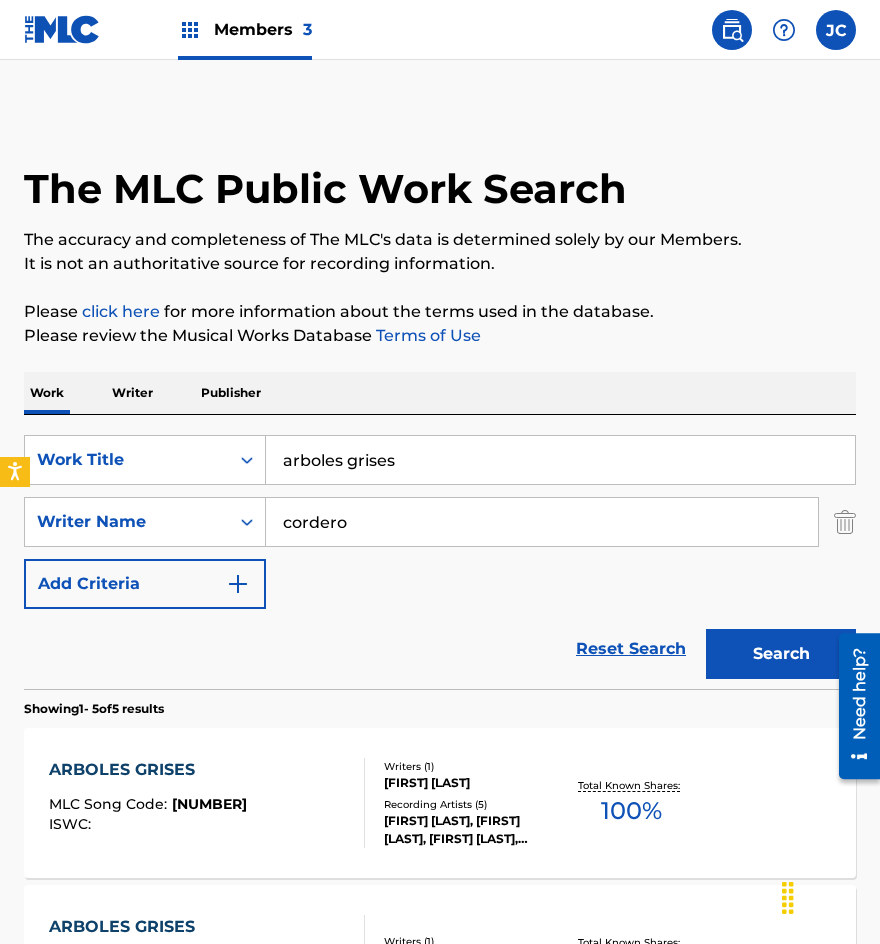 scroll, scrollTop: 728, scrollLeft: 0, axis: vertical 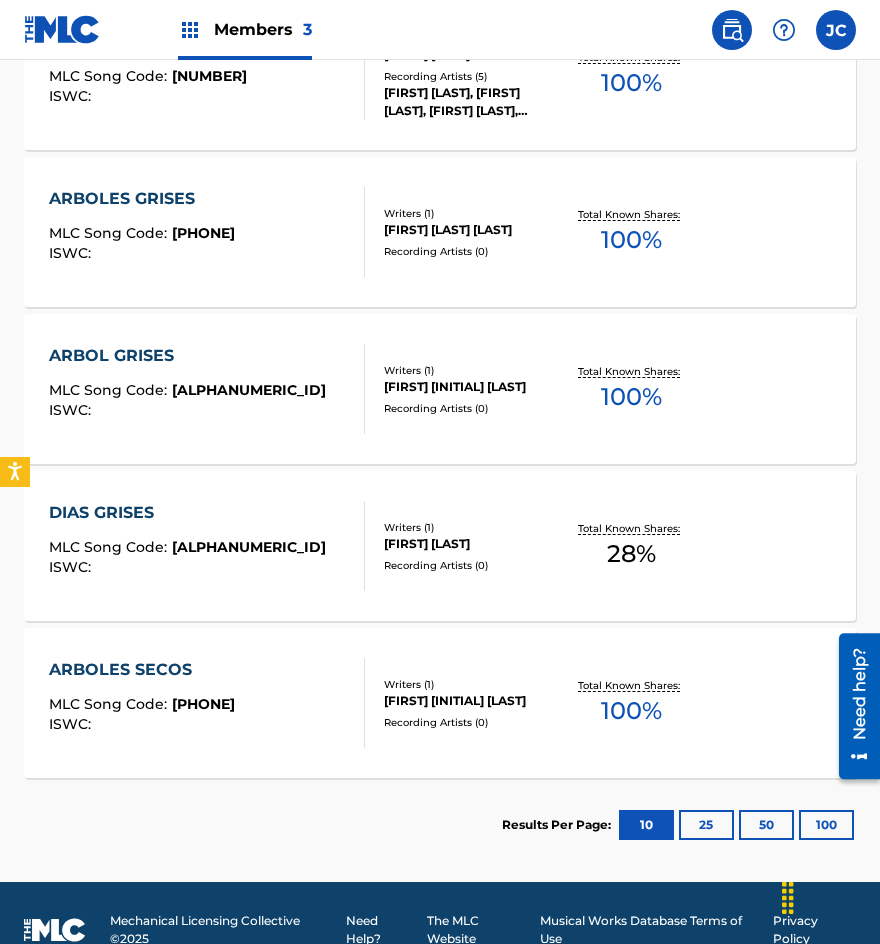 click on "Writers ( 1 ) [FIRST] [LAST] Recording Artists ( 0 )" at bounding box center [464, 389] 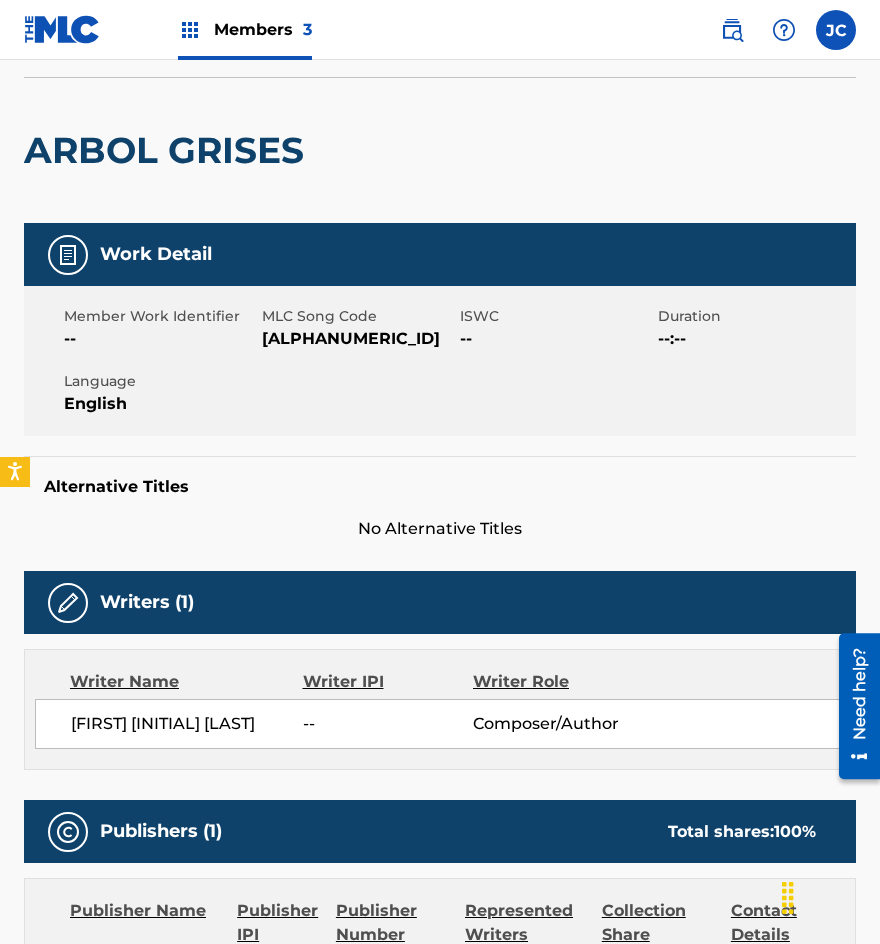 scroll, scrollTop: 0, scrollLeft: 0, axis: both 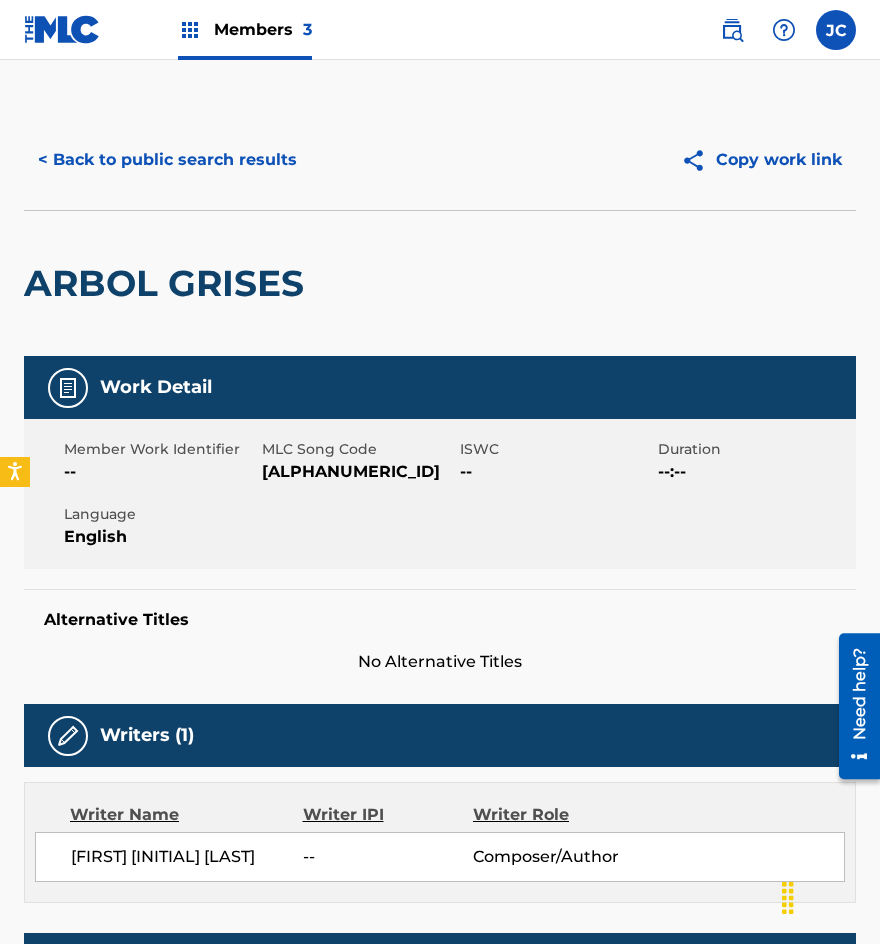 click on "< Back to public search results" at bounding box center (167, 160) 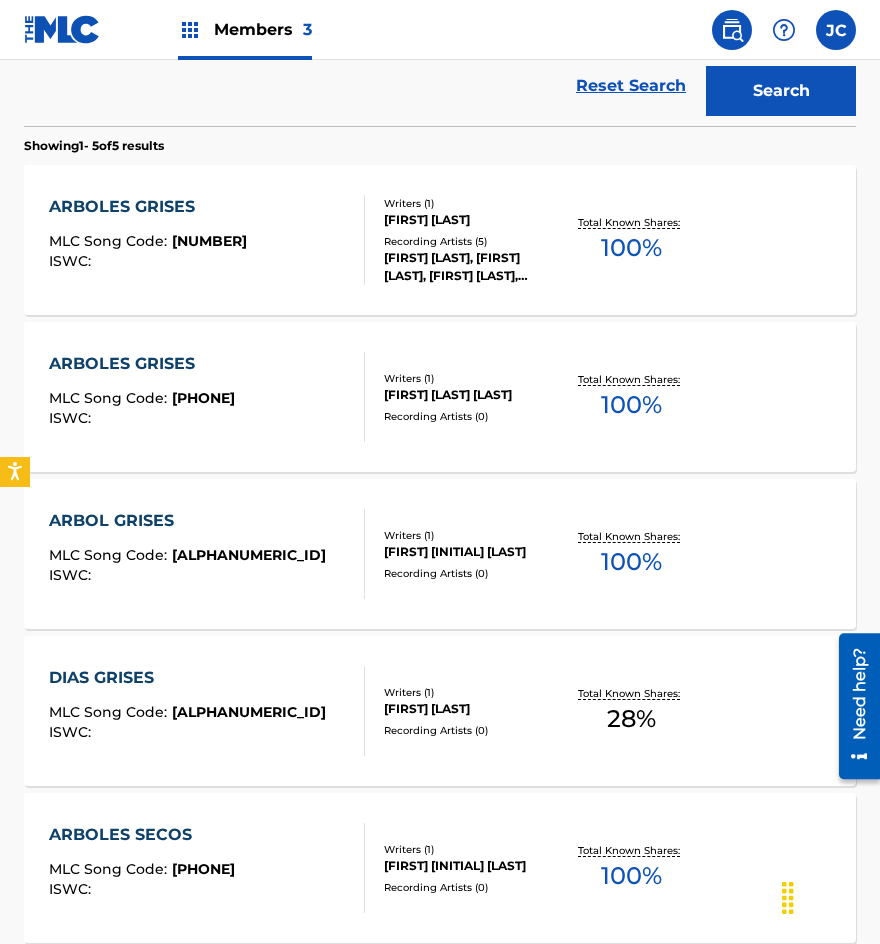 scroll, scrollTop: 562, scrollLeft: 0, axis: vertical 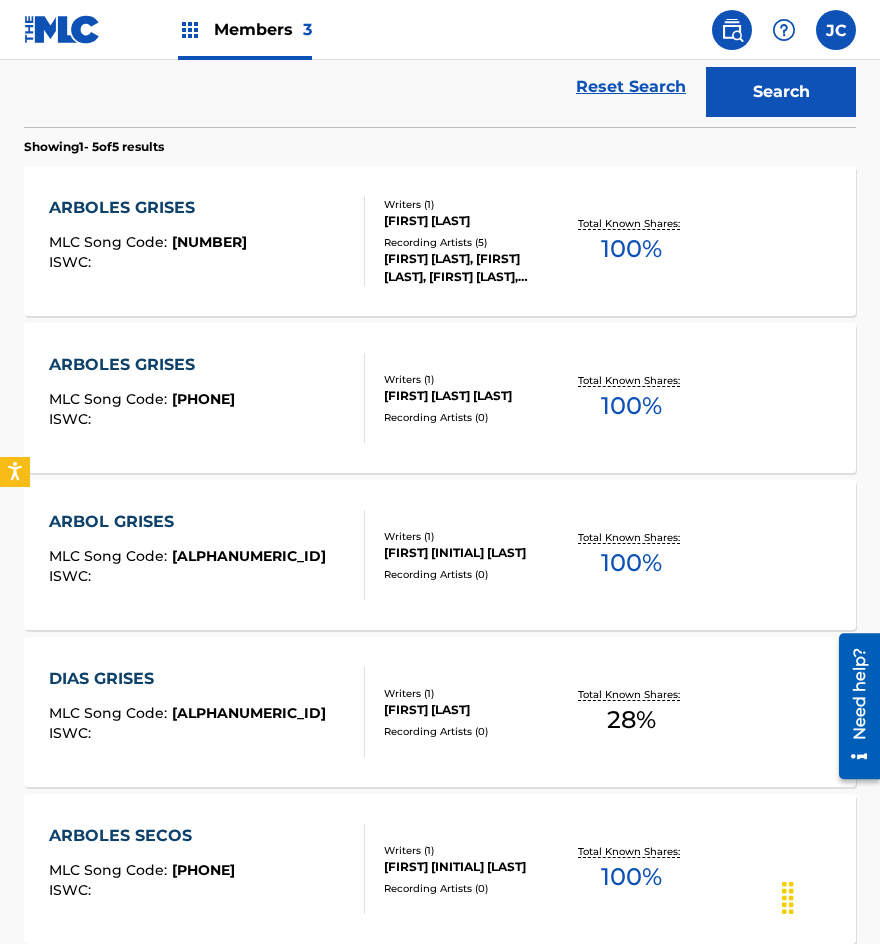 click on "[FIRST] [LAST] [LAST]" at bounding box center [473, 396] 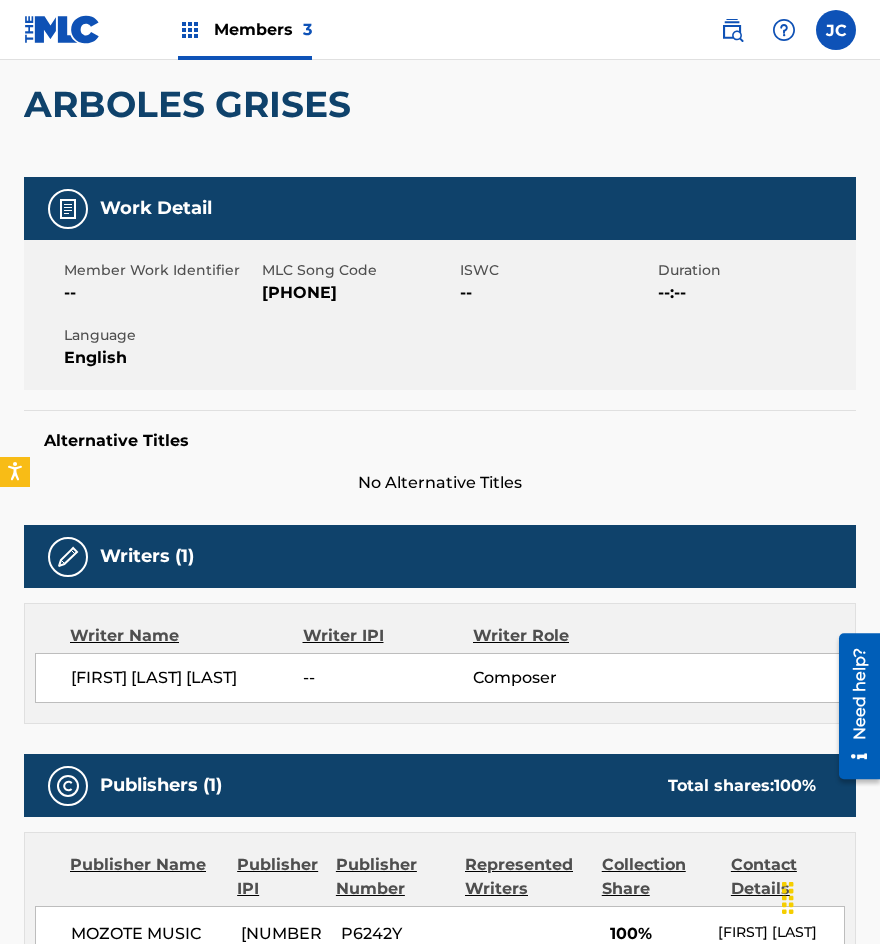 scroll, scrollTop: 0, scrollLeft: 0, axis: both 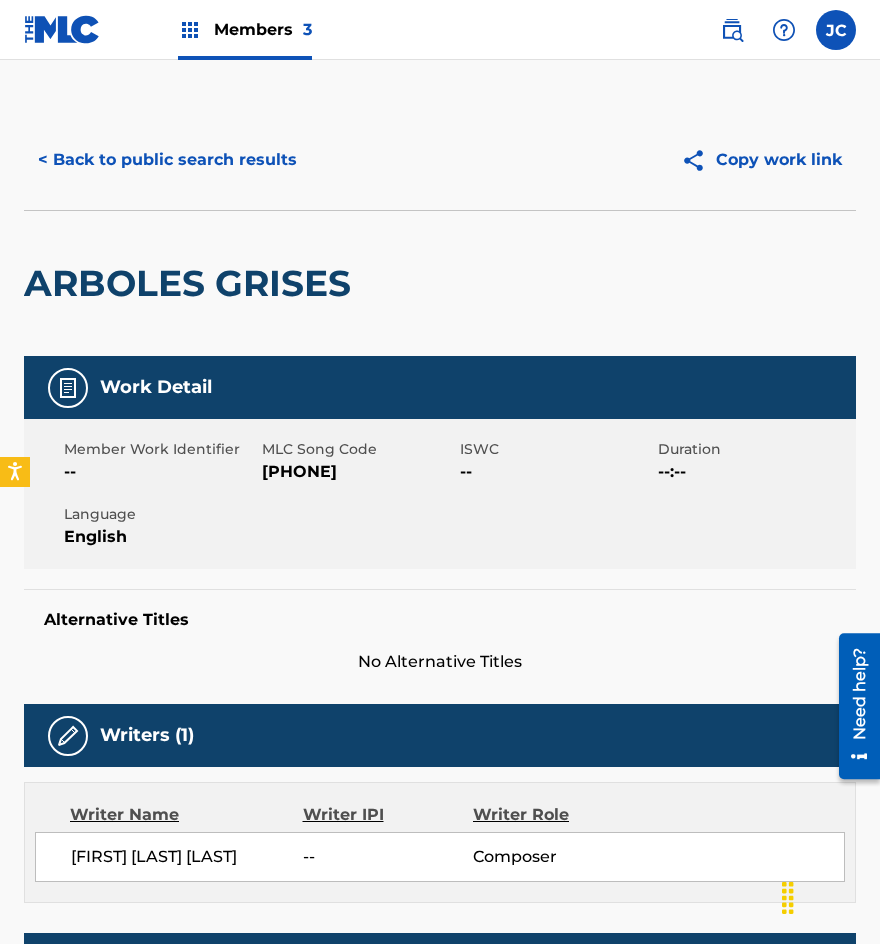 click on "< Back to public search results" at bounding box center [167, 160] 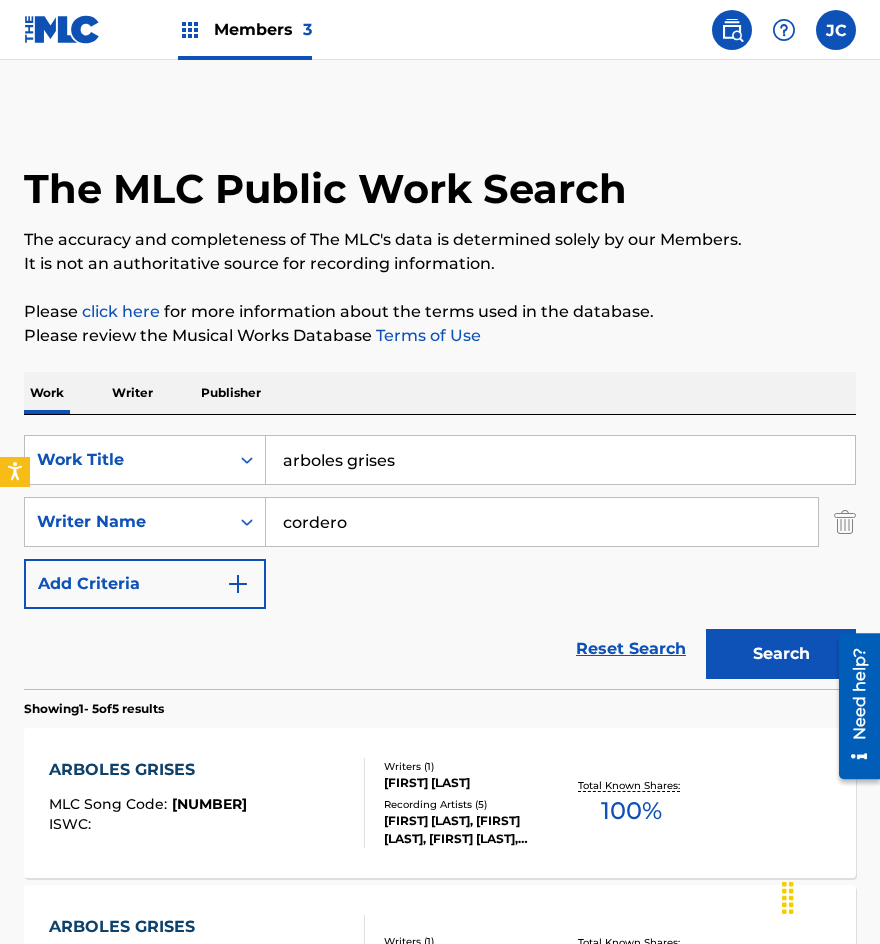 scroll, scrollTop: 676, scrollLeft: 0, axis: vertical 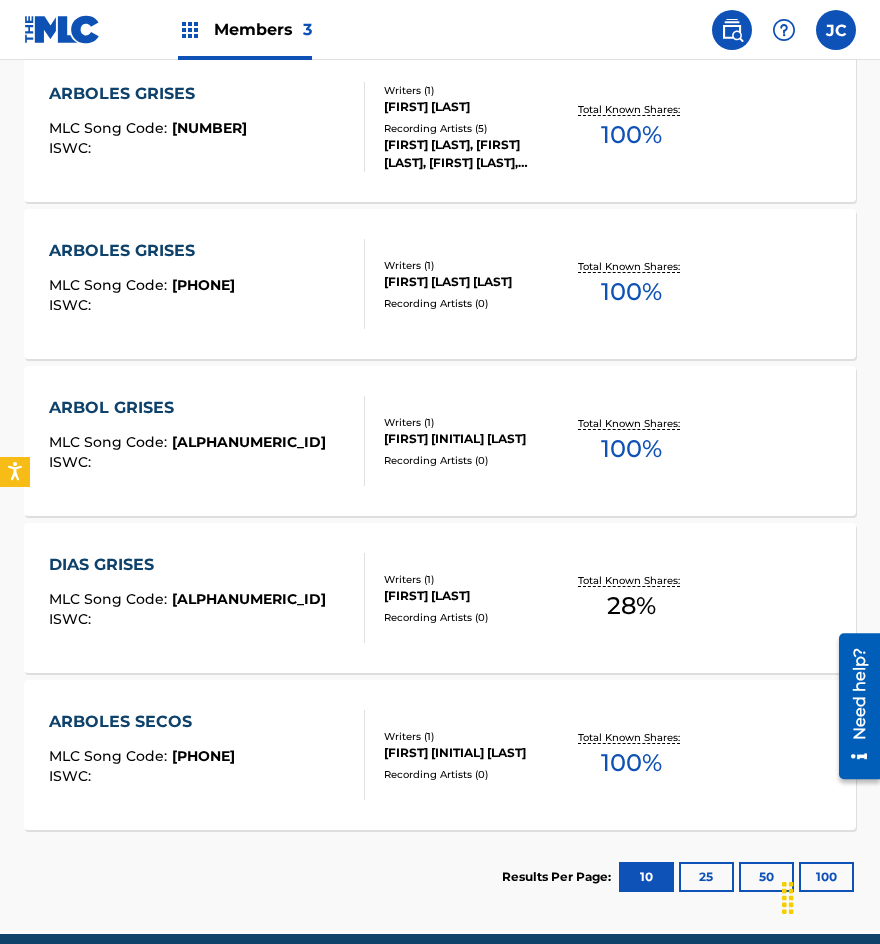 click on "[TITLE] [TITLE] MLC Song Code : [NUMBER] ISWC :" at bounding box center [207, 127] 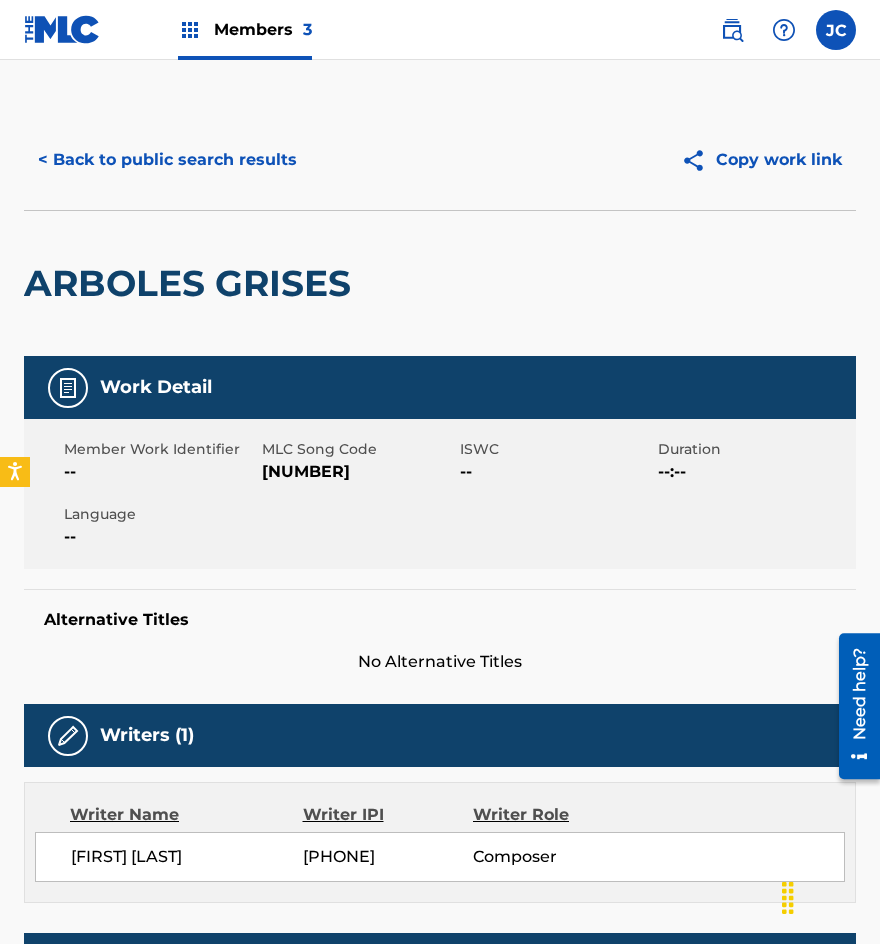 click on "[NUMBER]" at bounding box center (358, 472) 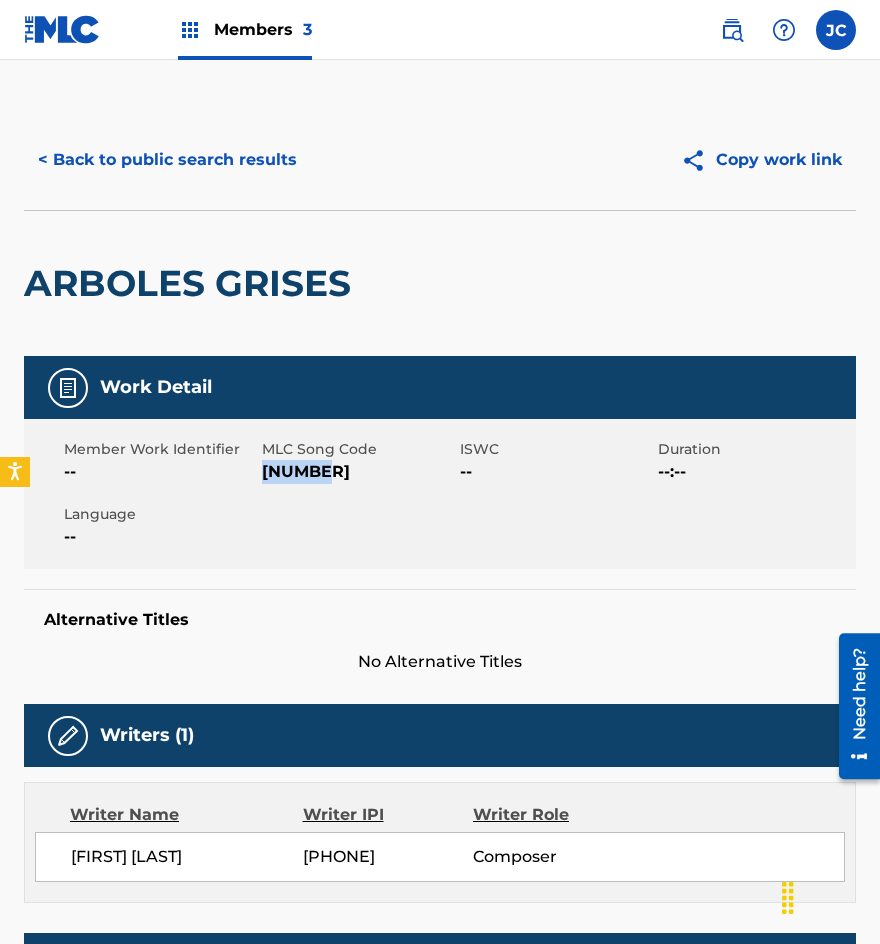 click on "< Back to public search results" at bounding box center [167, 160] 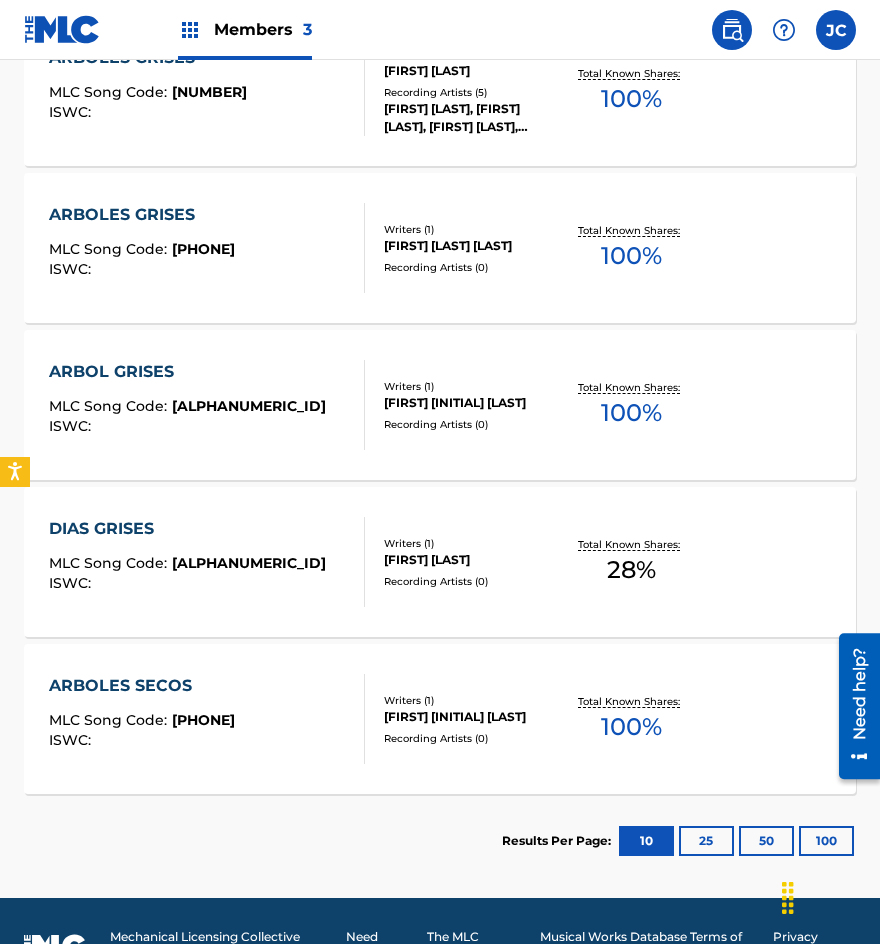 scroll, scrollTop: 662, scrollLeft: 0, axis: vertical 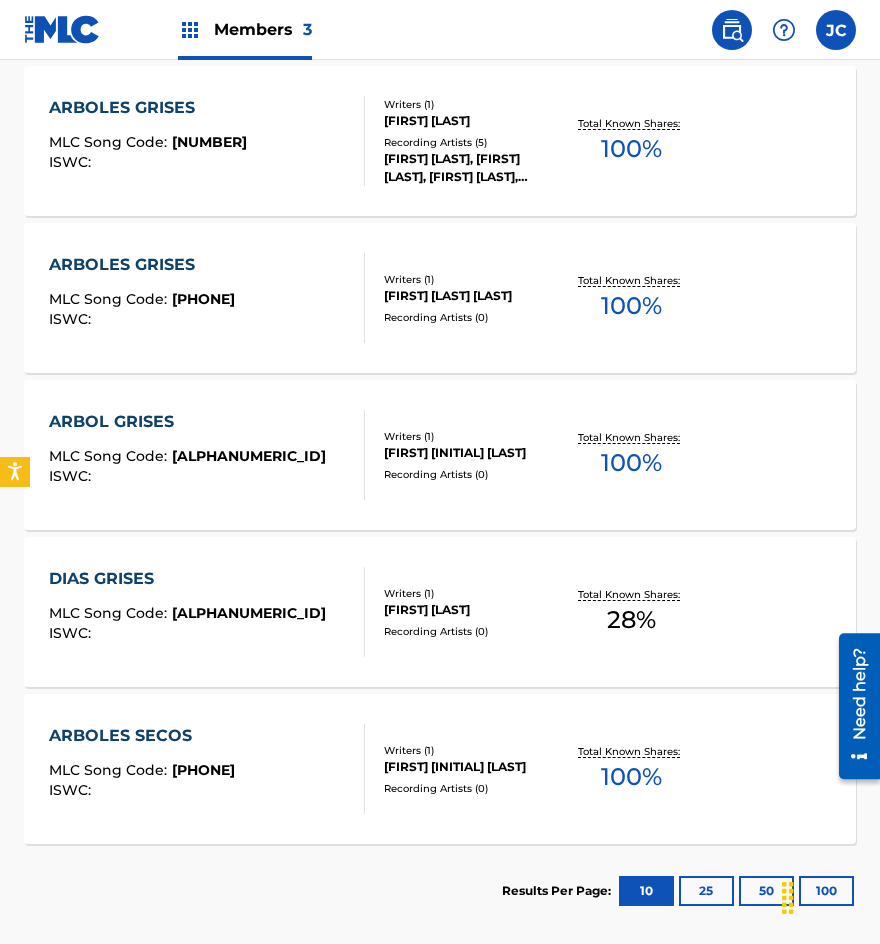 click on "[TEXT] MLC Song Code : [CODE] ISWC :" at bounding box center (207, 298) 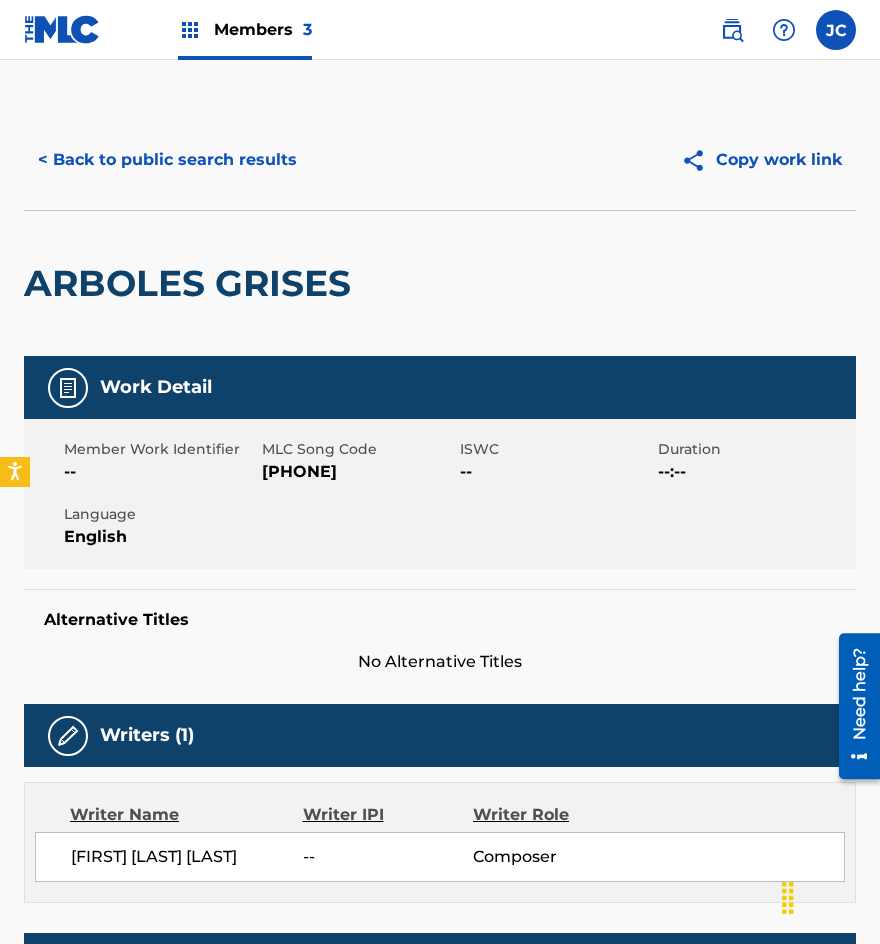 click on "[PHONE]" at bounding box center [358, 472] 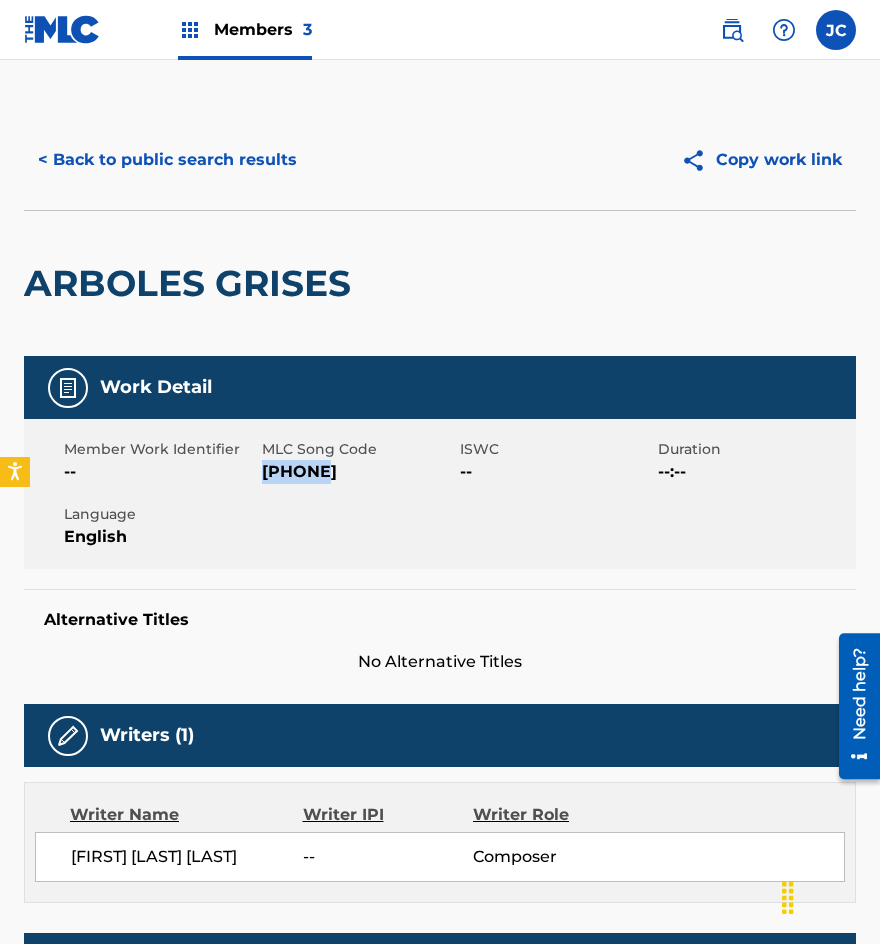 click on "[PHONE]" at bounding box center [358, 472] 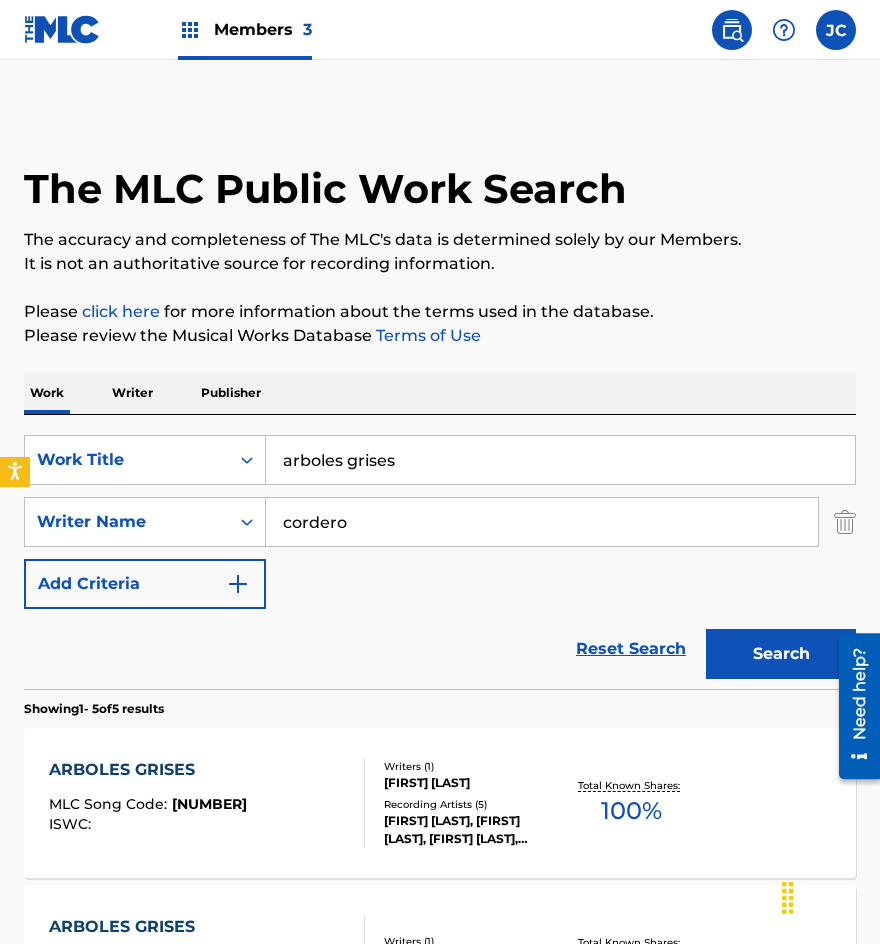 scroll, scrollTop: 762, scrollLeft: 0, axis: vertical 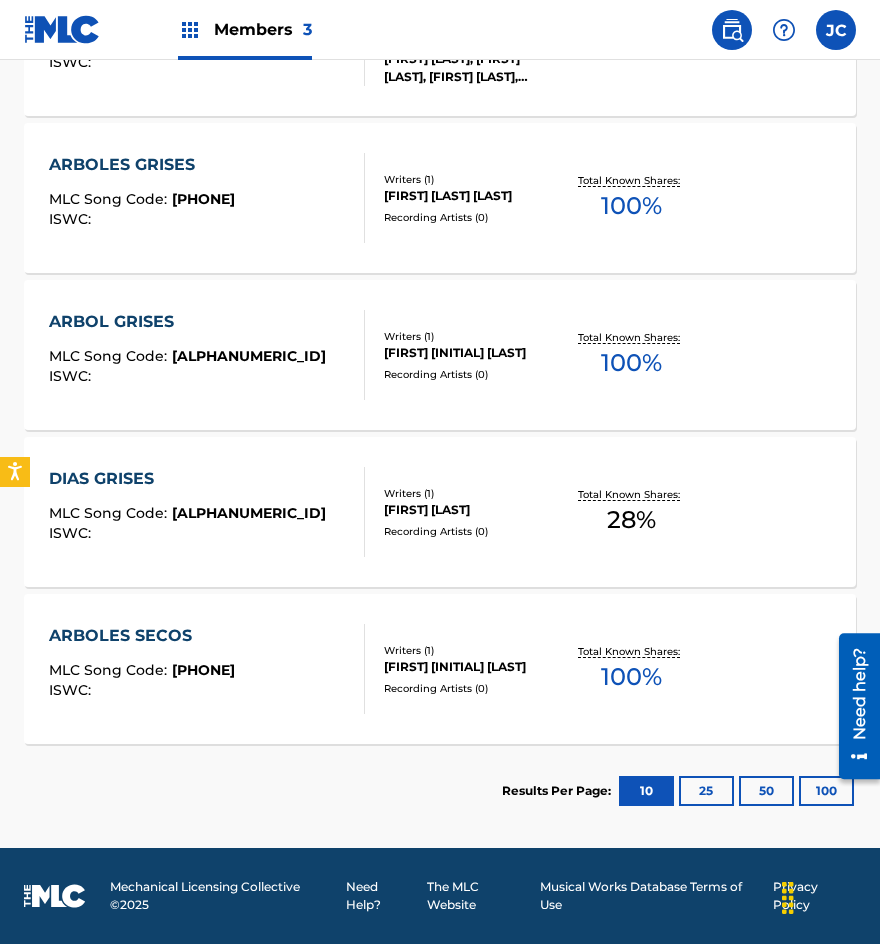 click on "[TITLE] [TITLE] MLC Song Code : [ALPHANUMERIC_ID] ISWC :" at bounding box center (207, 355) 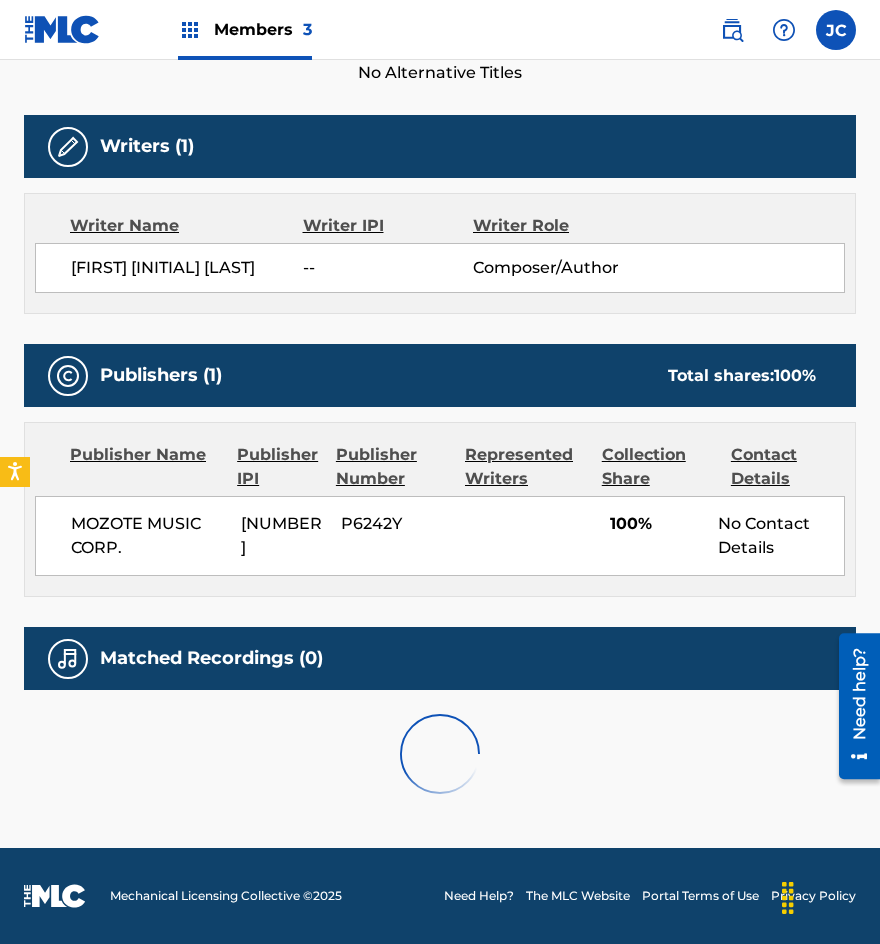 scroll, scrollTop: 0, scrollLeft: 0, axis: both 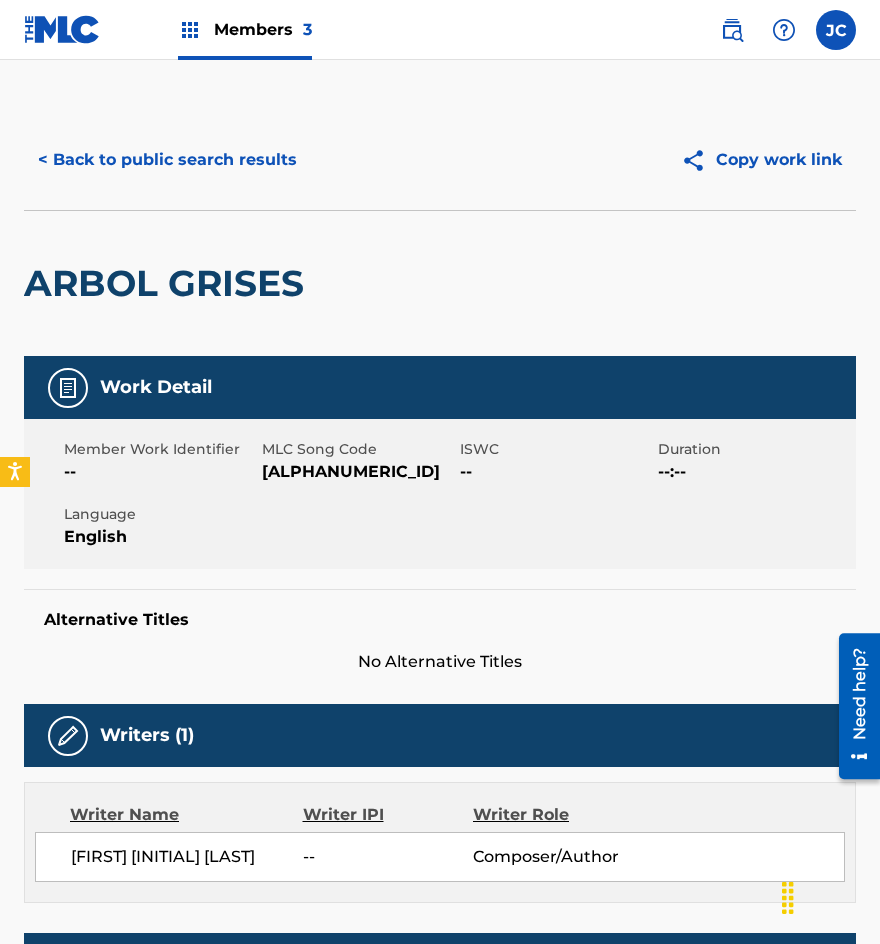 click on "[ALPHANUMERIC_ID]" at bounding box center (358, 472) 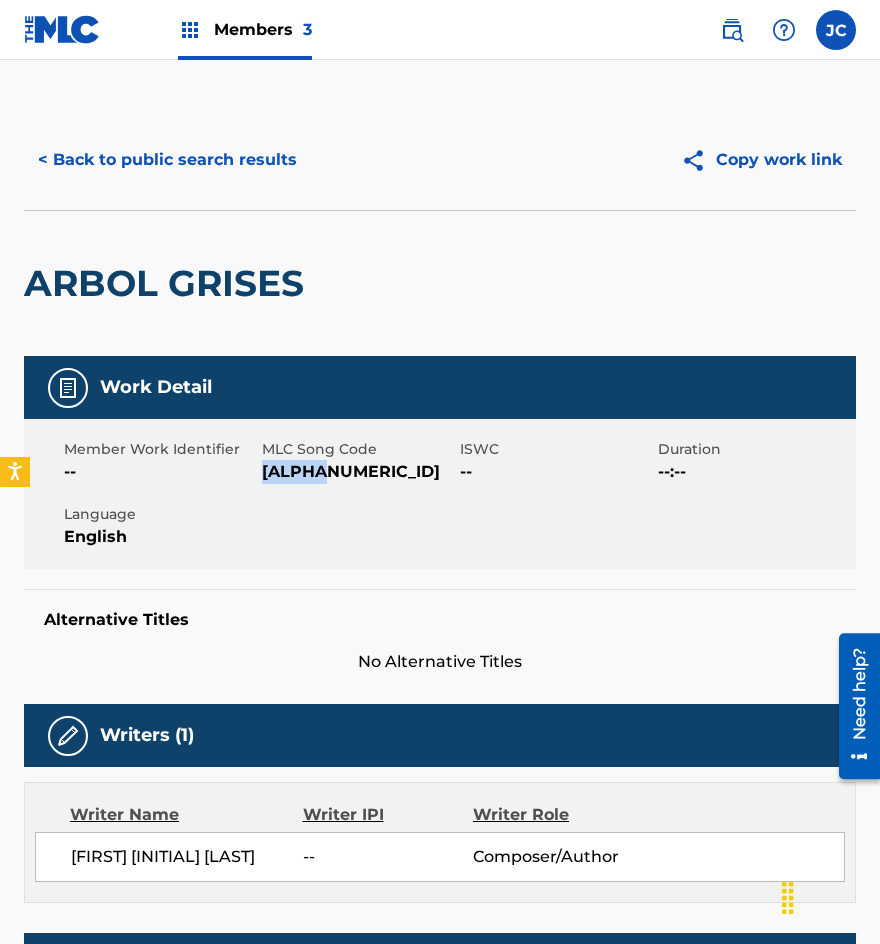 click on "[ALPHANUMERIC_ID]" at bounding box center (358, 472) 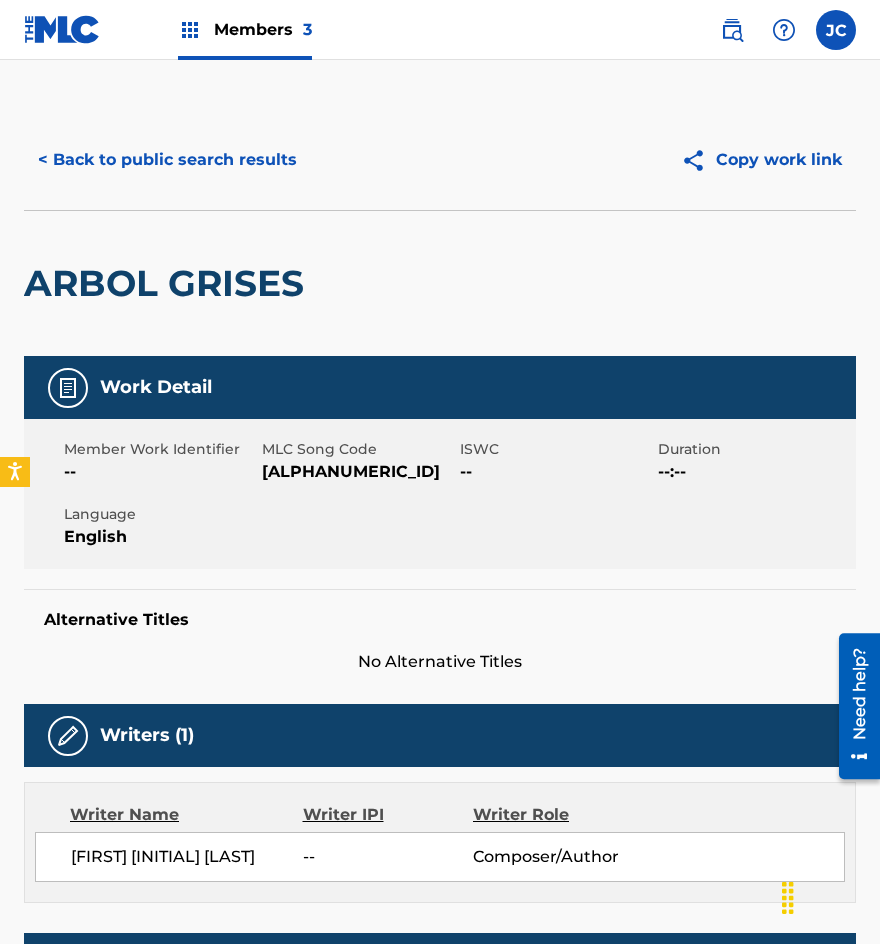 drag, startPoint x: 870, startPoint y: 329, endPoint x: 895, endPoint y: 328, distance: 25.019993 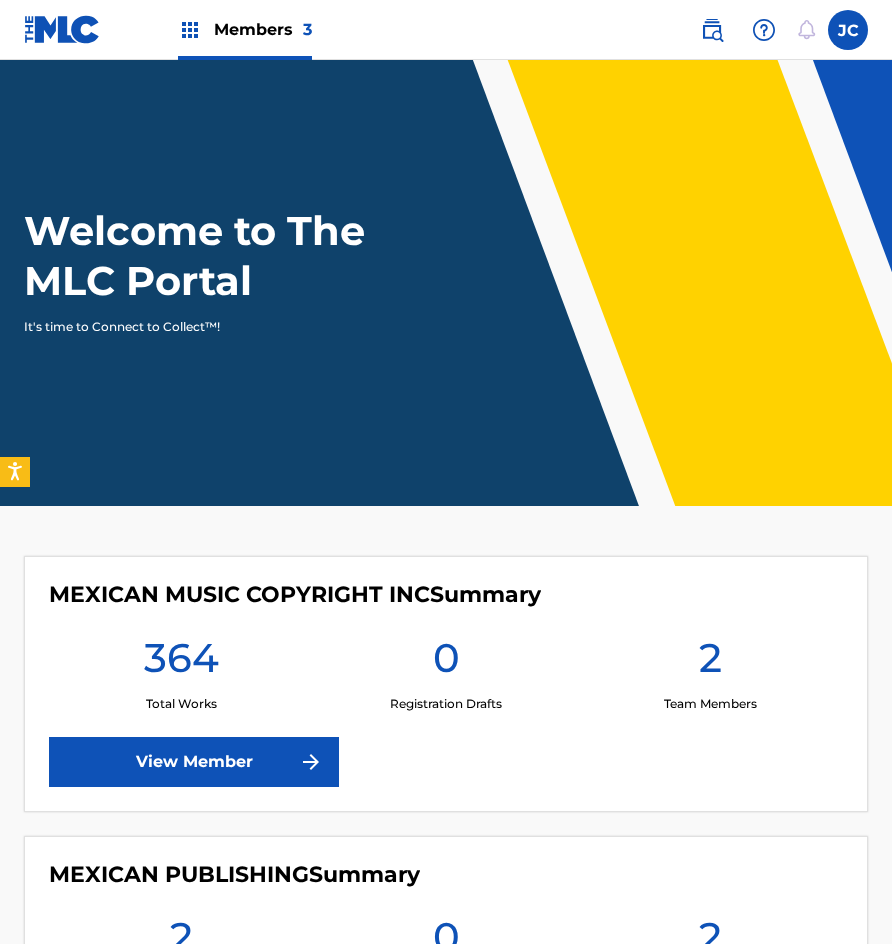 scroll, scrollTop: 0, scrollLeft: 0, axis: both 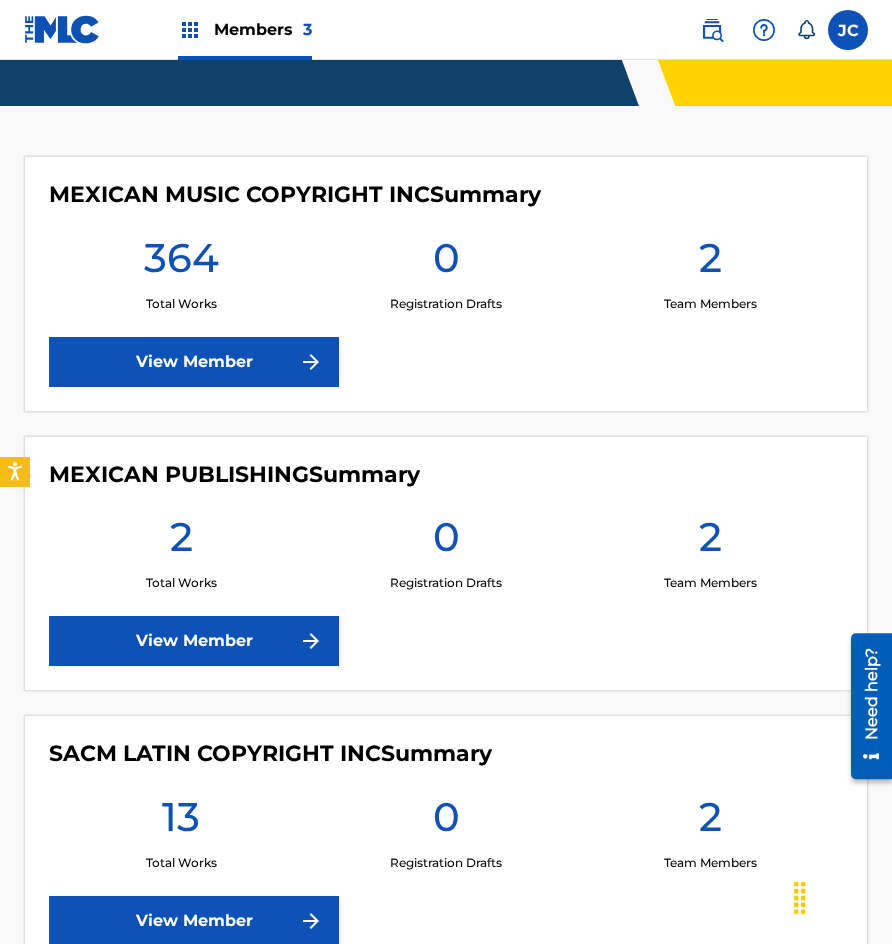 click on "View Member" at bounding box center [194, 362] 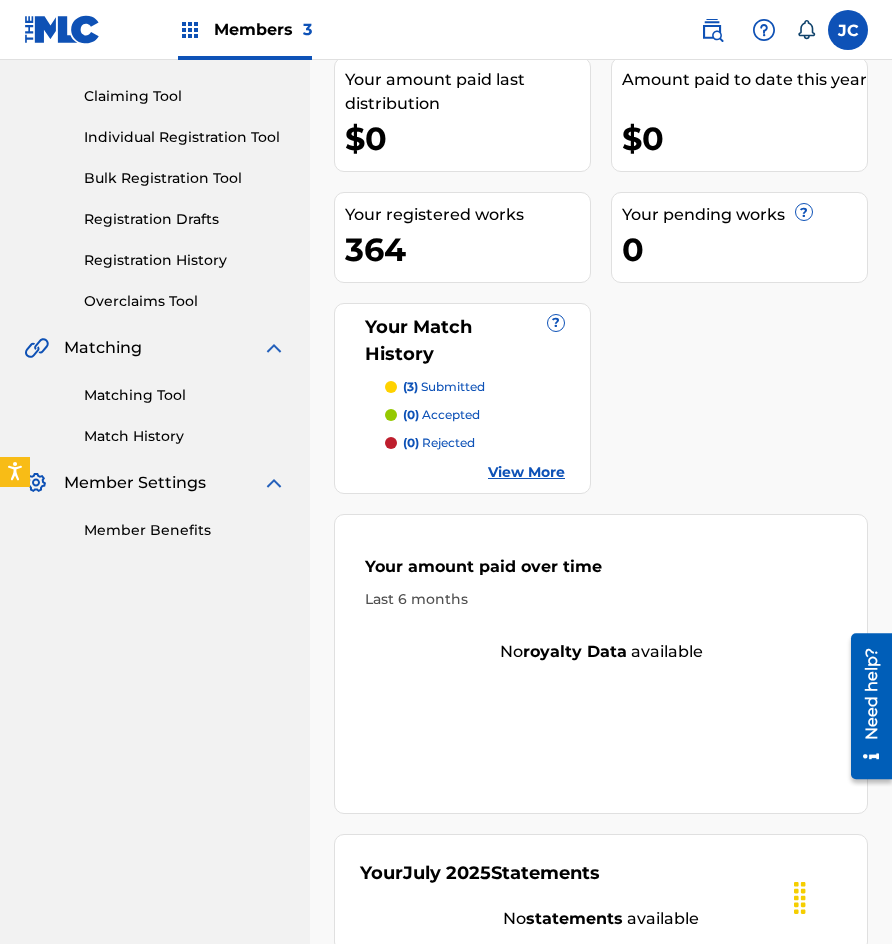 scroll, scrollTop: 200, scrollLeft: 0, axis: vertical 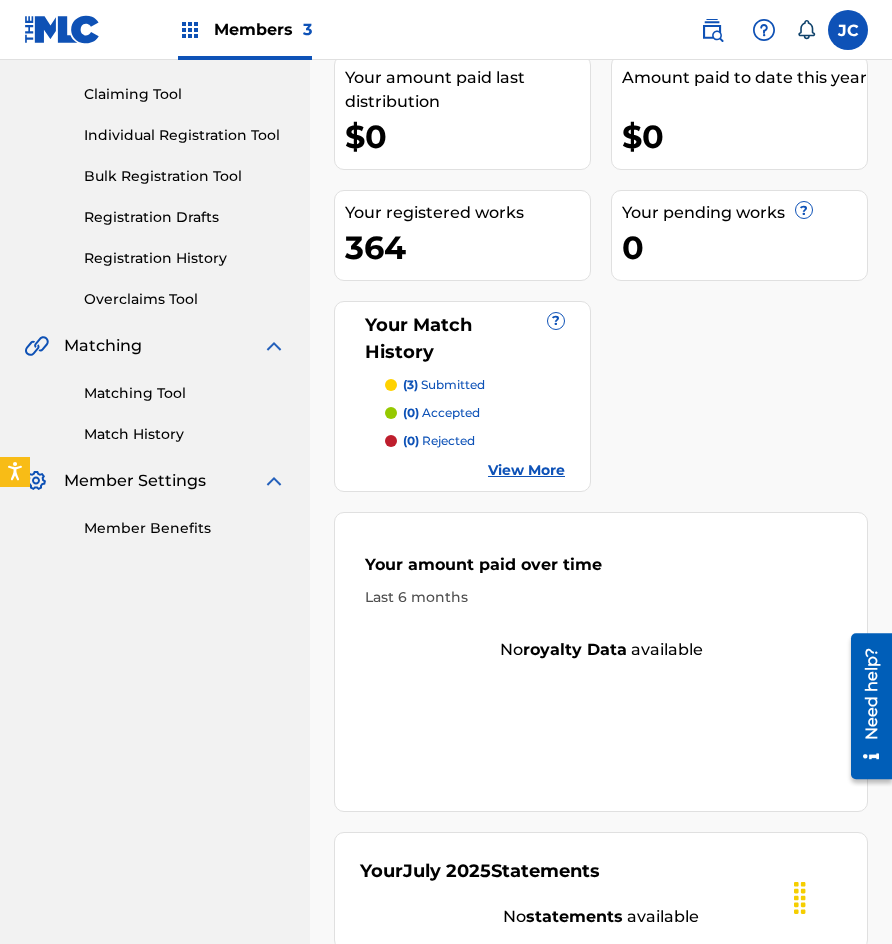 click on "View More" at bounding box center (526, 470) 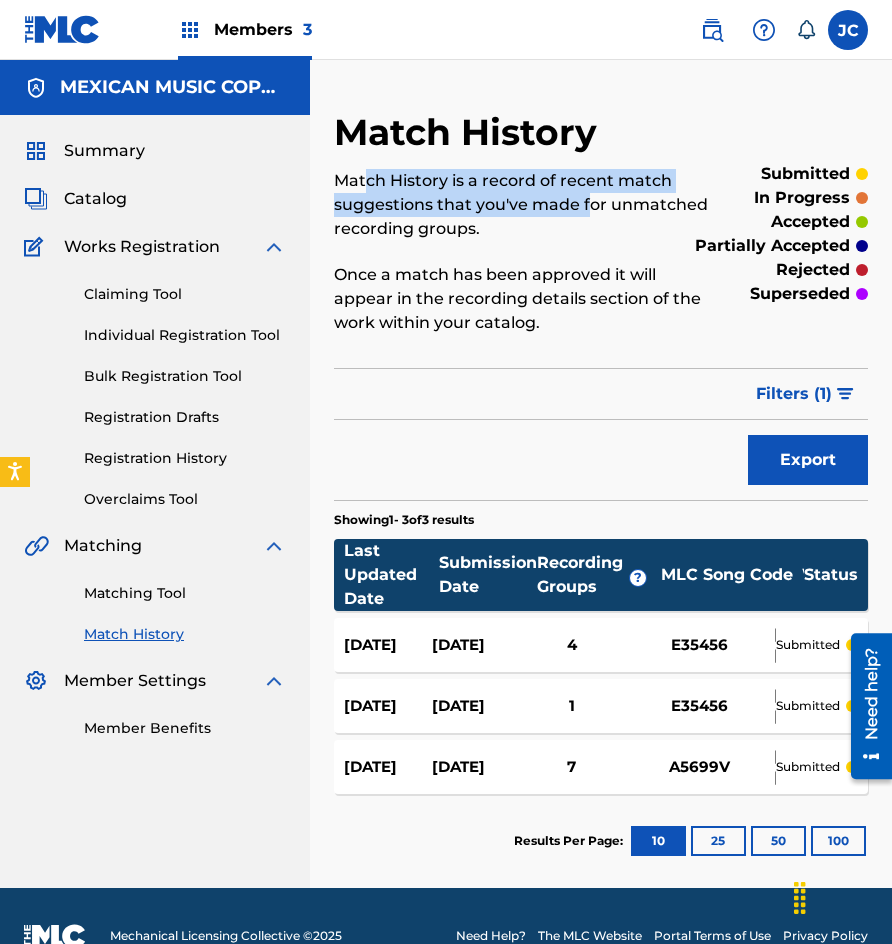 drag, startPoint x: 364, startPoint y: 188, endPoint x: 637, endPoint y: 308, distance: 298.20966 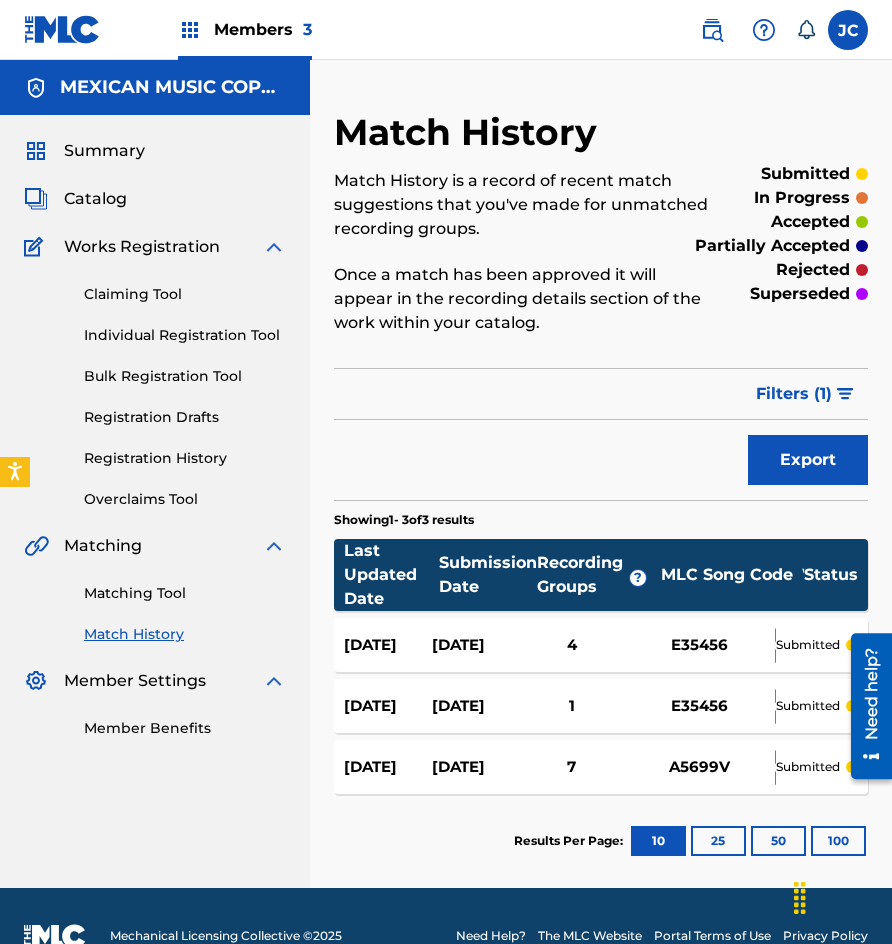 click on "Once a match has been approved it will appear in the recording details section of the work within your catalog." at bounding box center [524, 299] 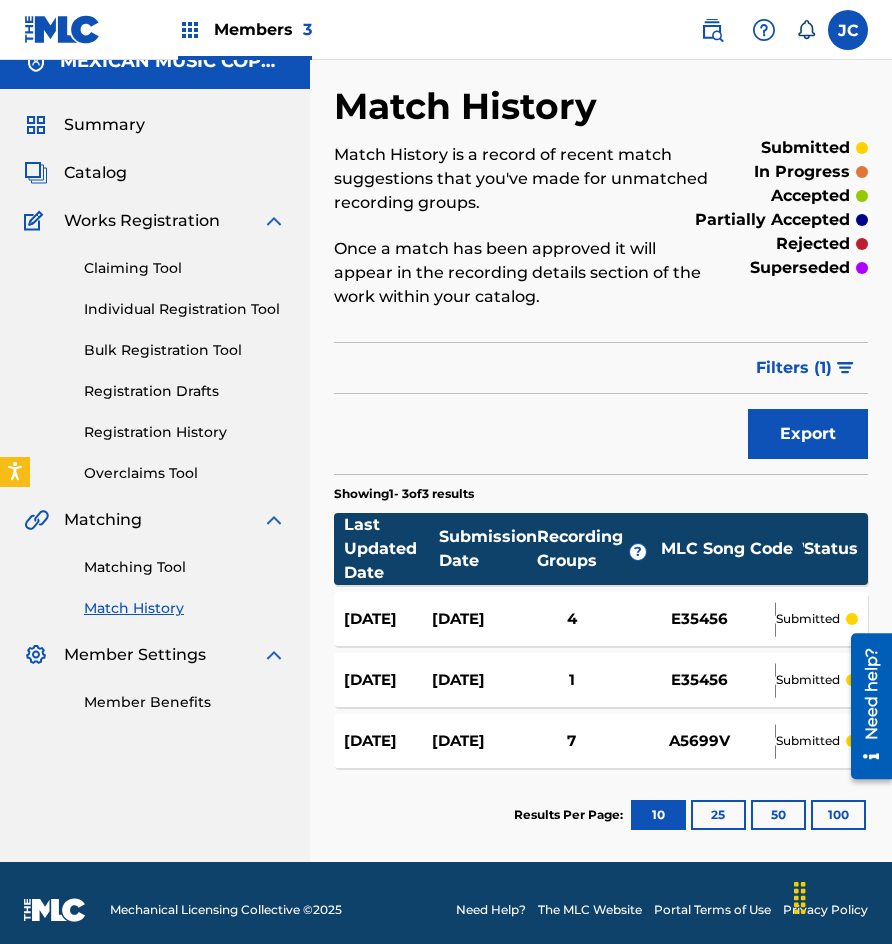 scroll, scrollTop: 40, scrollLeft: 0, axis: vertical 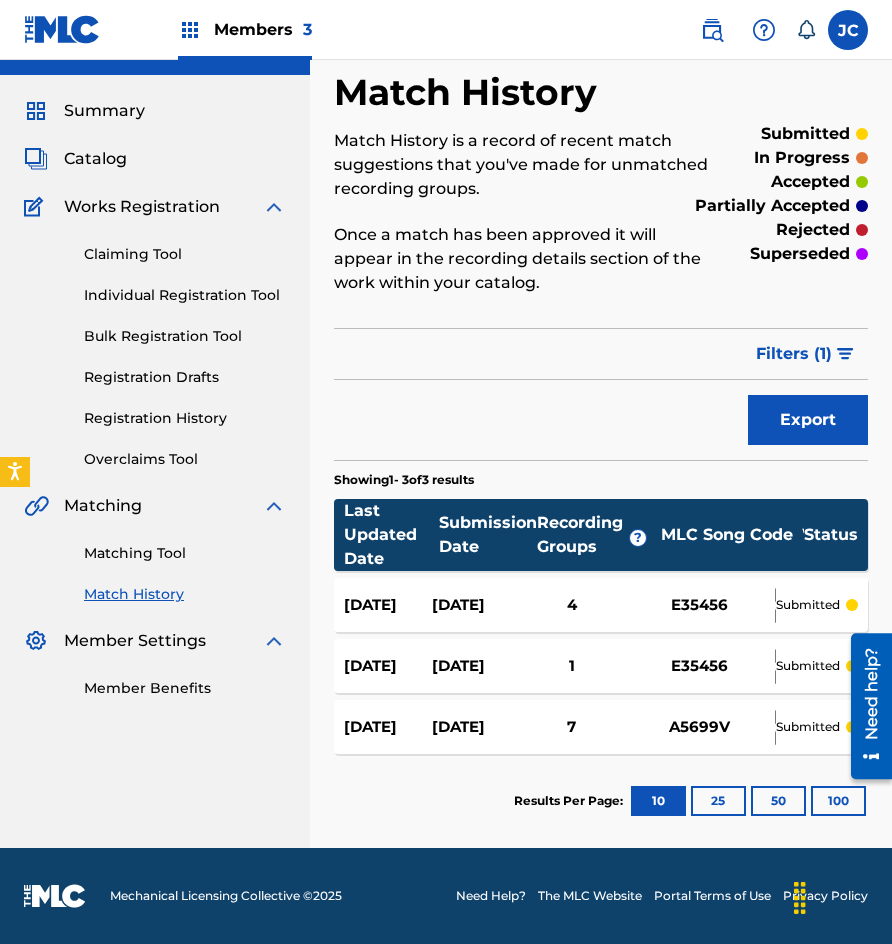 click at bounding box center [62, 29] 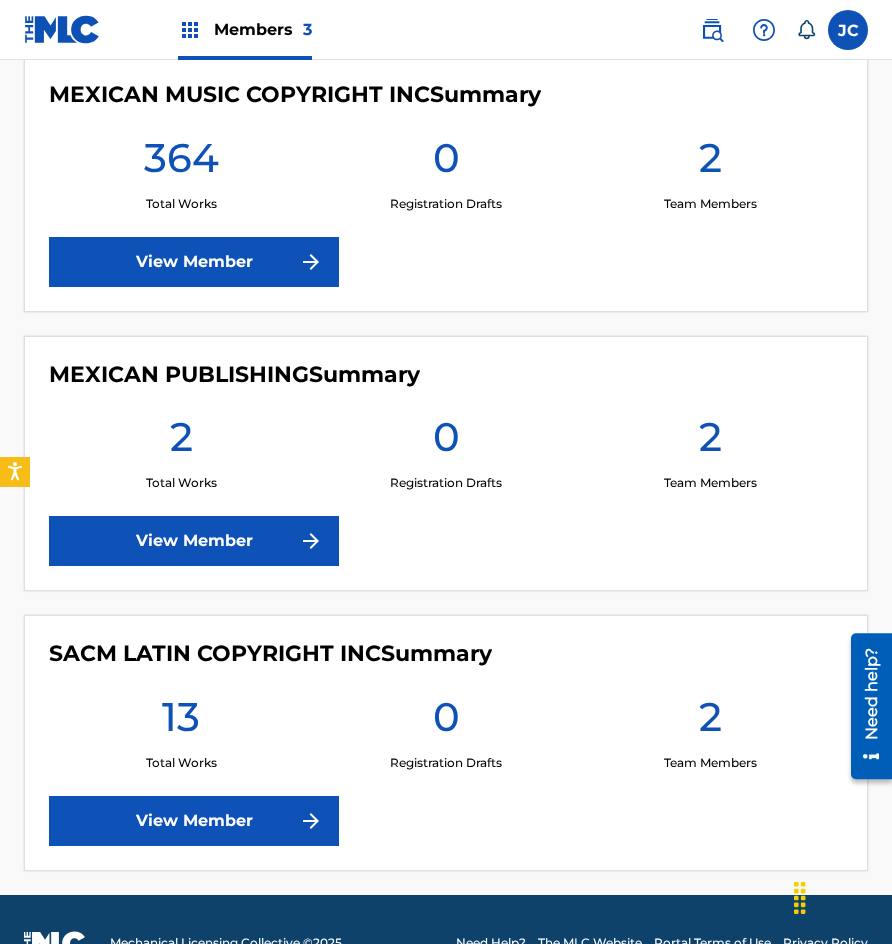 scroll, scrollTop: 200, scrollLeft: 0, axis: vertical 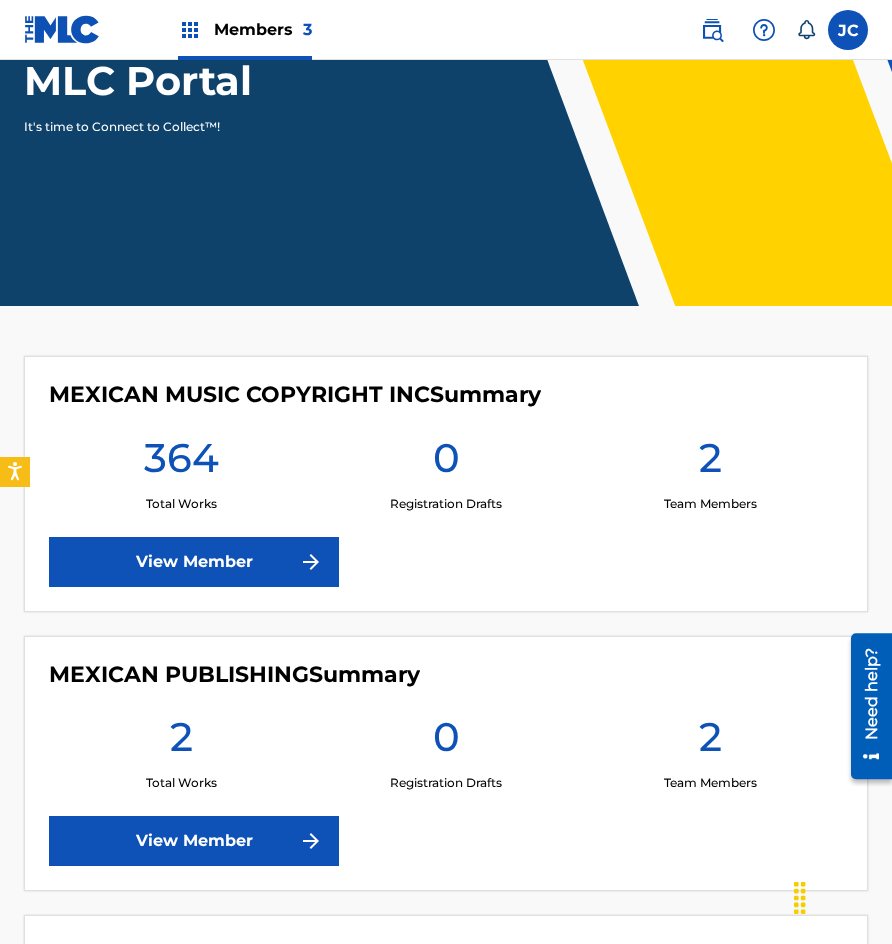 click on "View Member" at bounding box center (194, 562) 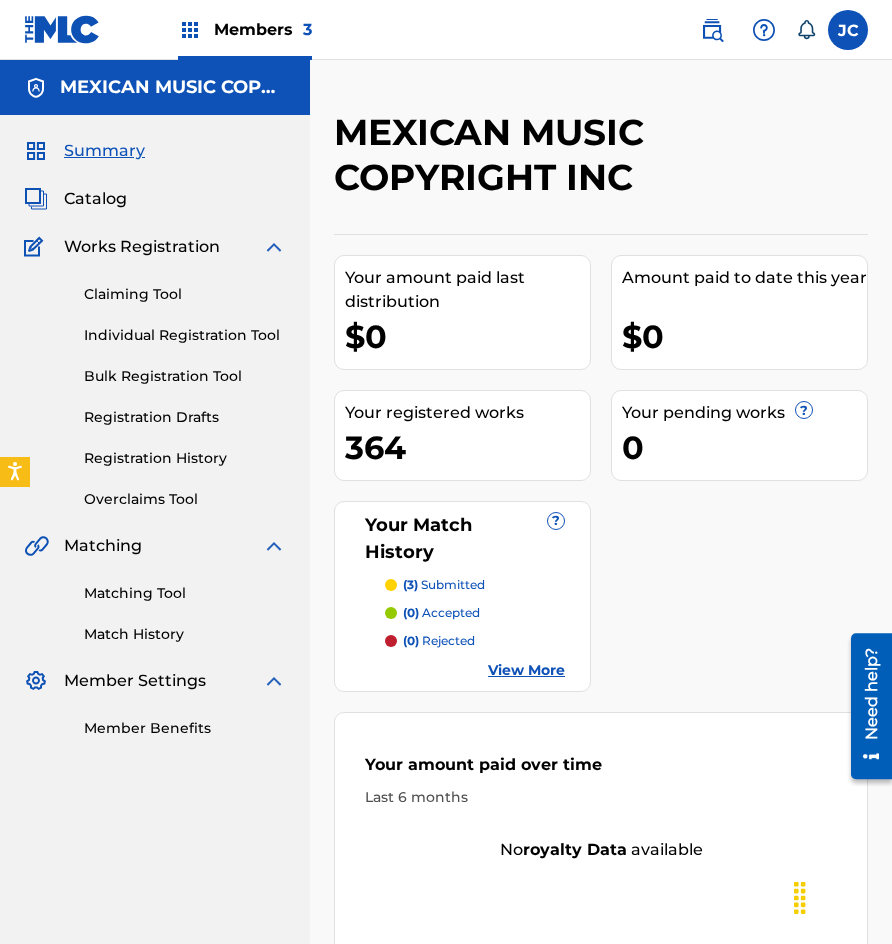 click on "Matching Tool" at bounding box center (185, 593) 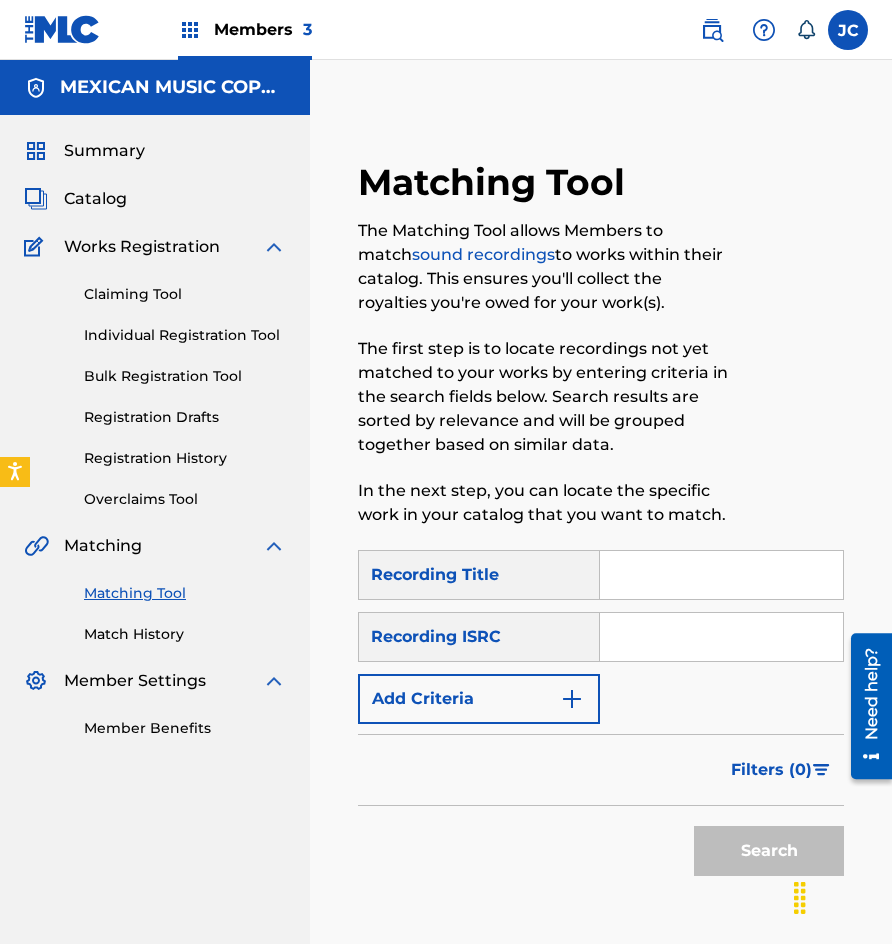 click on "Registration History" at bounding box center [185, 458] 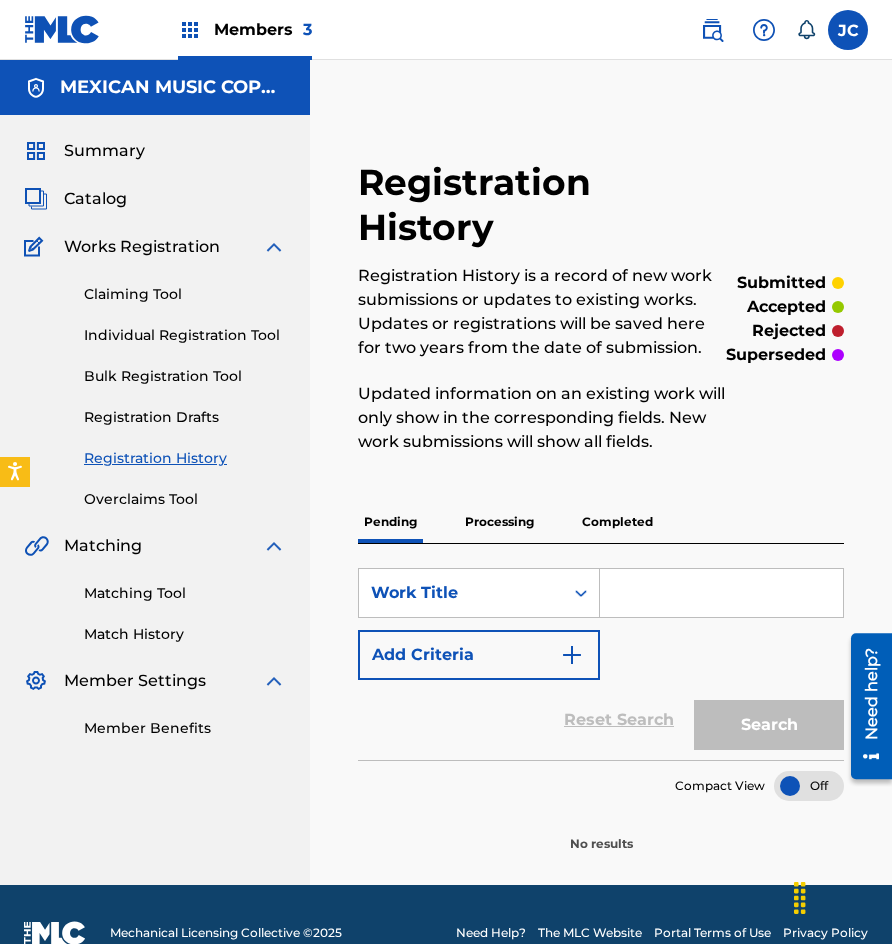 click on "Processing" at bounding box center (499, 522) 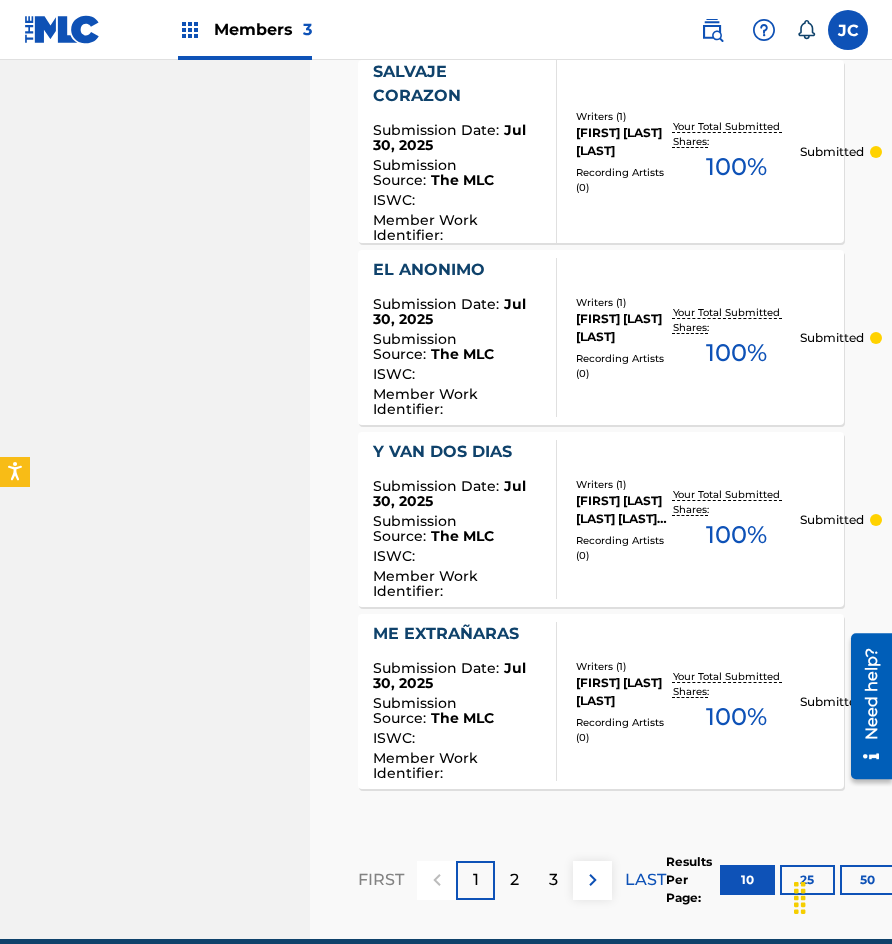 scroll, scrollTop: 2006, scrollLeft: 0, axis: vertical 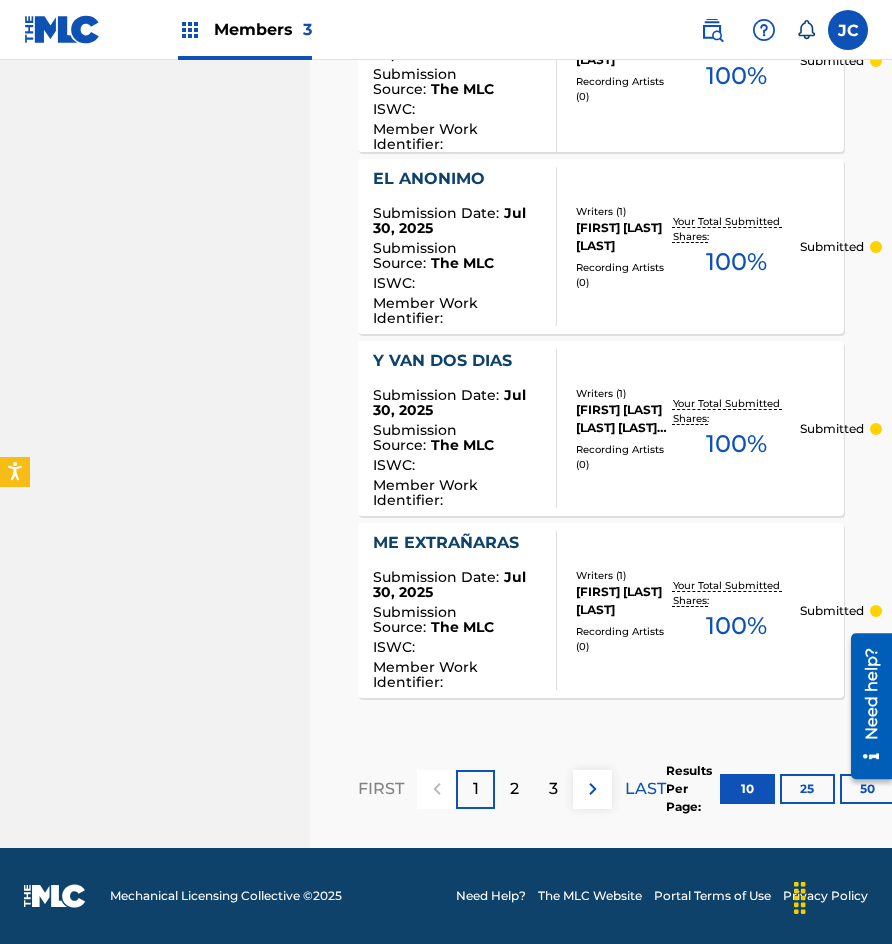click on "Need help?" at bounding box center [871, 705] 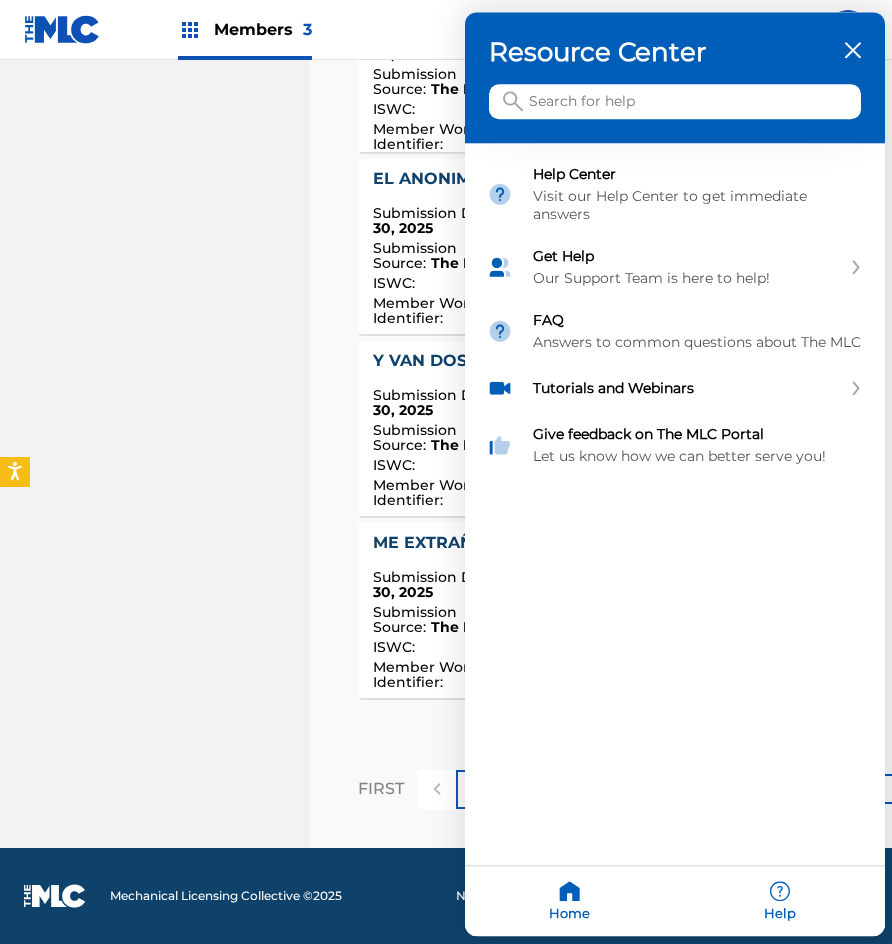 click at bounding box center [446, 472] 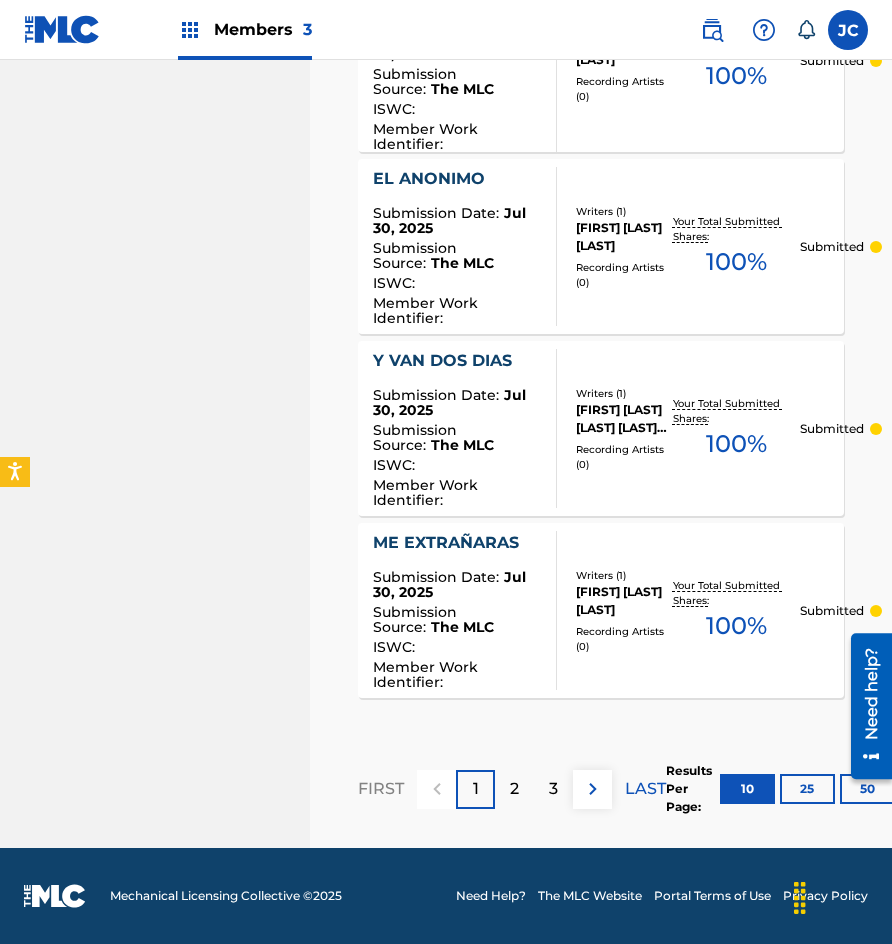 click on "50" at bounding box center [867, 789] 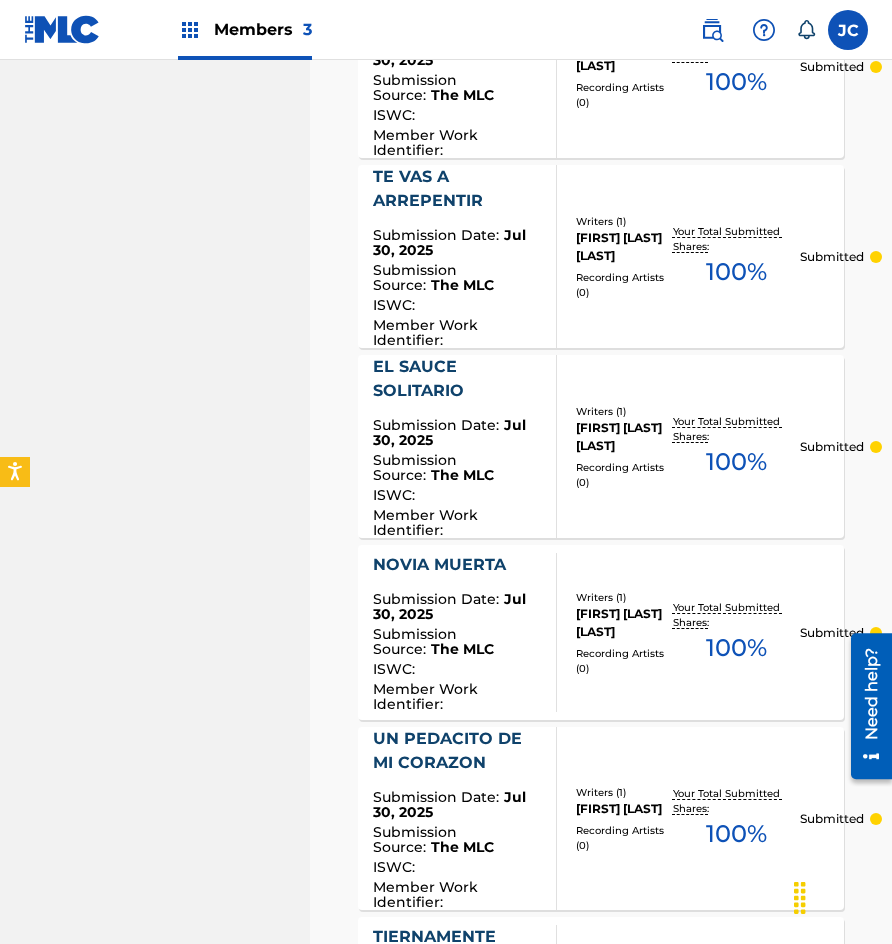 scroll, scrollTop: 5876, scrollLeft: 0, axis: vertical 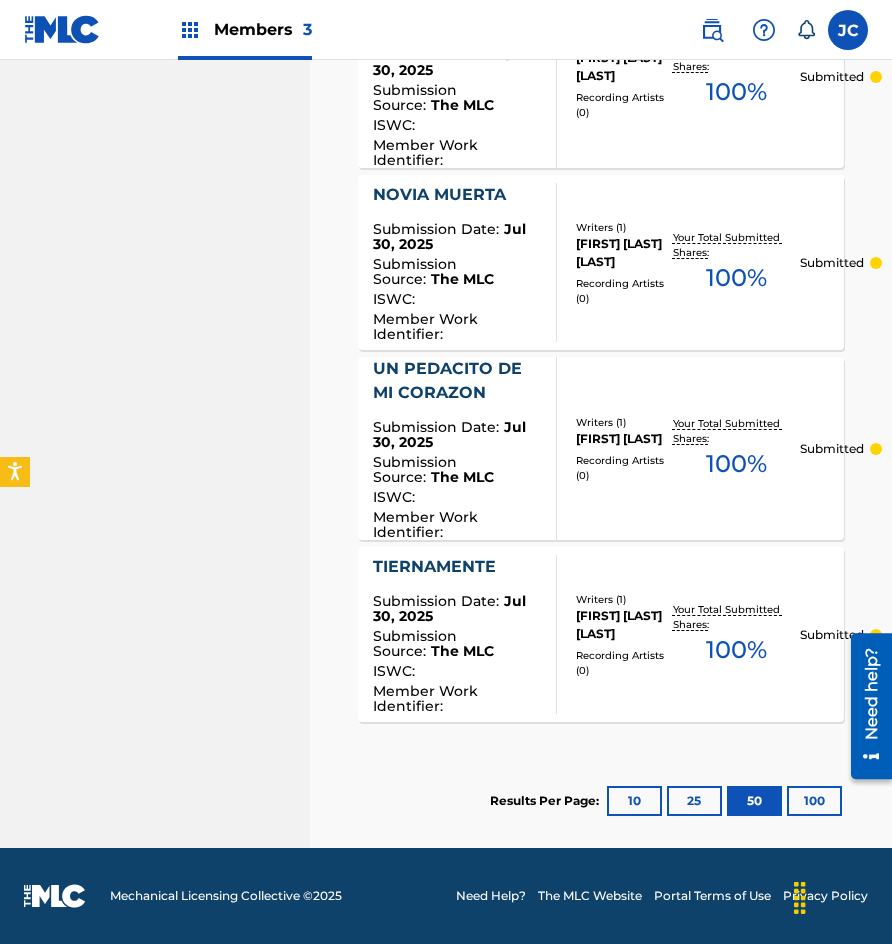 click at bounding box center [62, 29] 